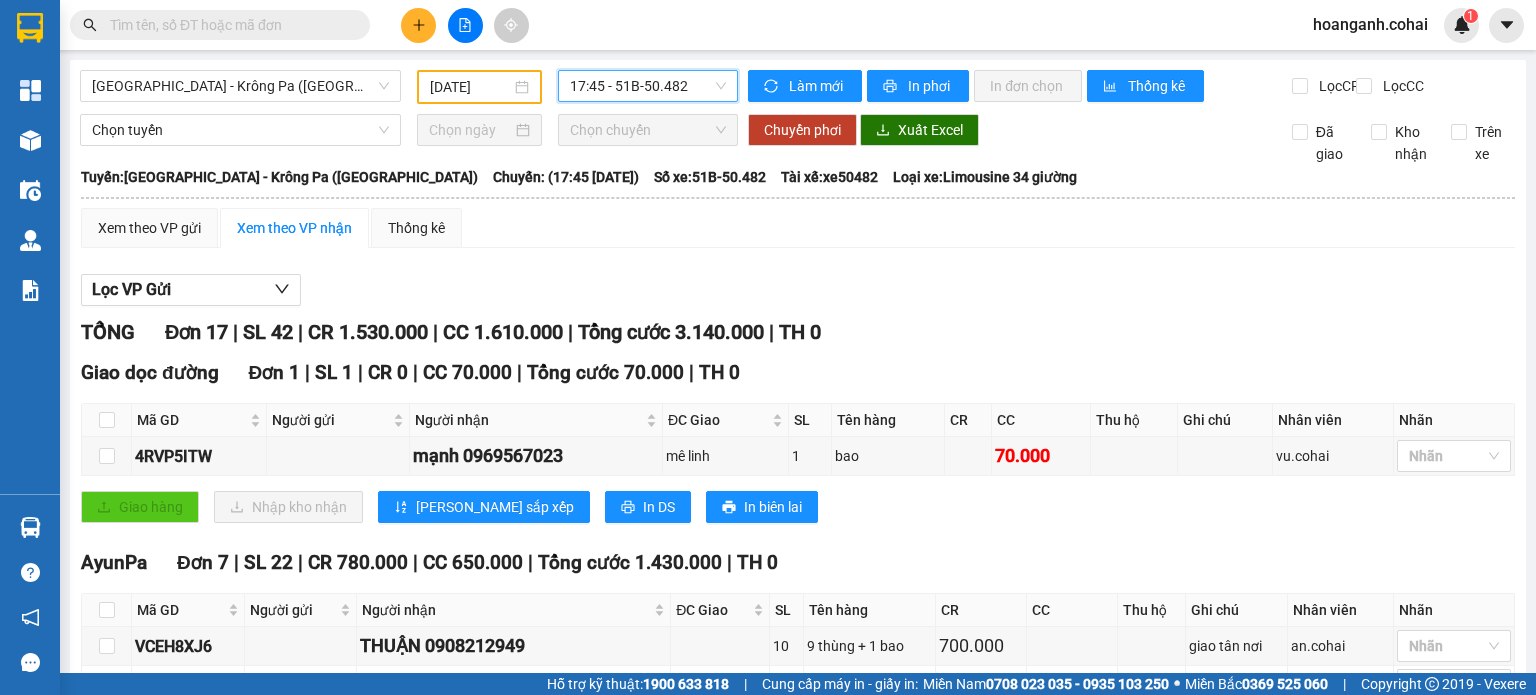 scroll, scrollTop: 0, scrollLeft: 0, axis: both 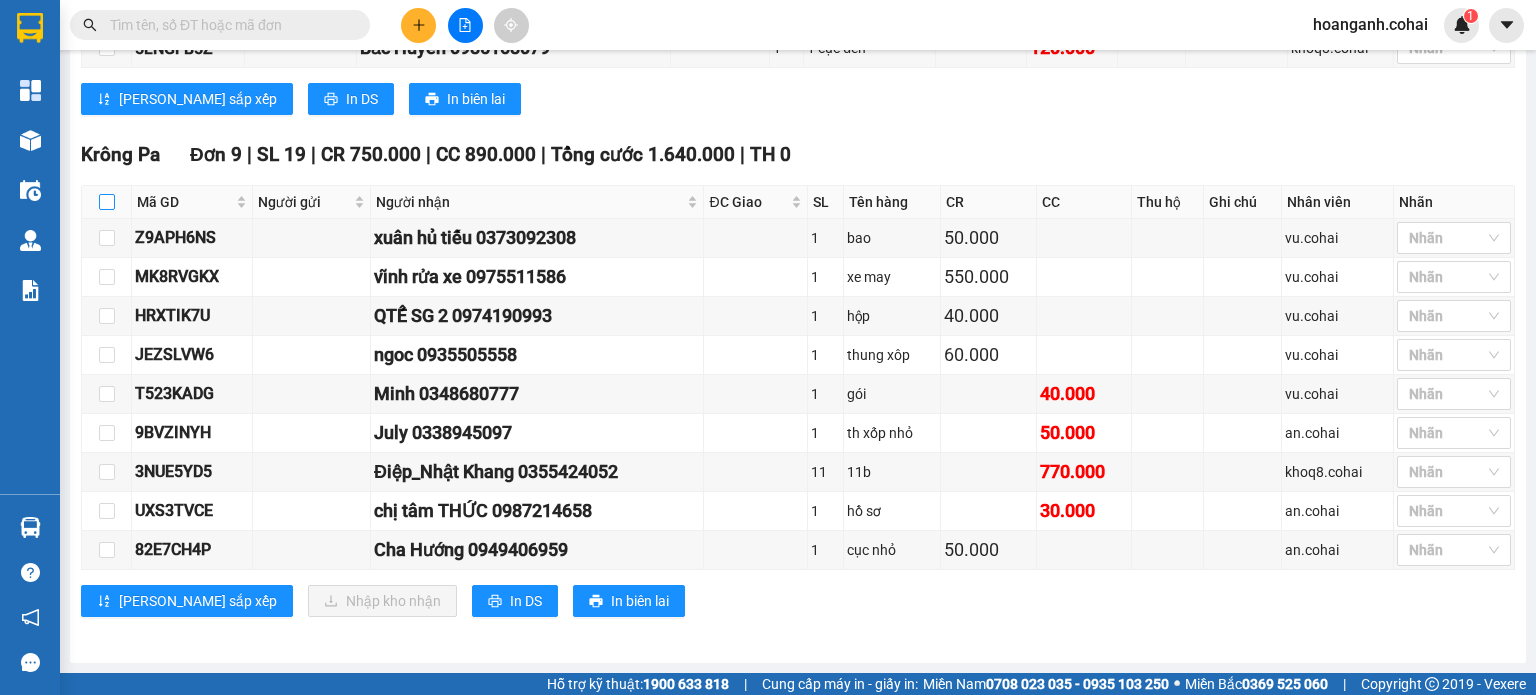 click at bounding box center [107, 202] 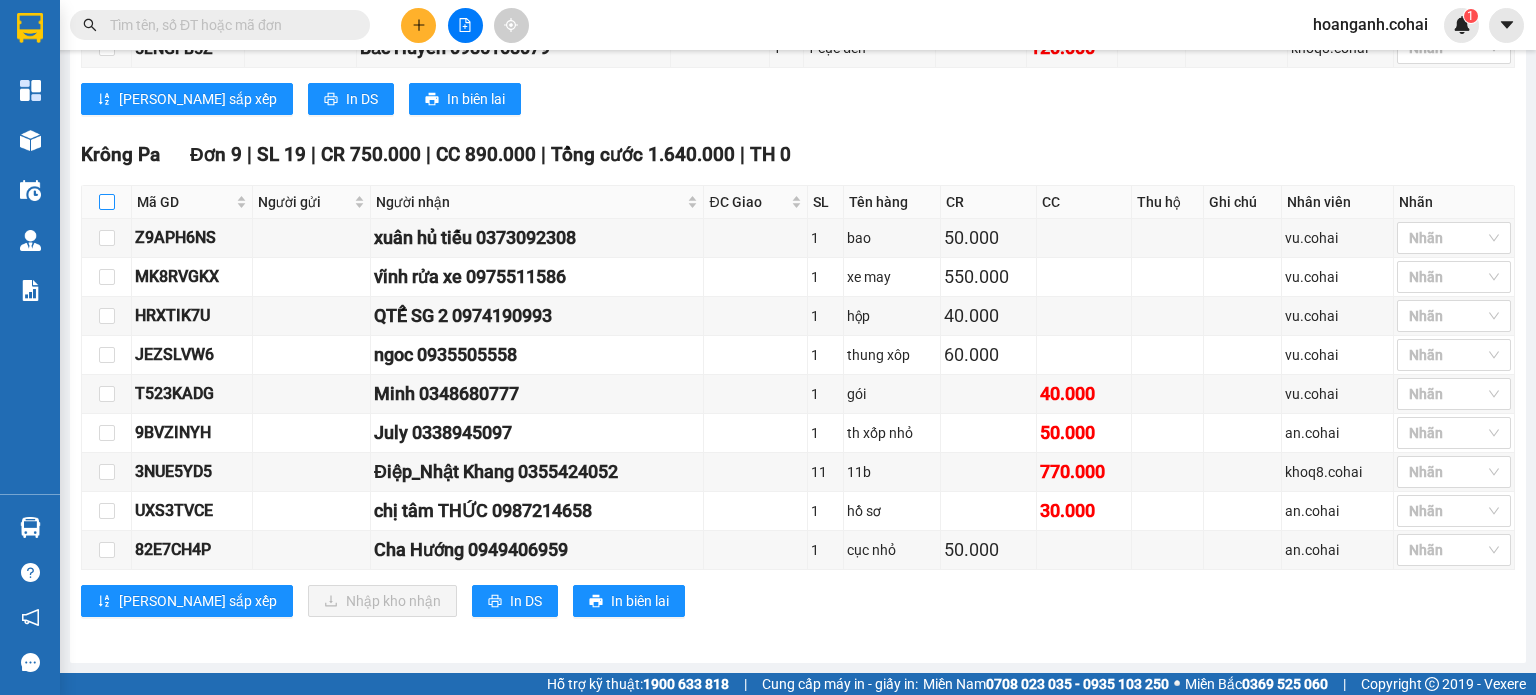 click at bounding box center [107, 202] 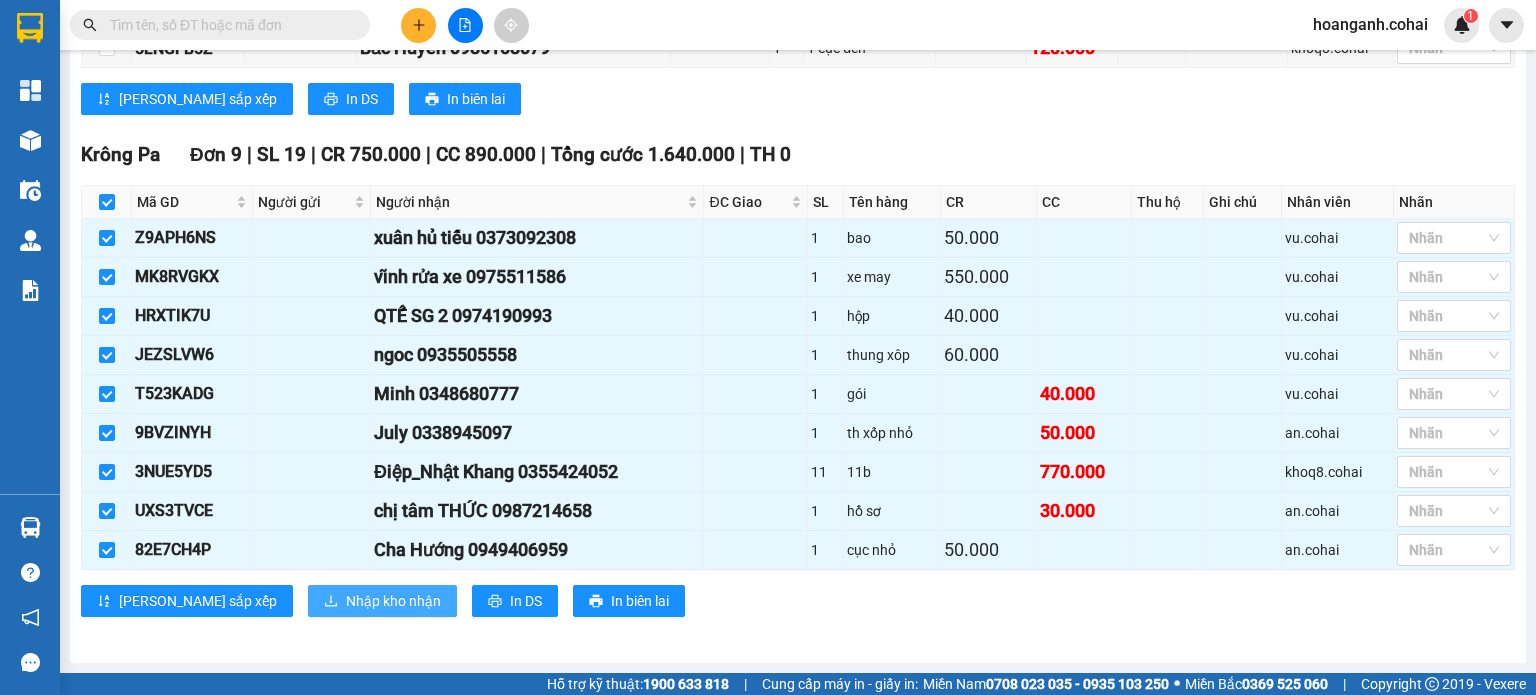 click on "Nhập kho nhận" at bounding box center [393, 601] 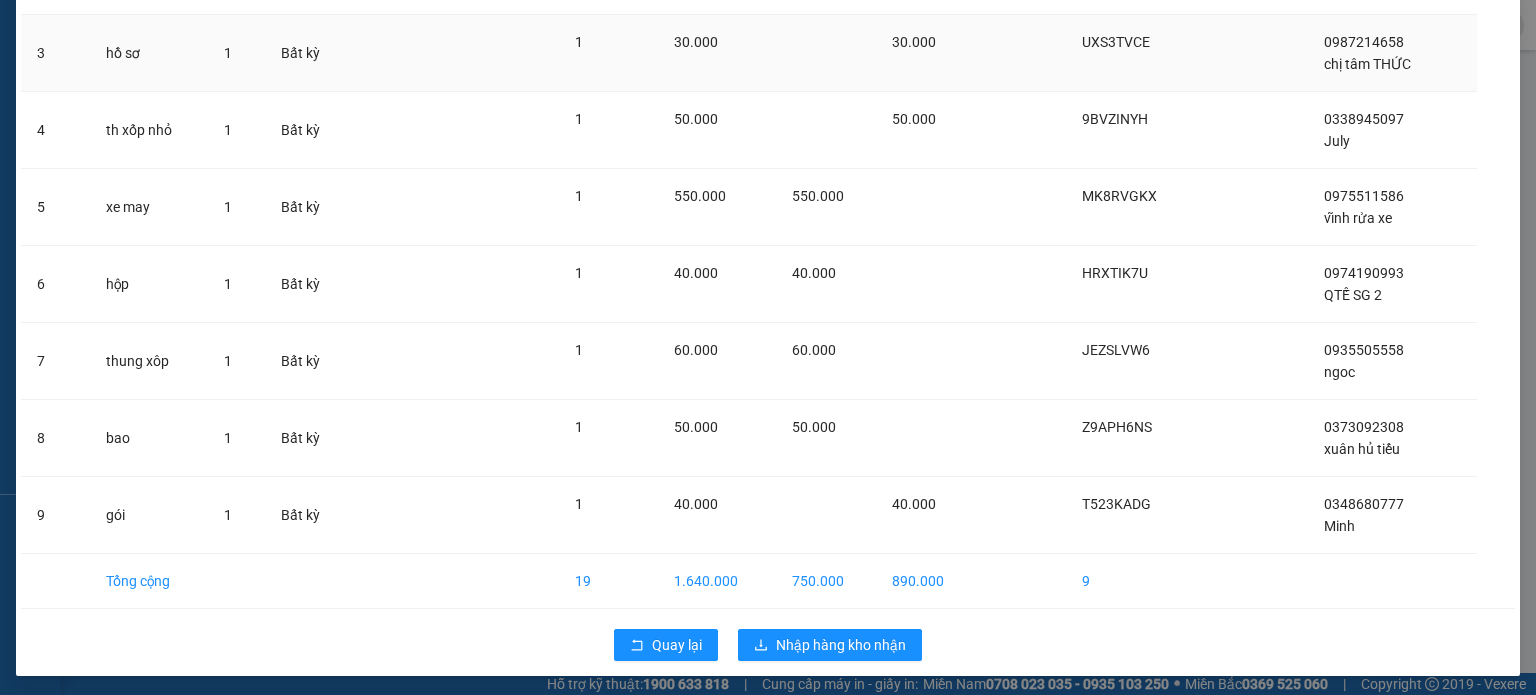 scroll, scrollTop: 309, scrollLeft: 0, axis: vertical 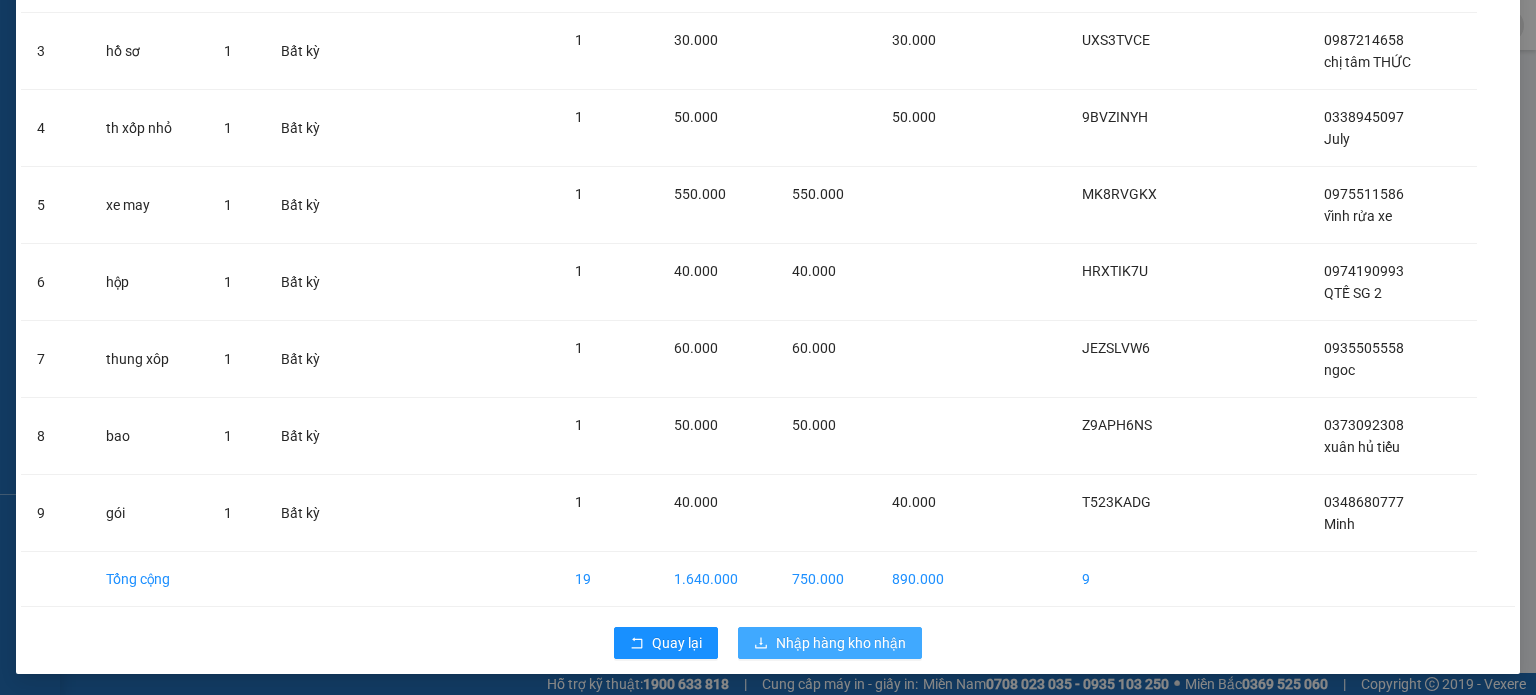 click on "Nhập hàng kho nhận" at bounding box center [841, 643] 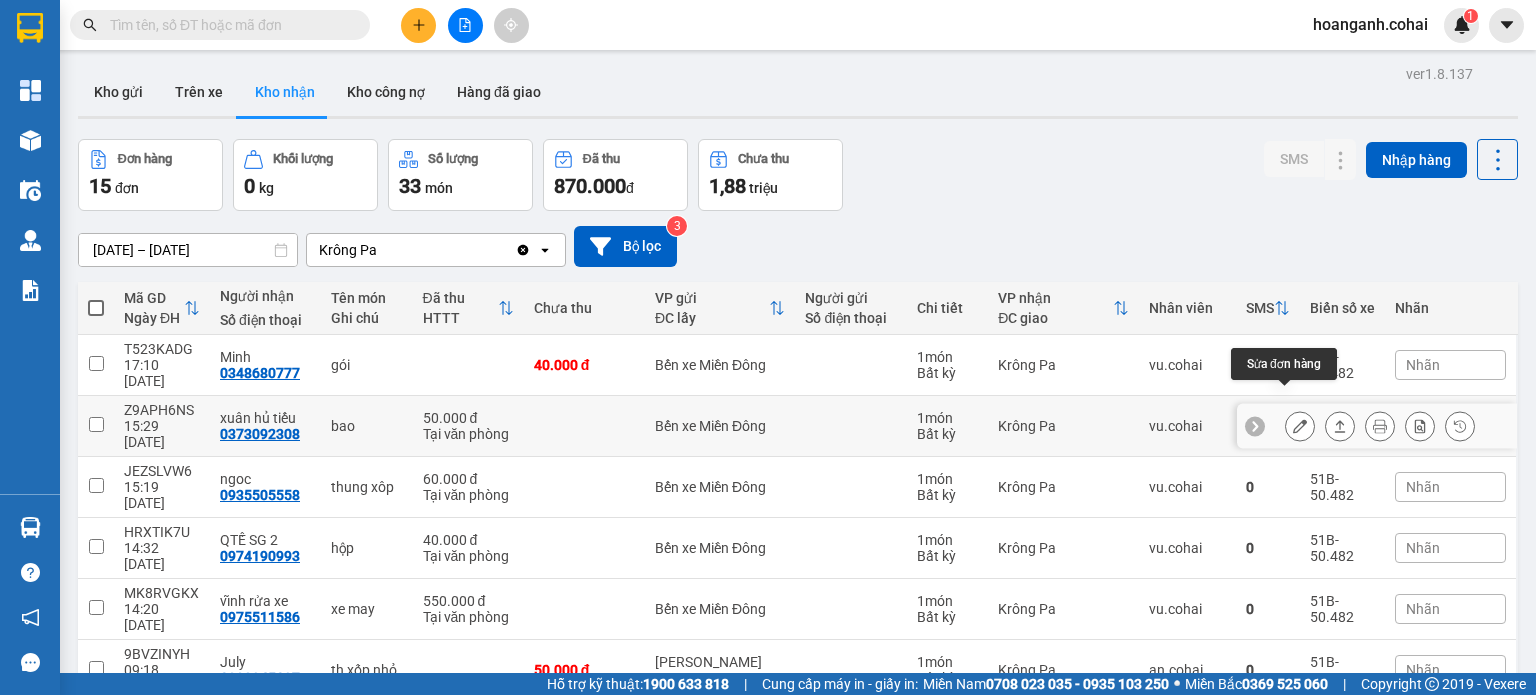 click 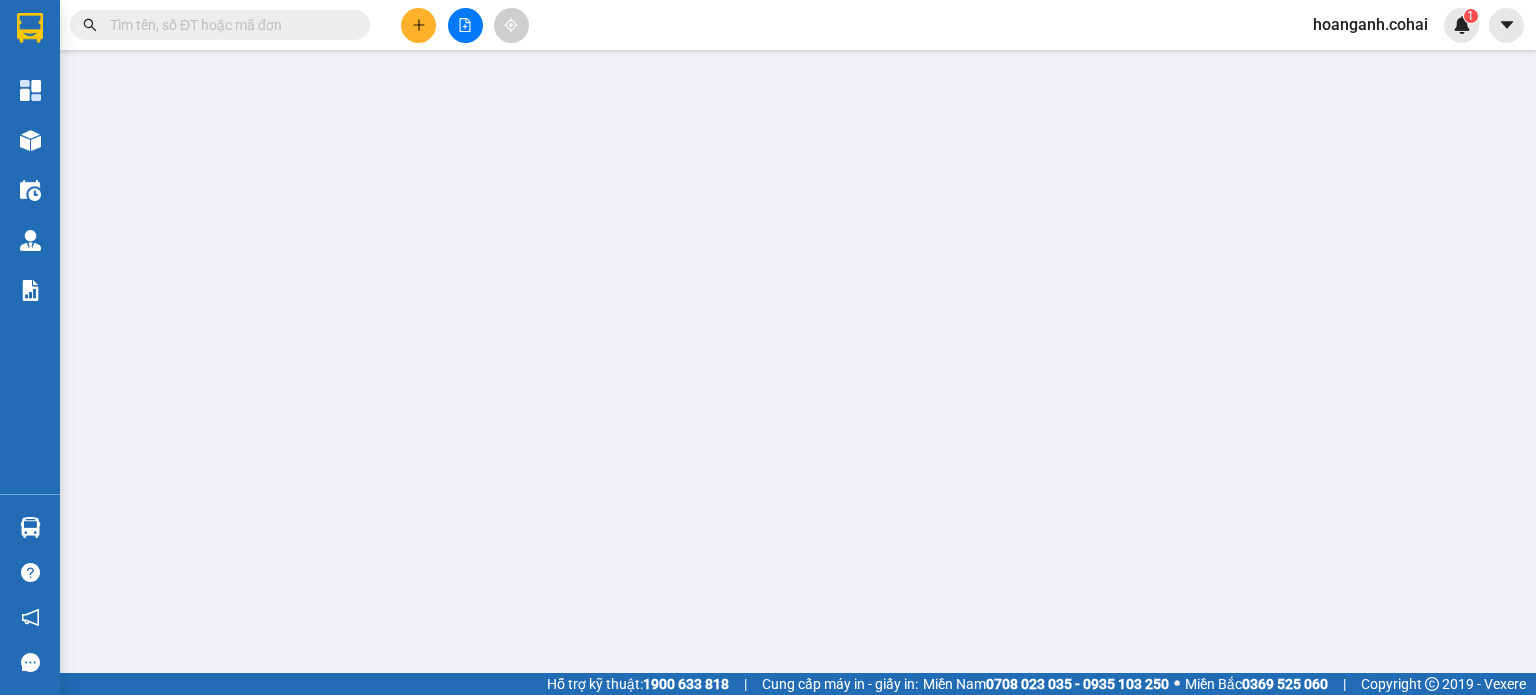type on "0373092308" 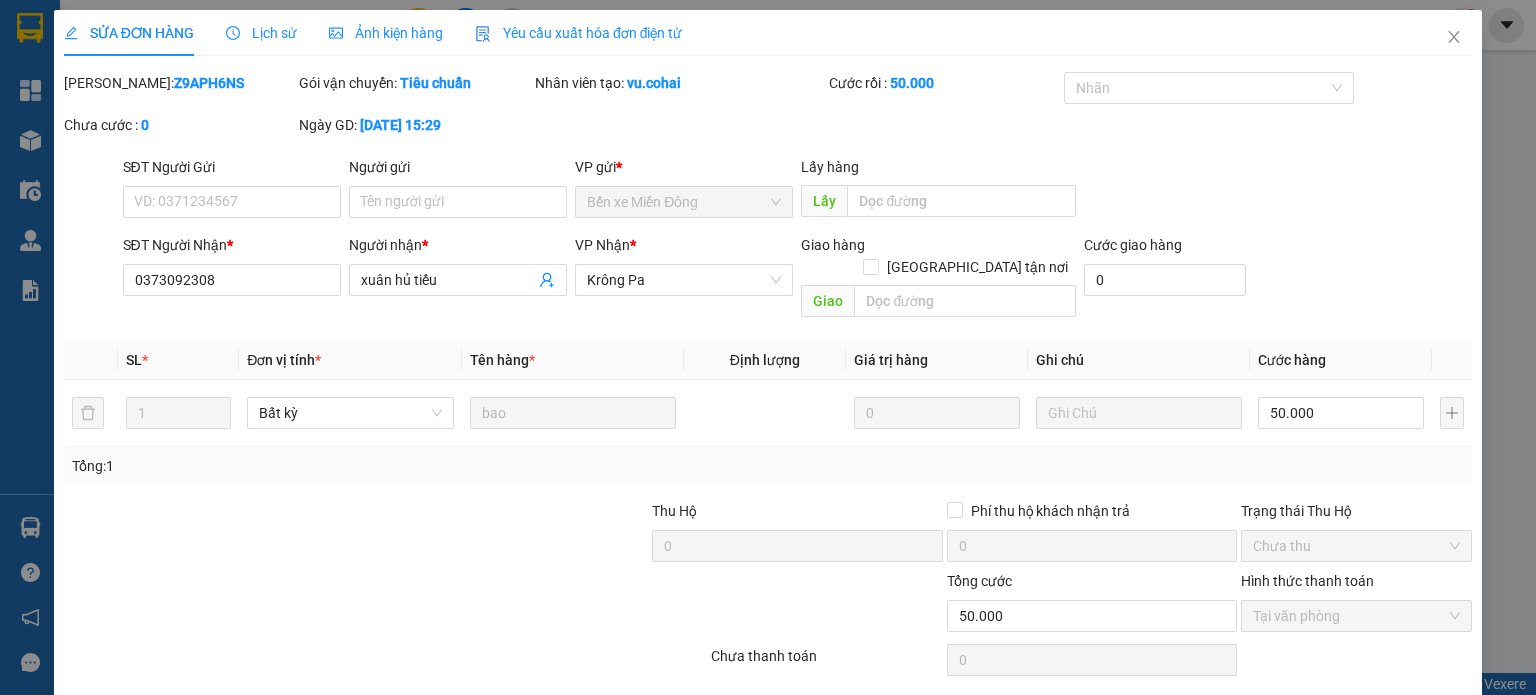 click on "[PERSON_NAME] và Giao hàng" at bounding box center [904, 711] 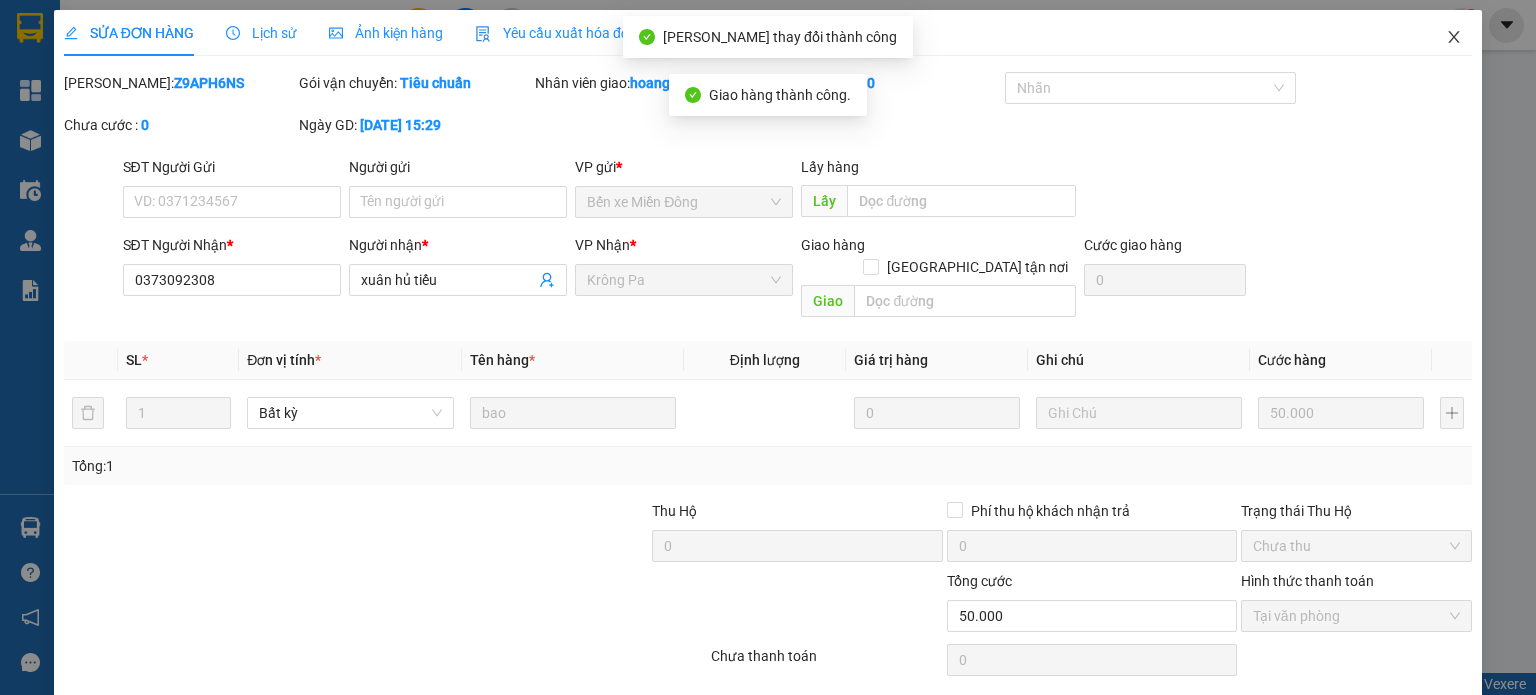 click 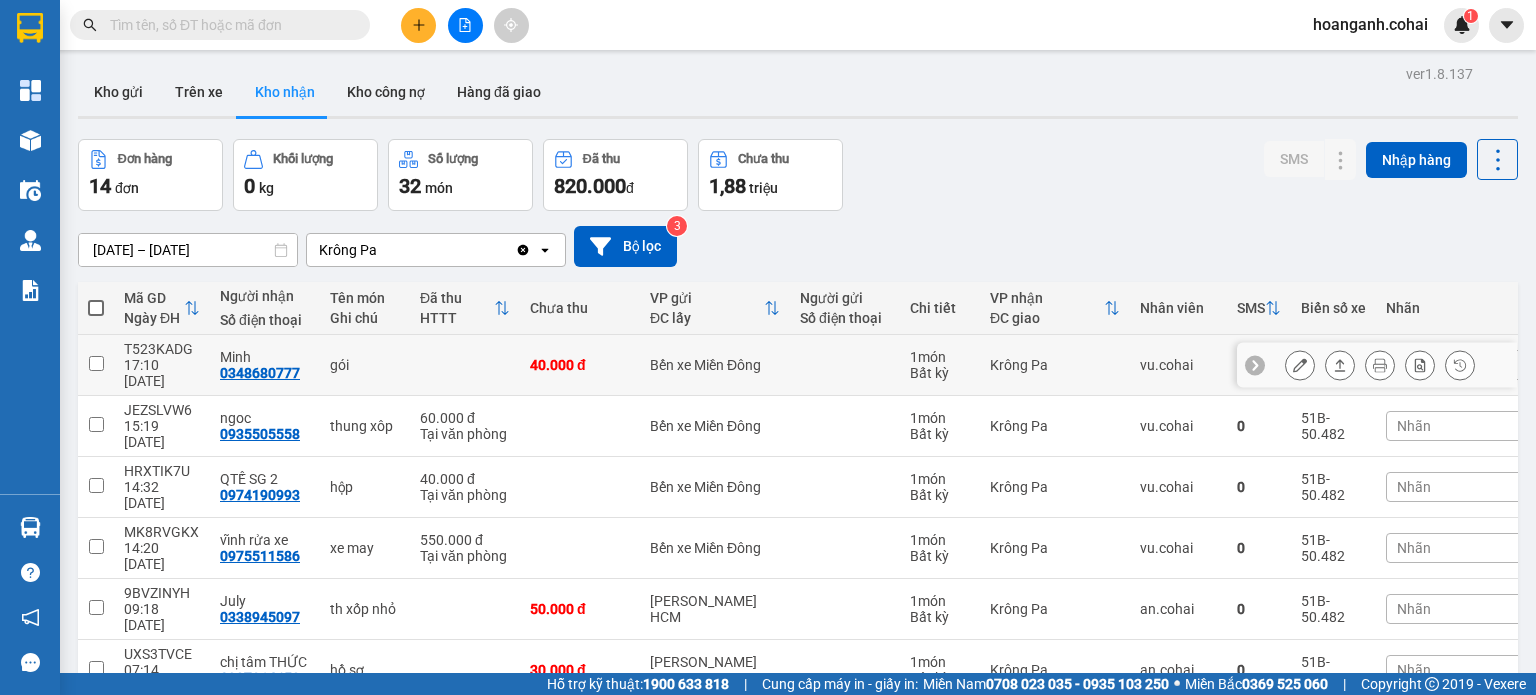 click at bounding box center [1300, 365] 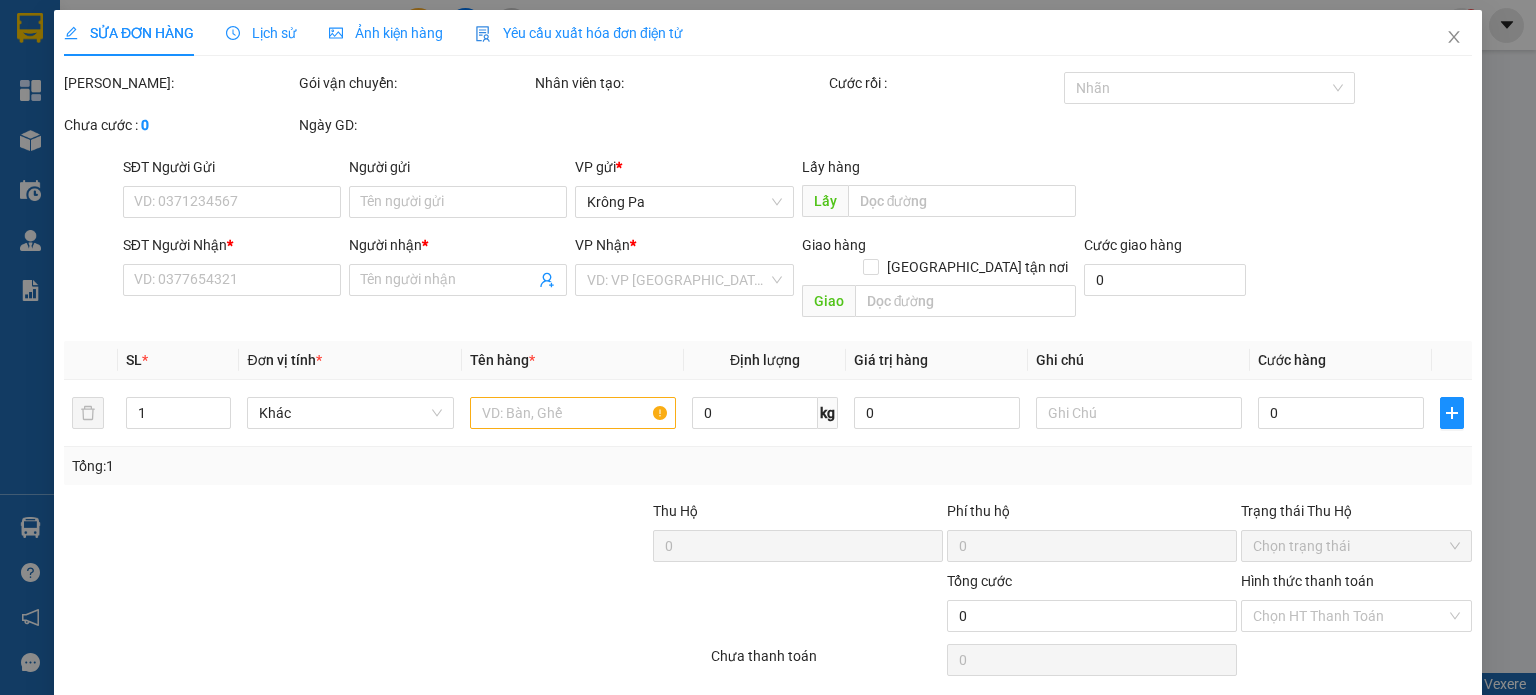 type on "0348680777" 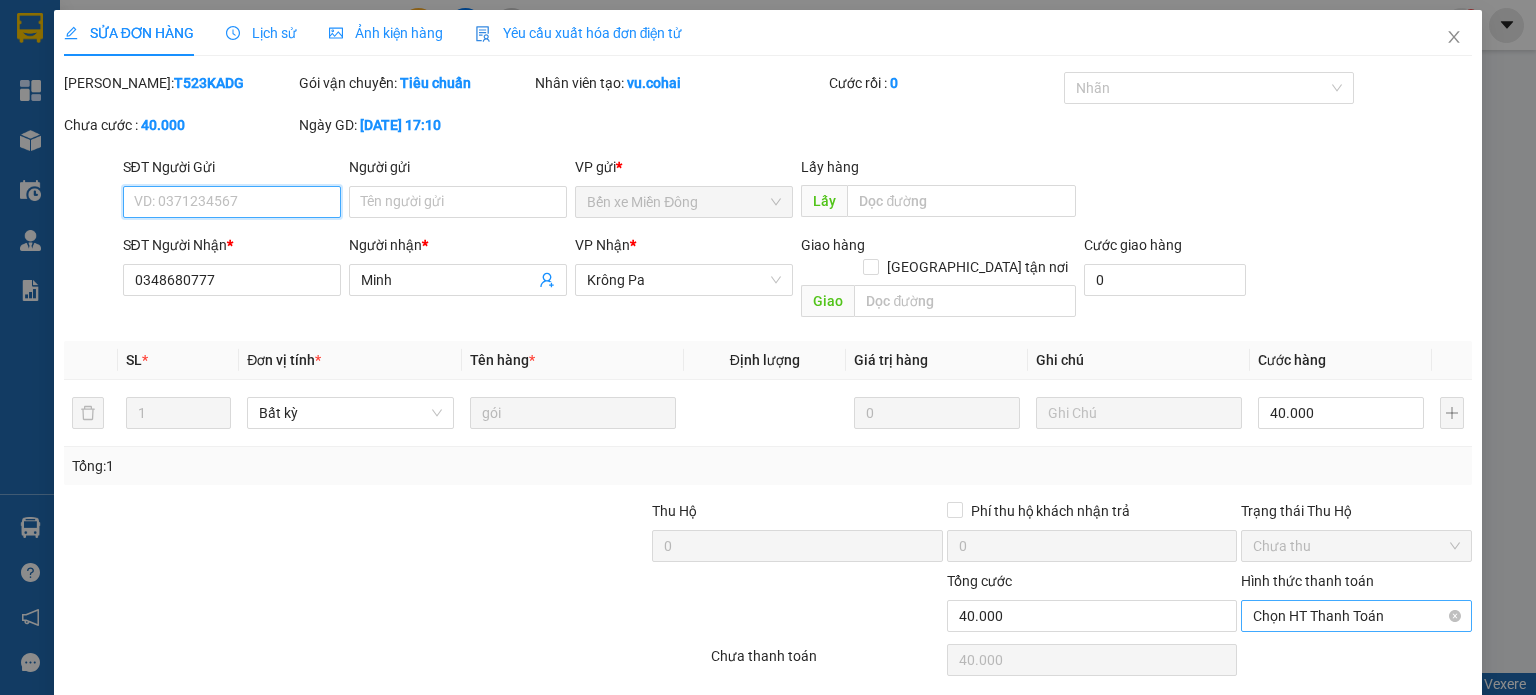 click on "Chọn HT Thanh Toán" at bounding box center (1356, 616) 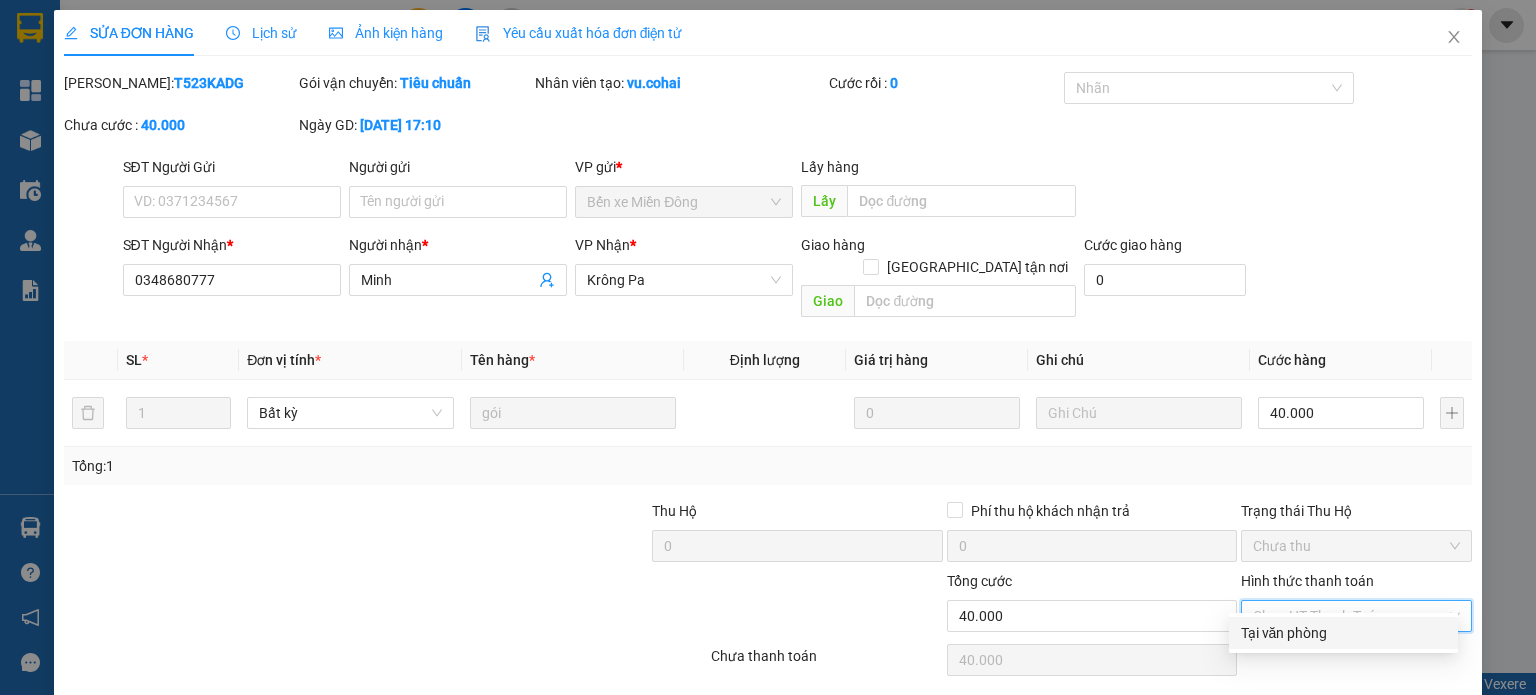 click on "Tại văn phòng" at bounding box center [1343, 633] 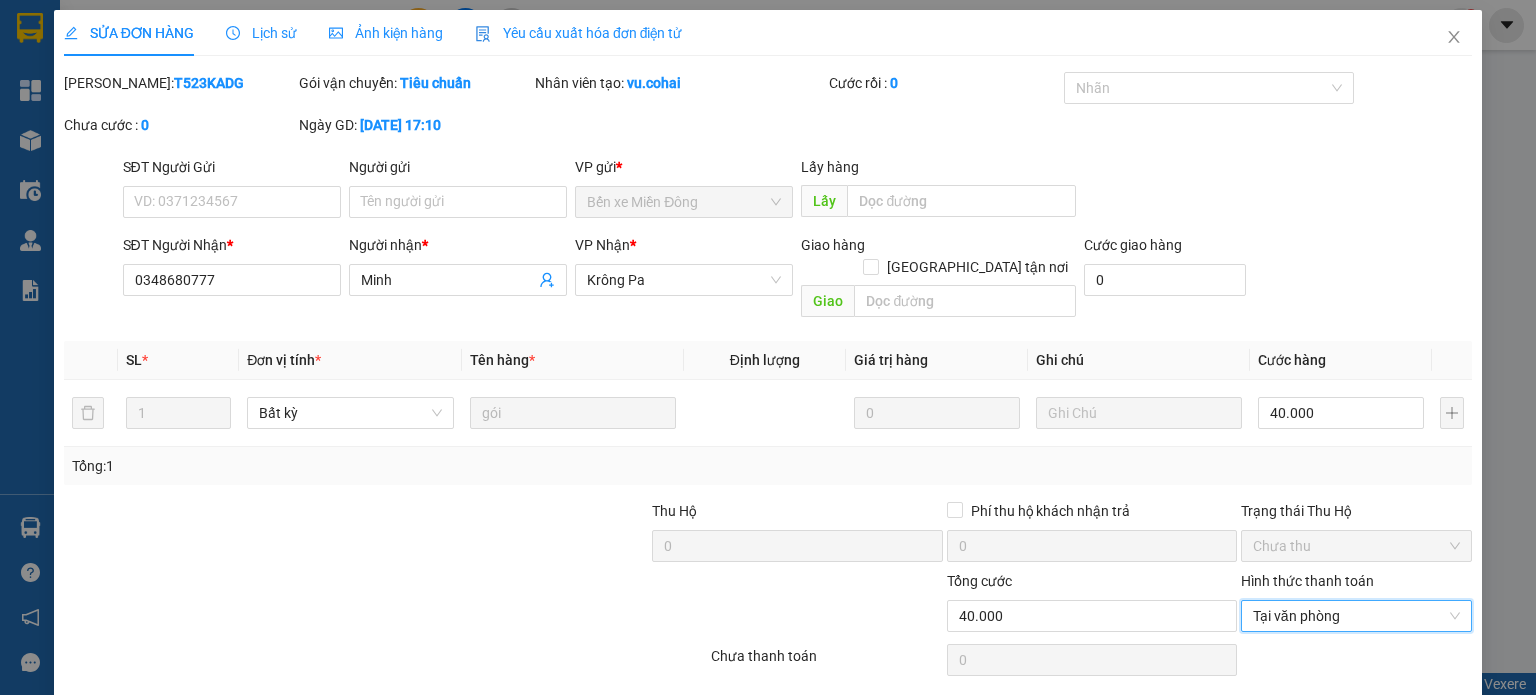 click on "[PERSON_NAME] và Giao hàng" at bounding box center [904, 711] 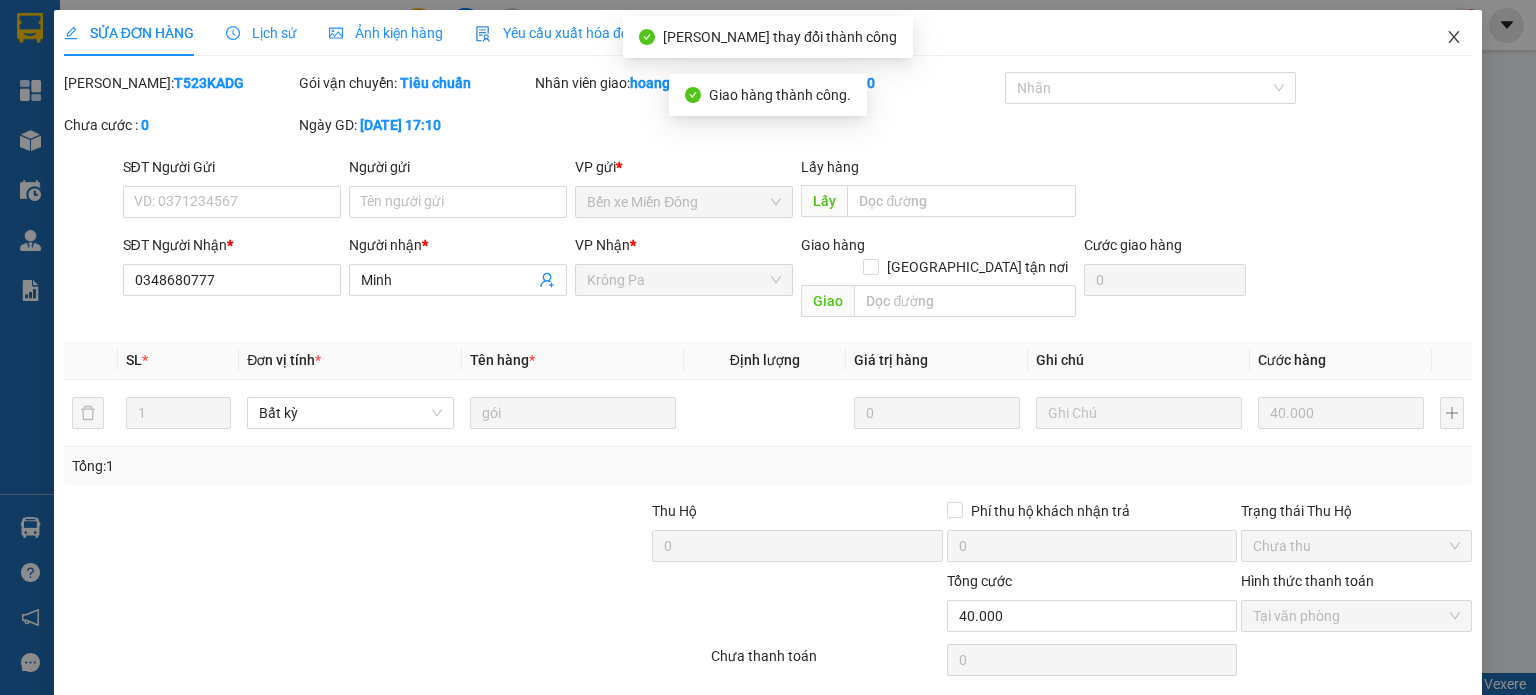 click 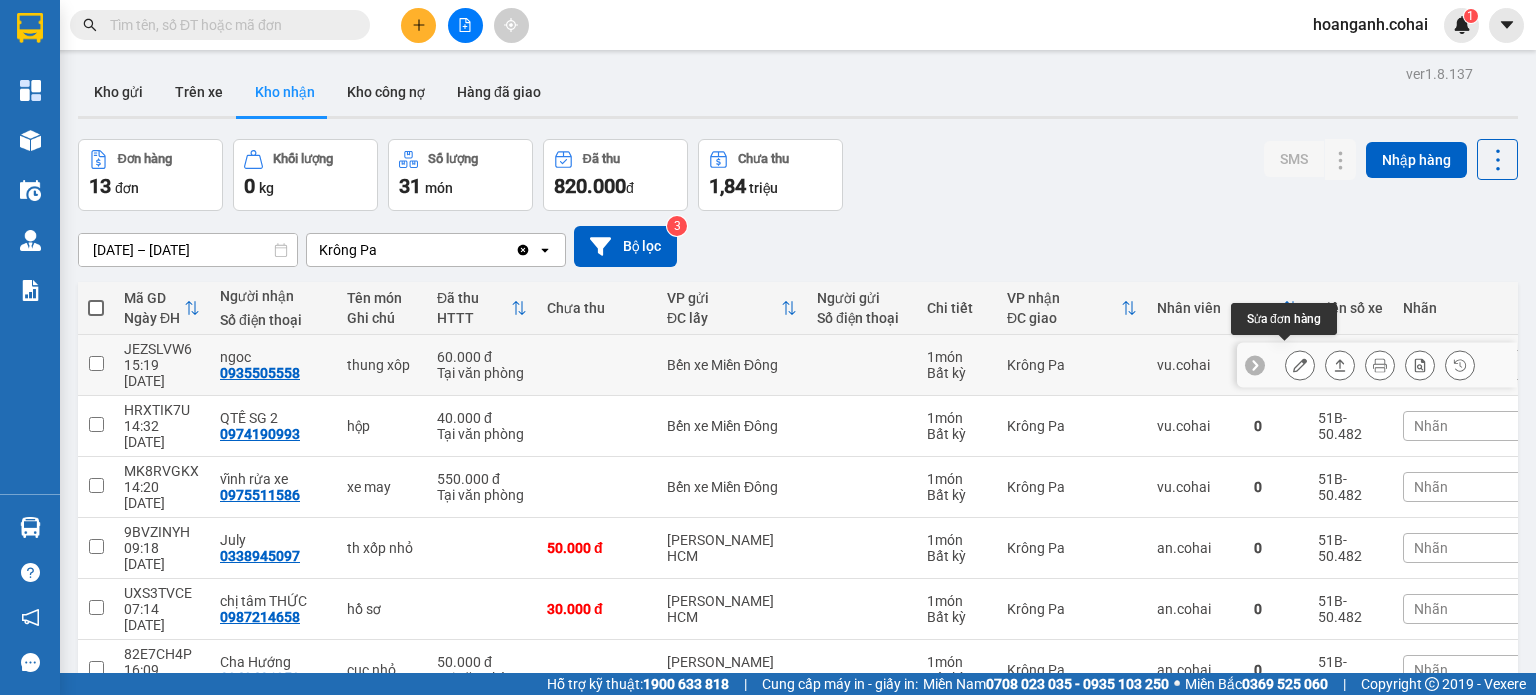 click at bounding box center [1300, 365] 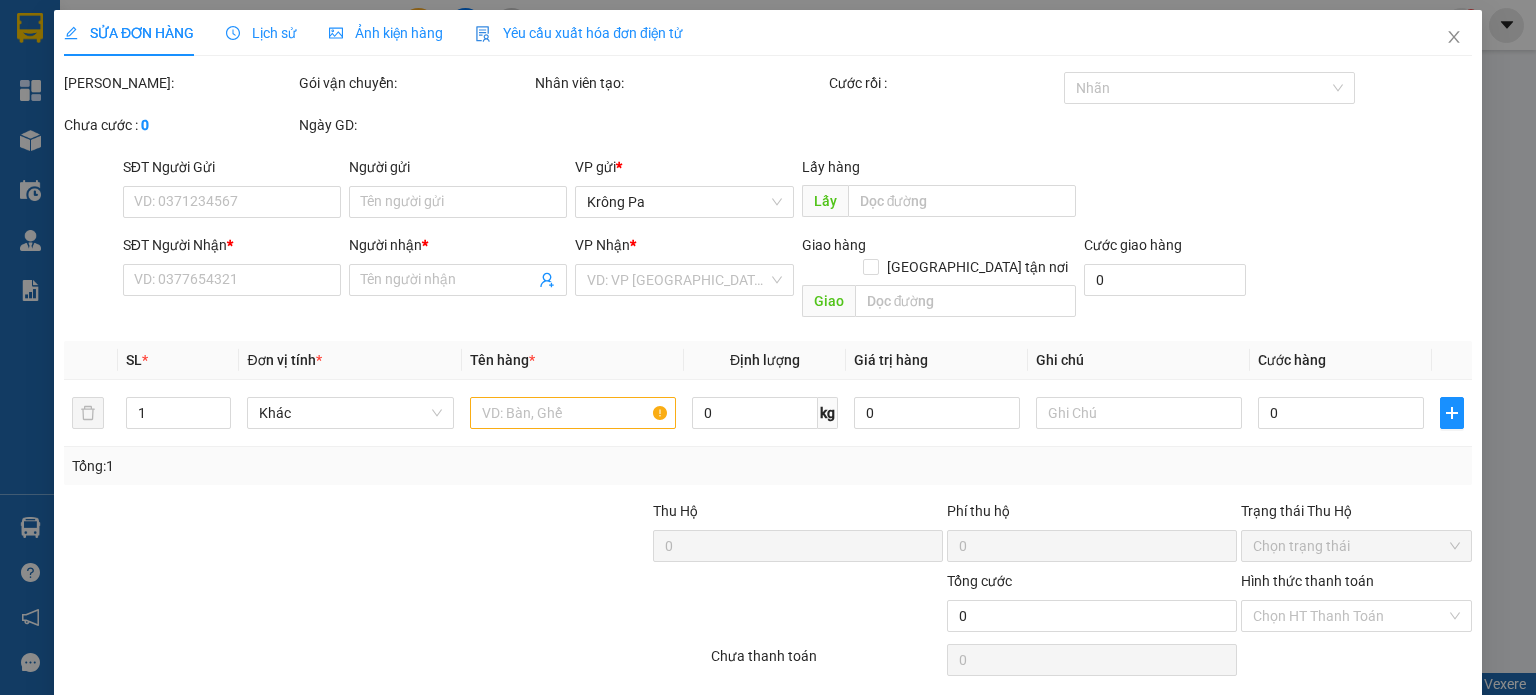 type on "0935505558" 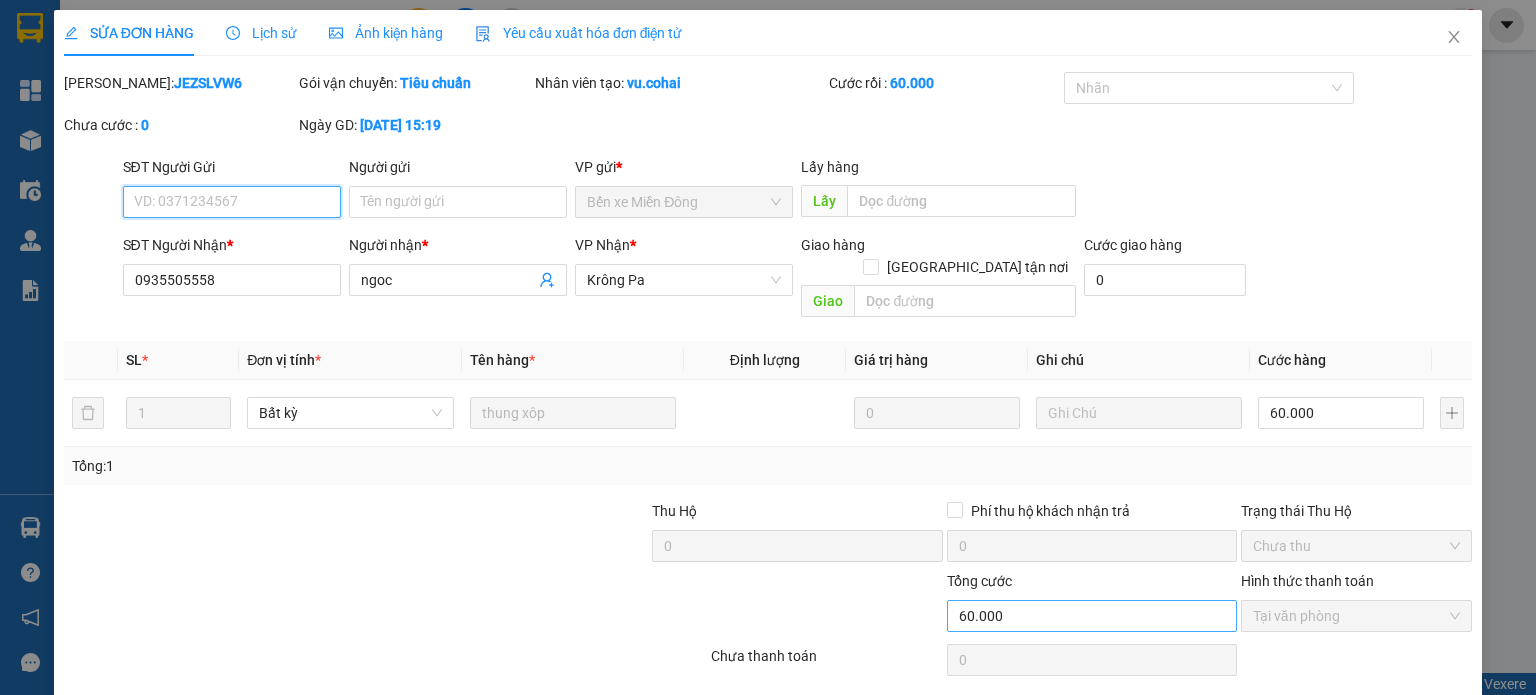 scroll, scrollTop: 48, scrollLeft: 0, axis: vertical 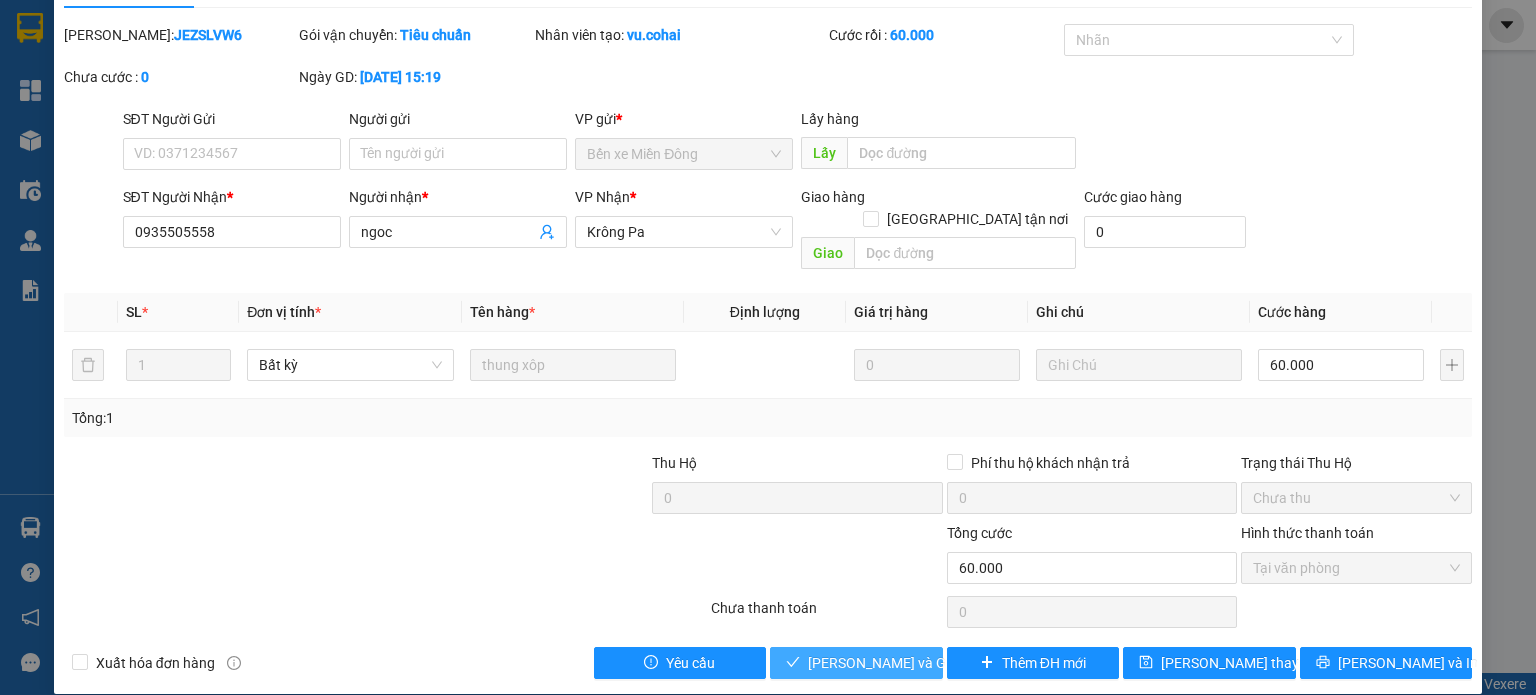 click on "[PERSON_NAME] và Giao hàng" at bounding box center (904, 663) 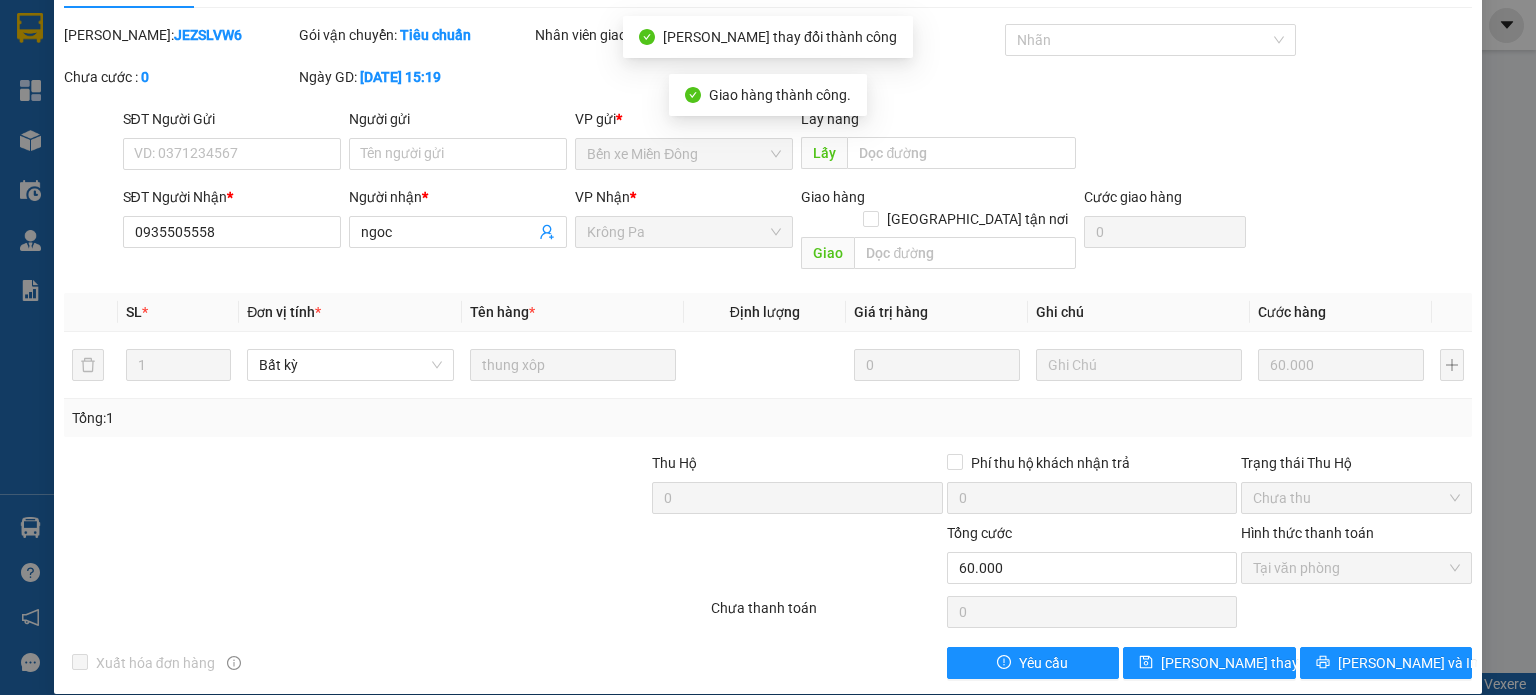 scroll, scrollTop: 0, scrollLeft: 0, axis: both 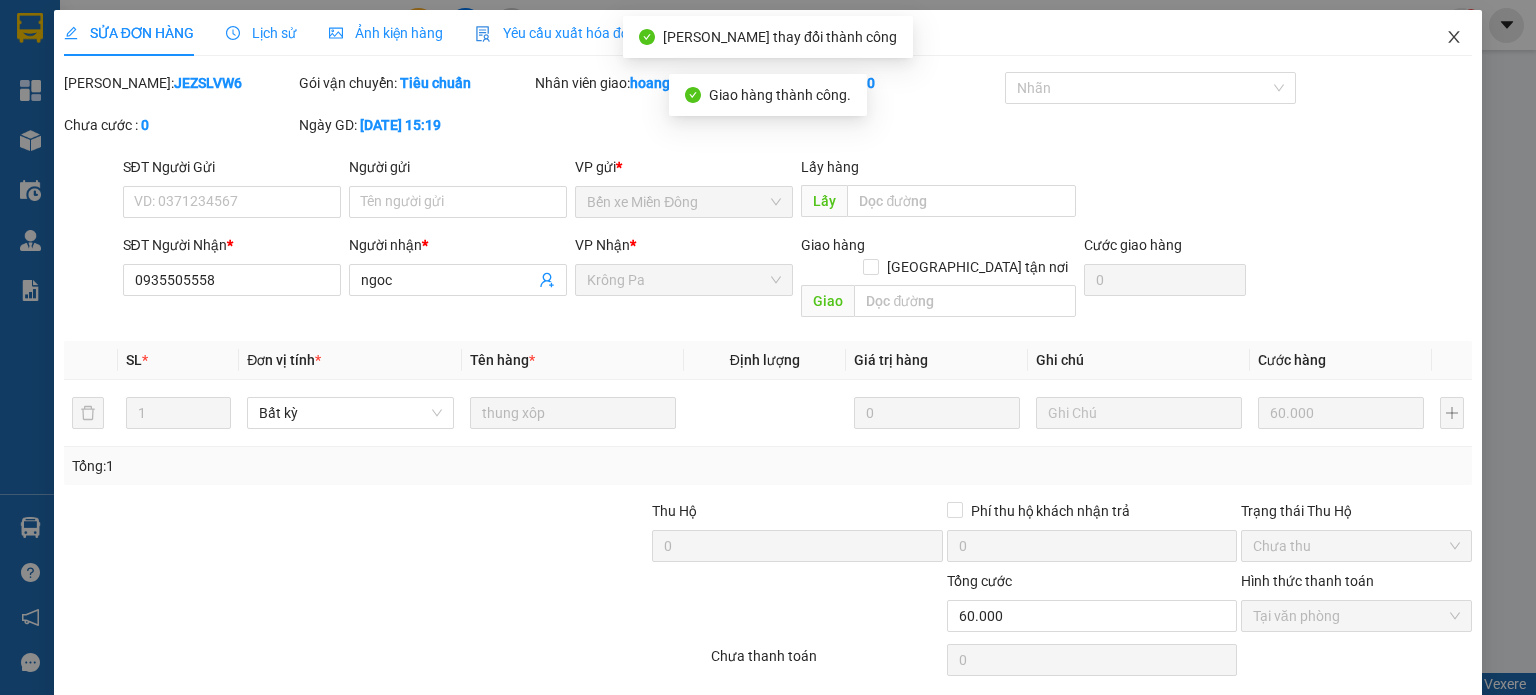 click 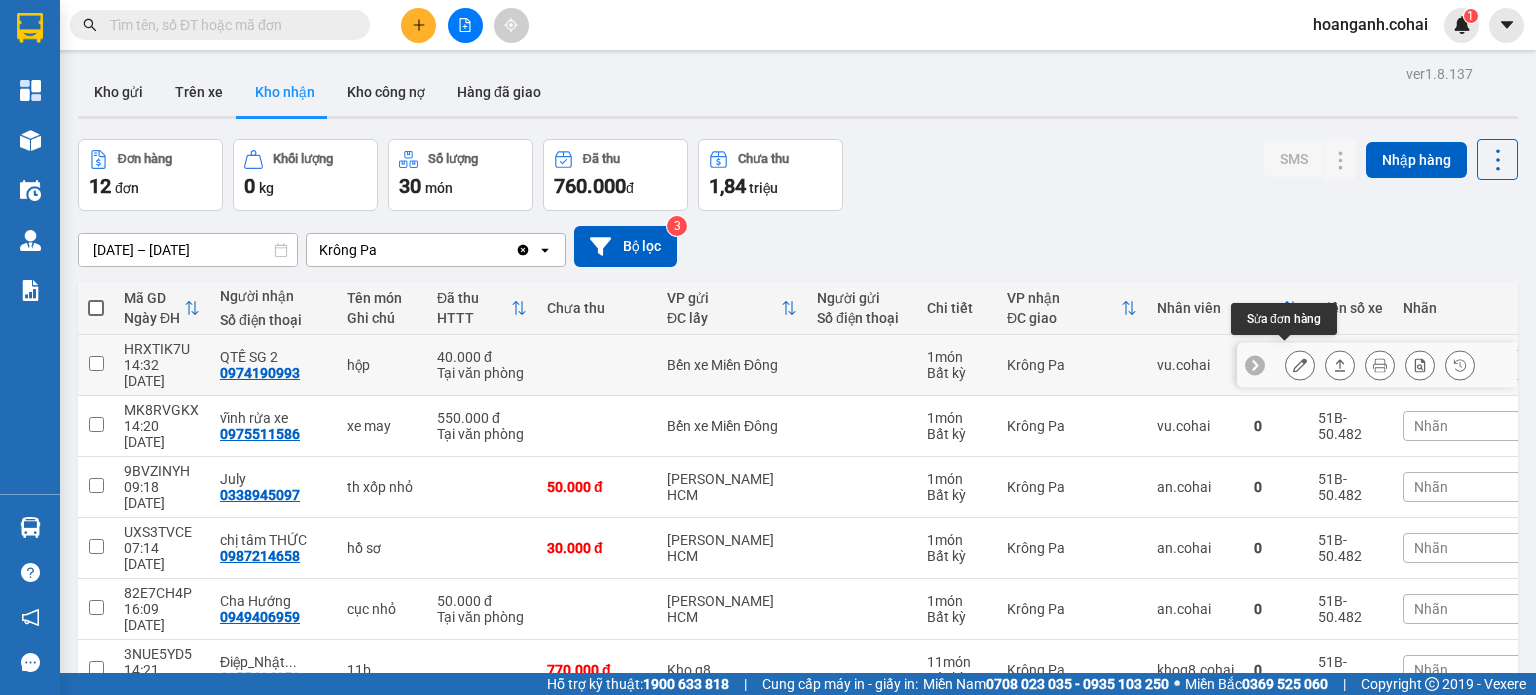 click at bounding box center (1300, 365) 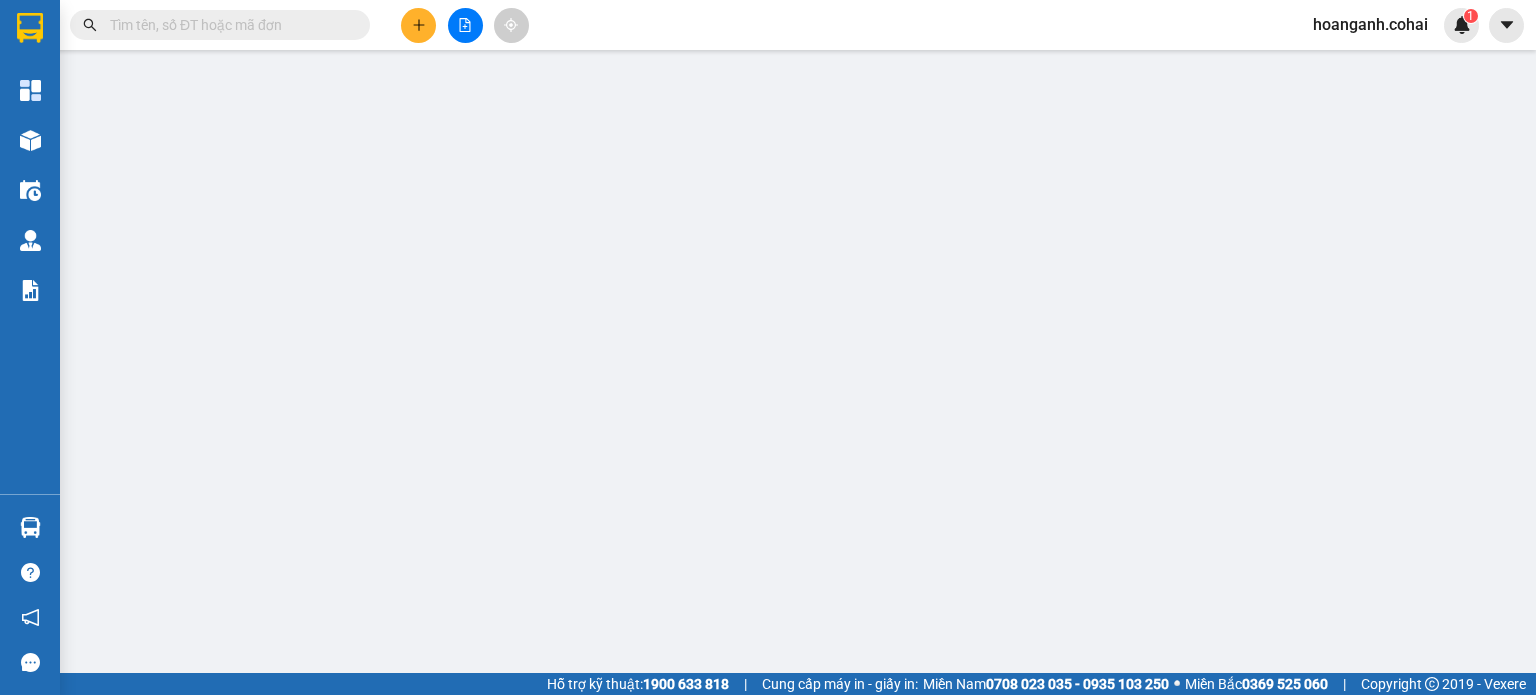 type on "0974190993" 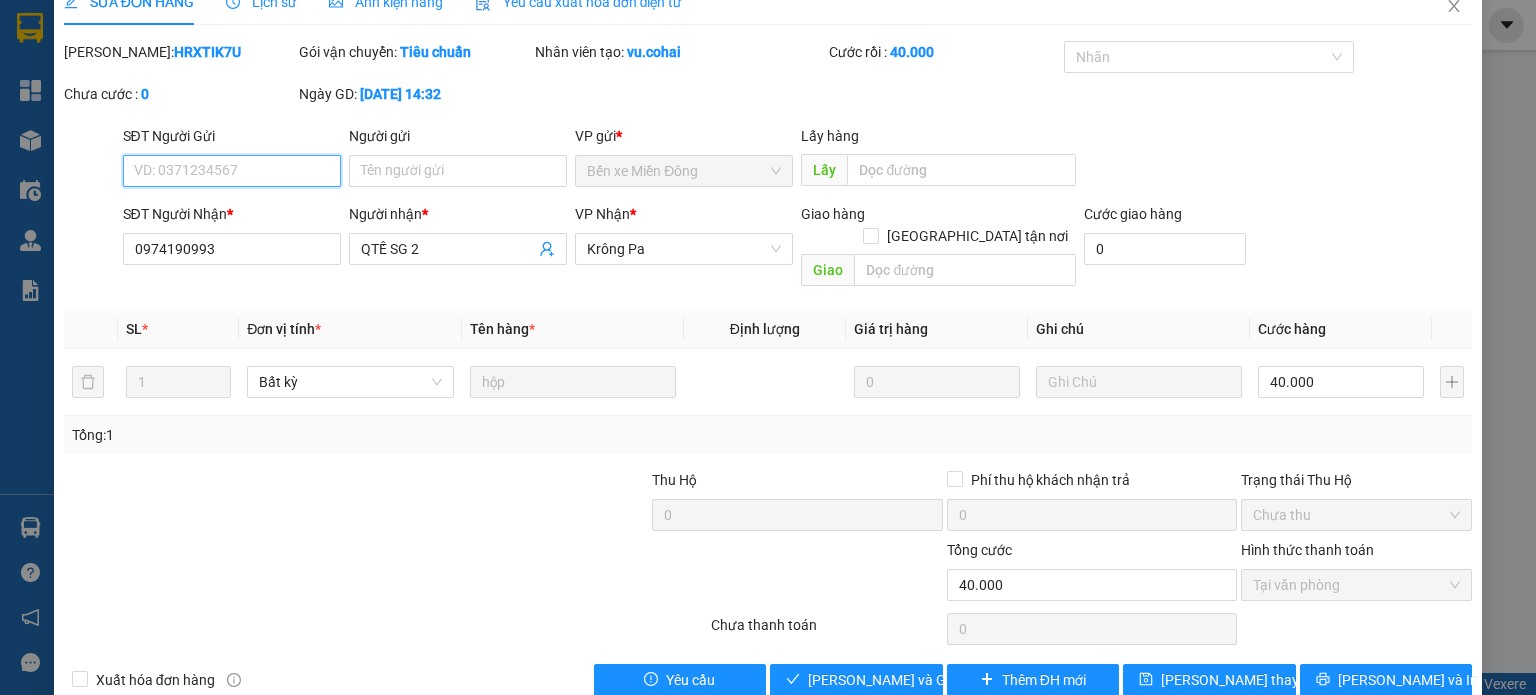 scroll, scrollTop: 48, scrollLeft: 0, axis: vertical 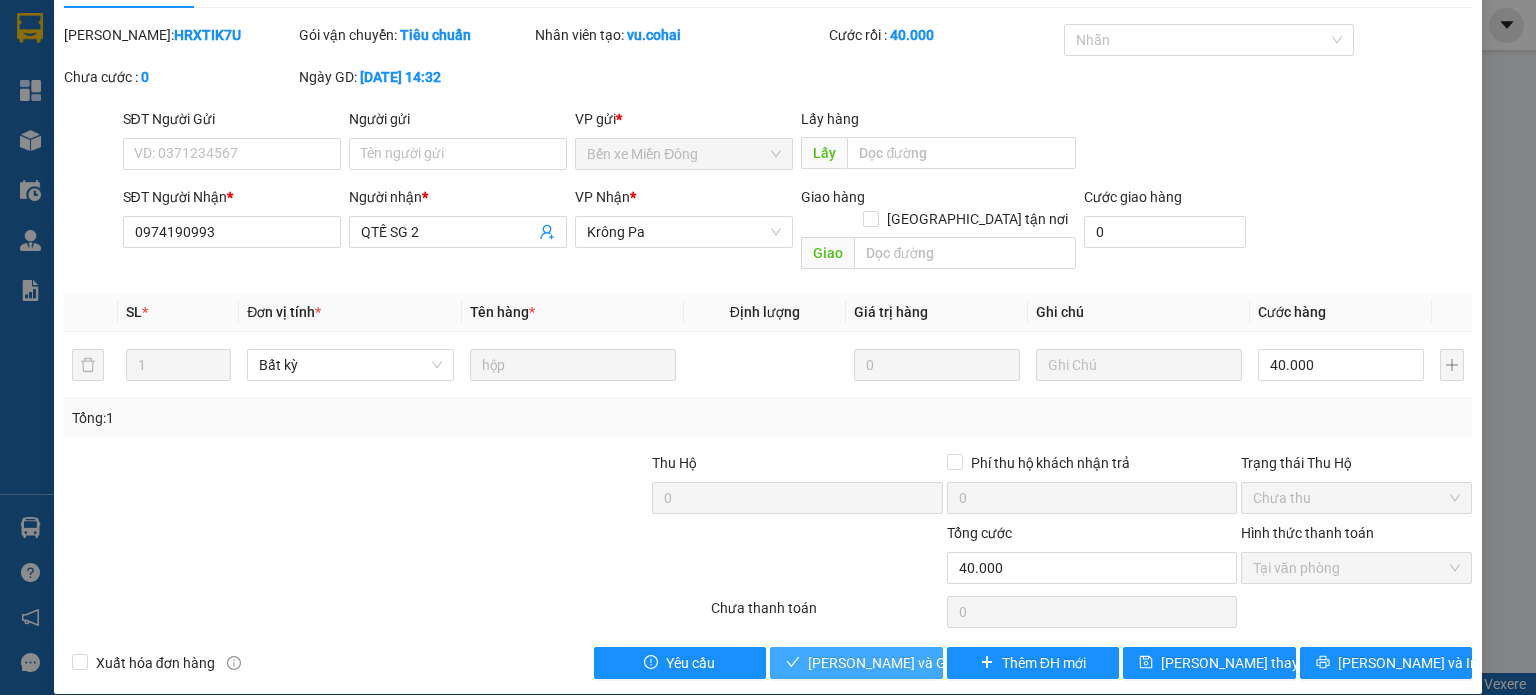 click on "[PERSON_NAME] và Giao hàng" at bounding box center (904, 663) 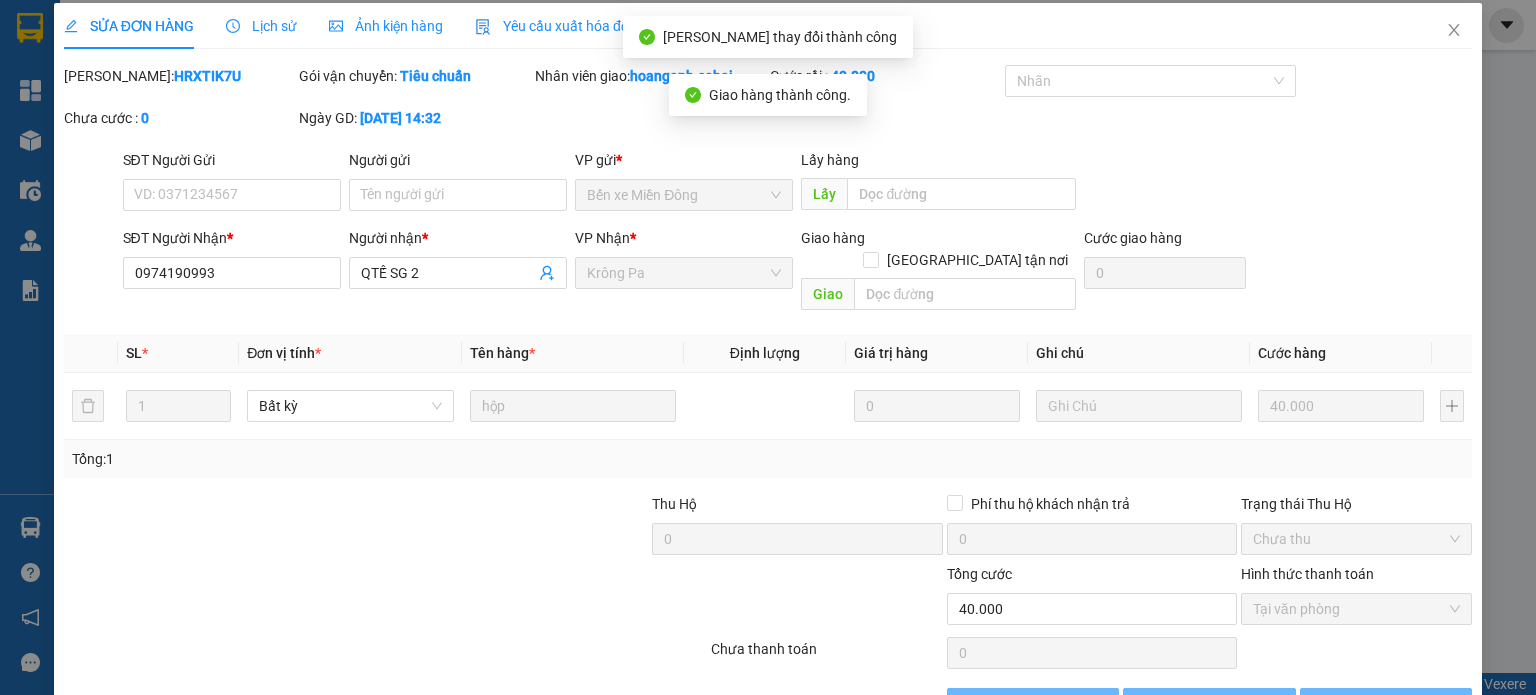 scroll, scrollTop: 0, scrollLeft: 0, axis: both 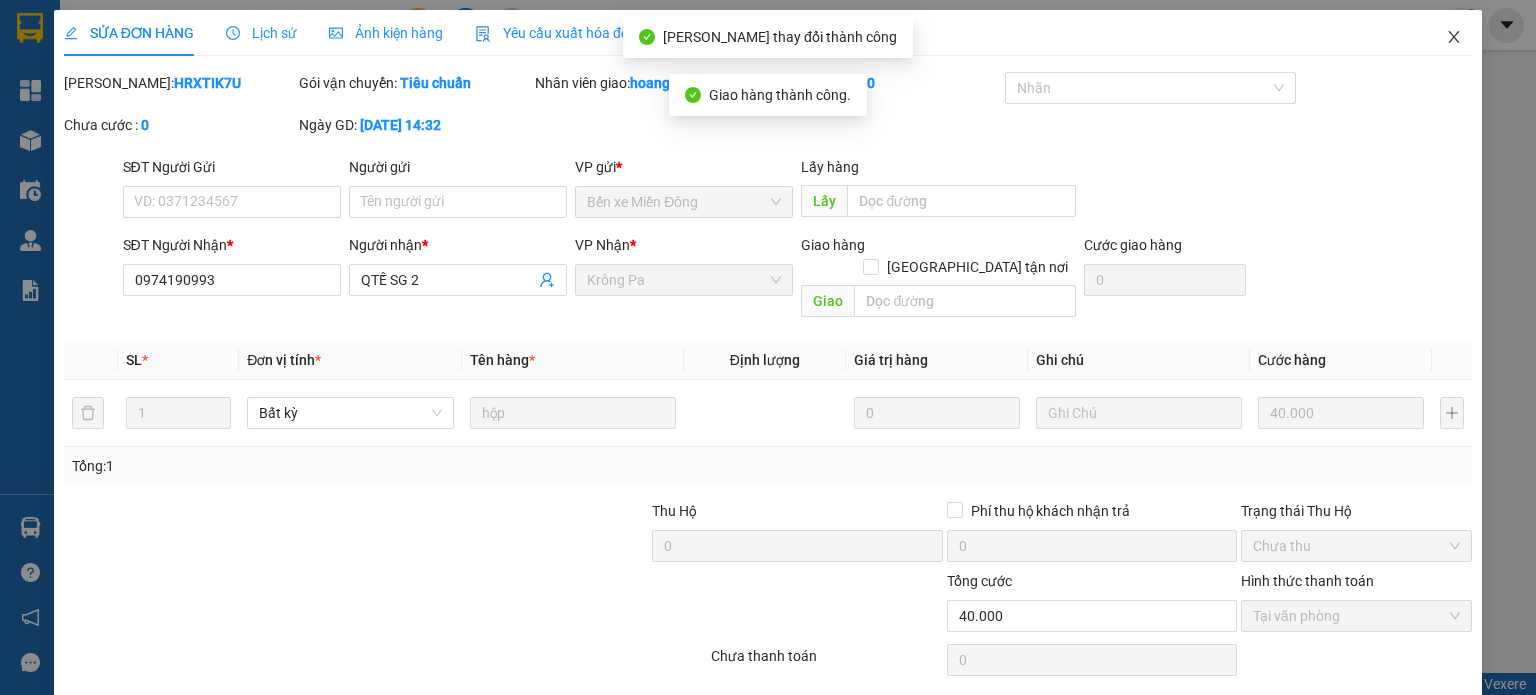 click 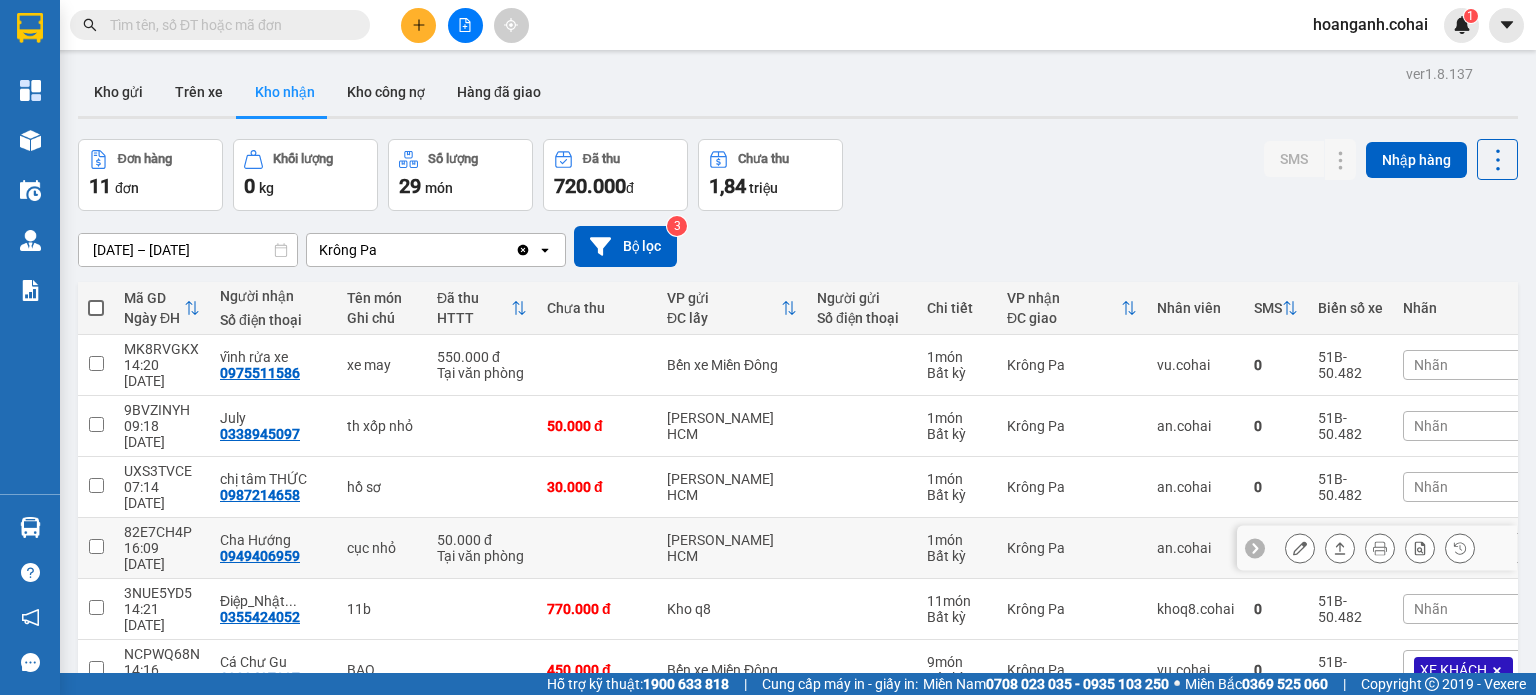 click at bounding box center [1300, 548] 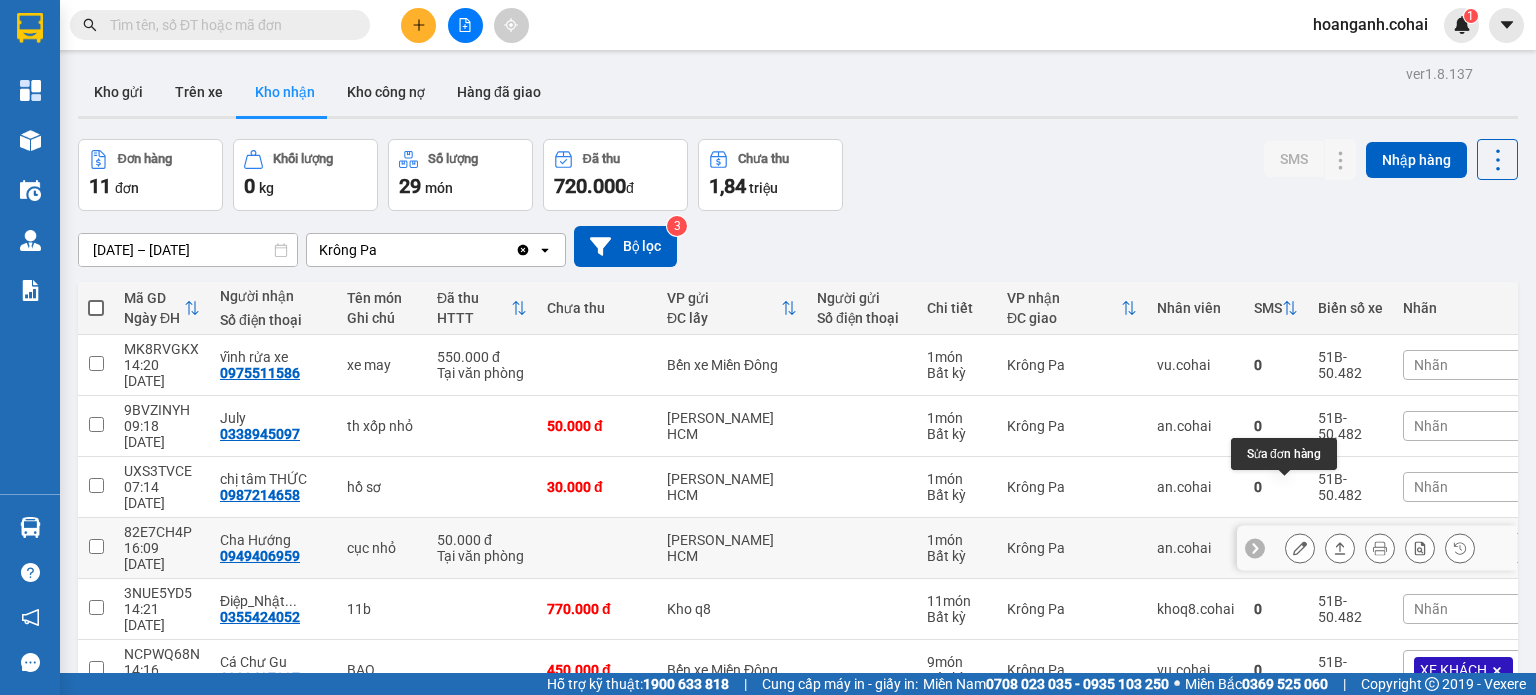 click 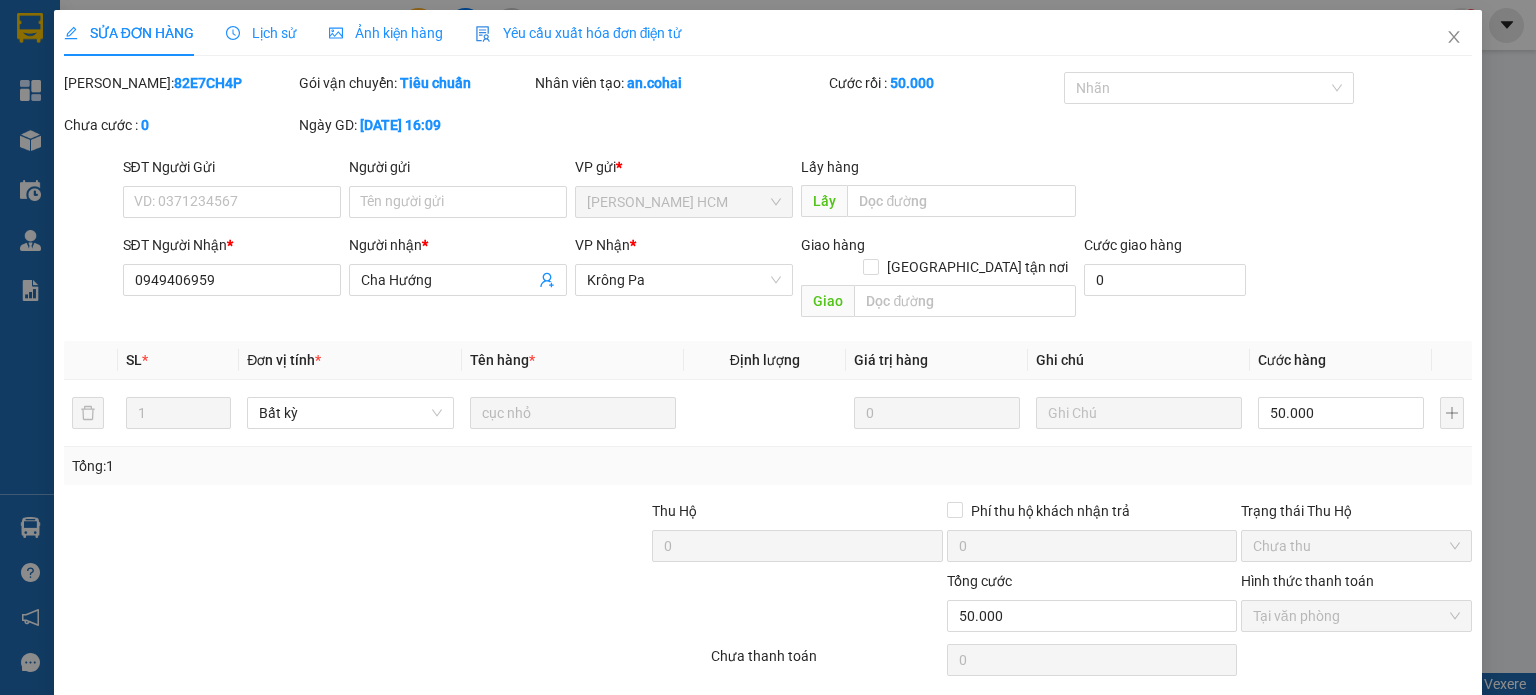 click on "[PERSON_NAME] và Giao hàng" at bounding box center [904, 711] 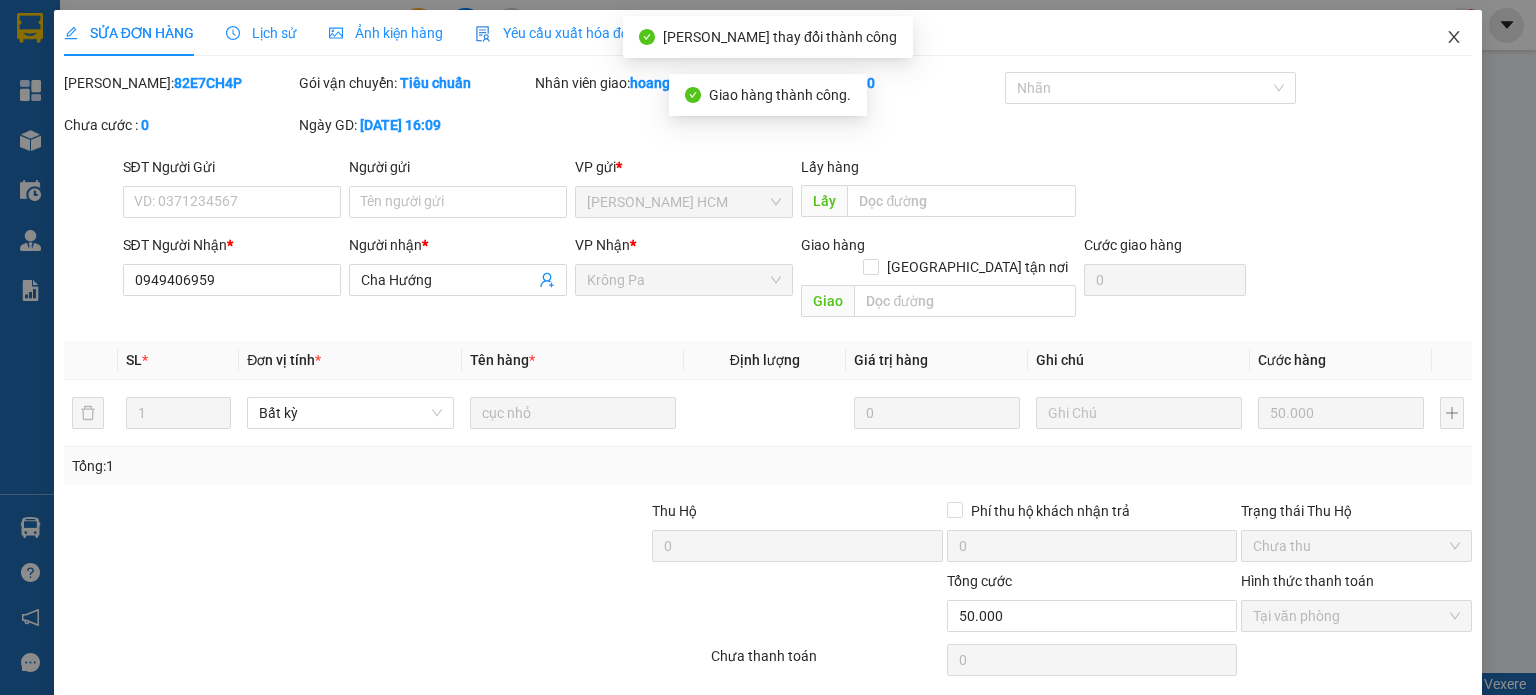 click 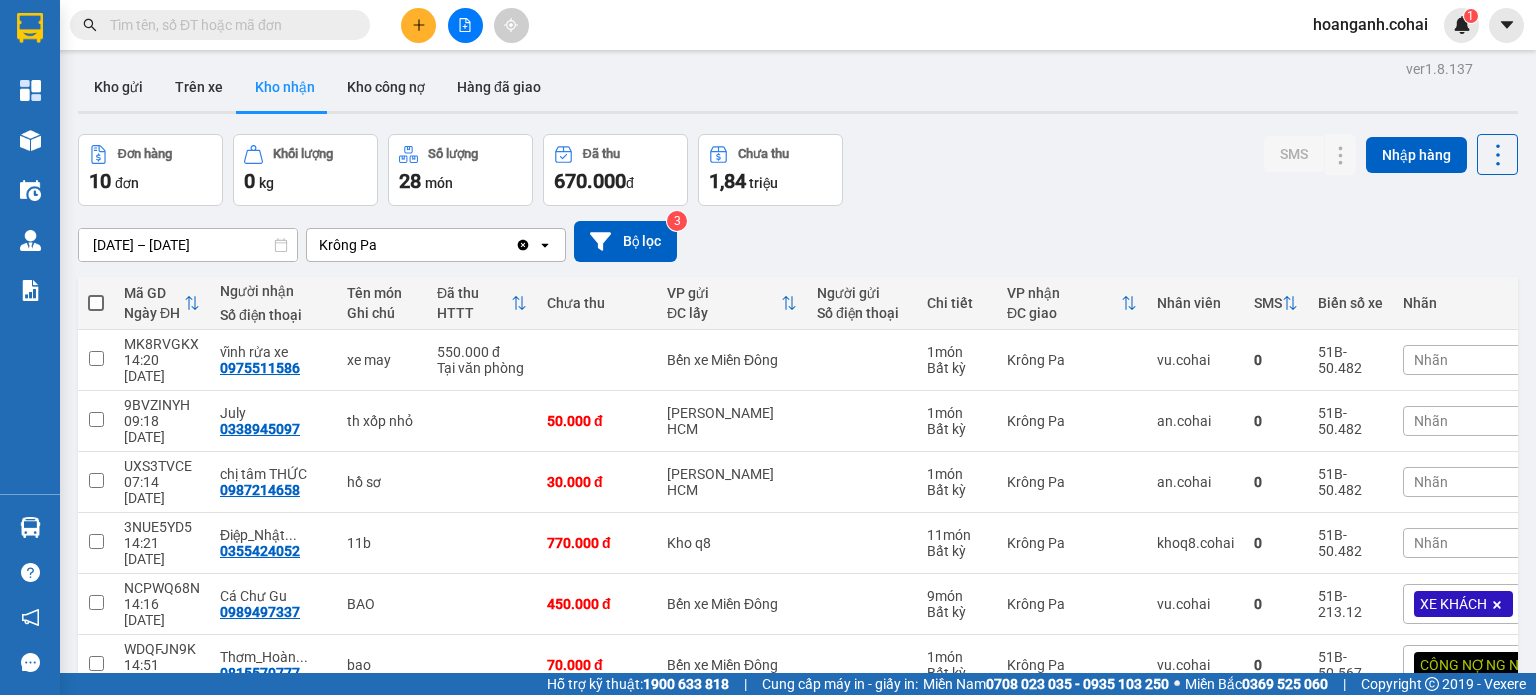 scroll, scrollTop: 0, scrollLeft: 0, axis: both 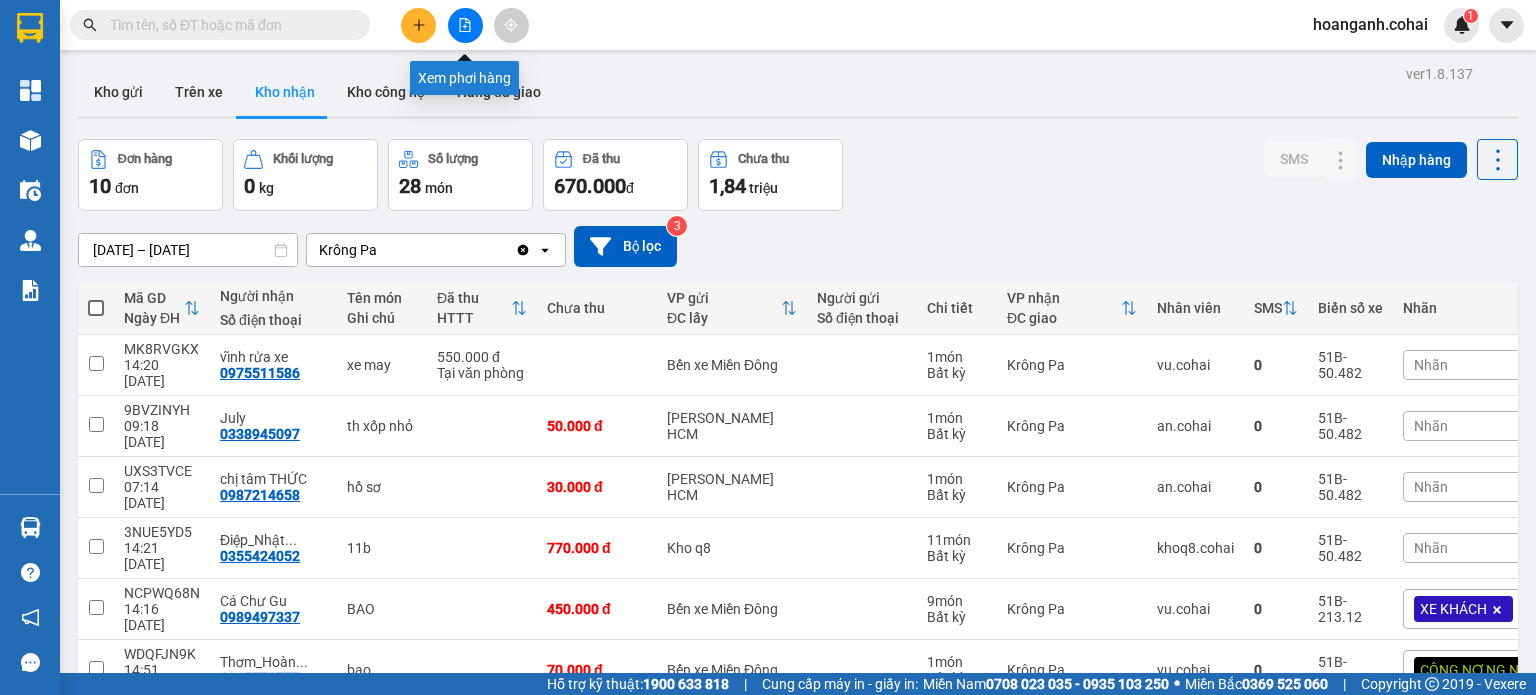 click 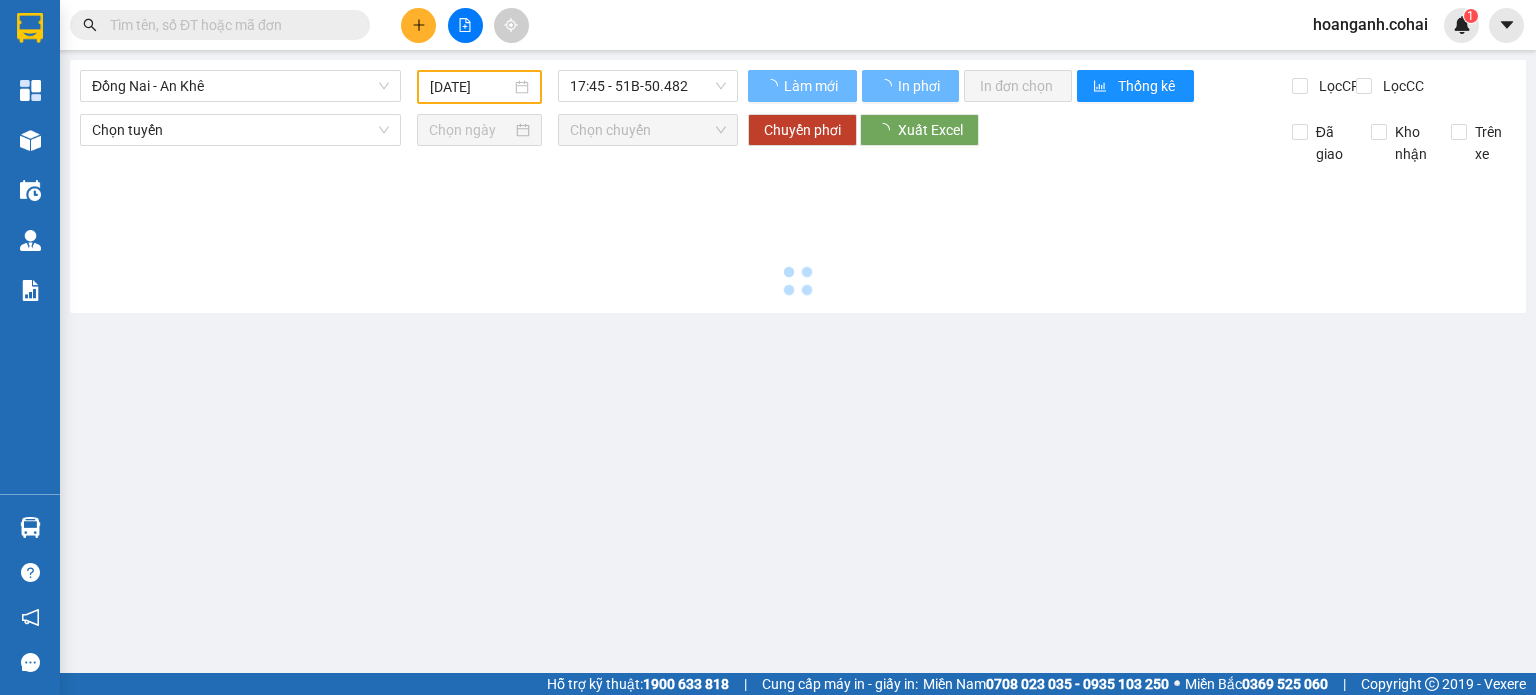 type on "[DATE]" 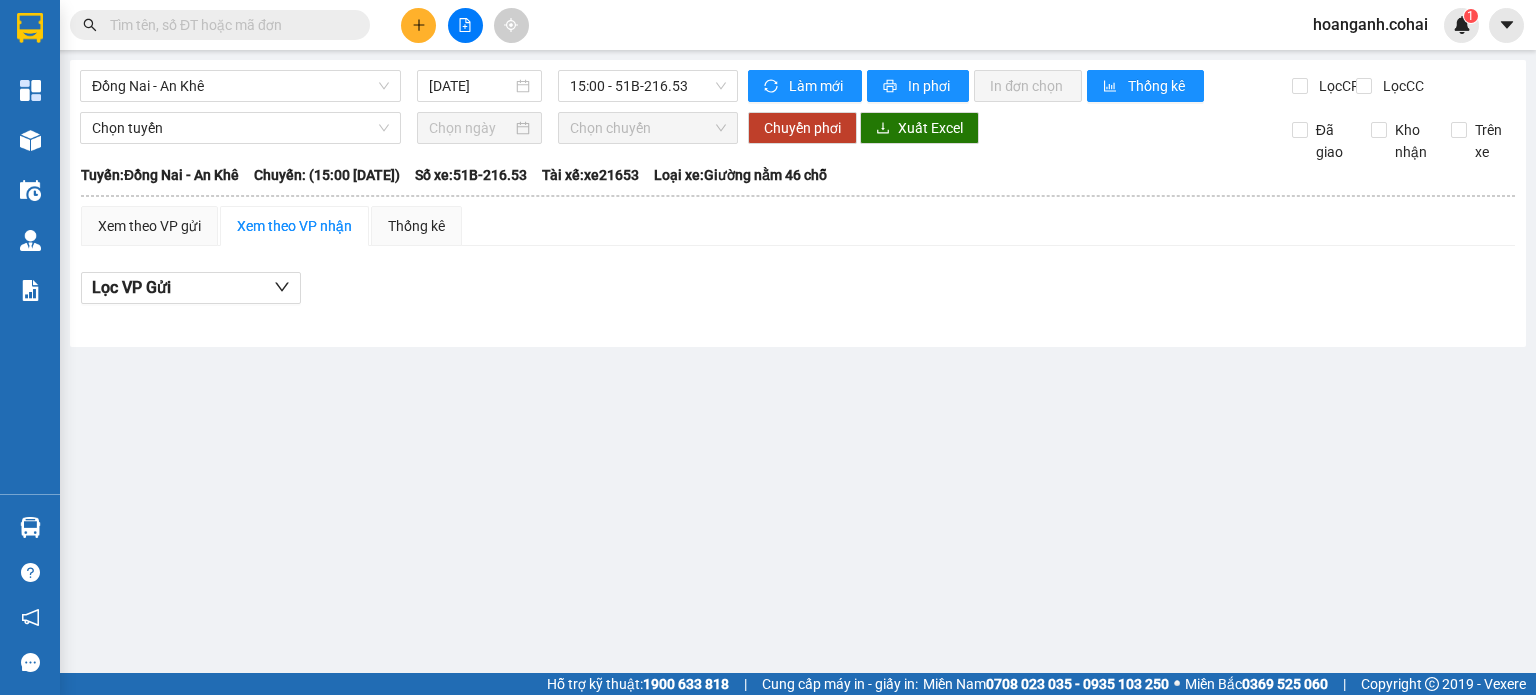 click on "Đồng Nai - An Khê [DATE] 15:00     - 51B-216.53  Làm mới In phơi In đơn chọn Thống kê Lọc  CR Lọc  CC Chọn tuyến Chọn chuyến Chuyển phơi Xuất Excel Đã giao Kho nhận Trên xe Cô Hai   [PHONE_NUMBER]   [GEOGRAPHIC_DATA][PERSON_NAME] 8 PHƠI HÀNG 08:46 [DATE] Tuyến:  [GEOGRAPHIC_DATA] - [GEOGRAPHIC_DATA]:   (15:00 [DATE]) Tài xế:  xe21653   Số xe:  51B-216.53 Loại xe:  [GEOGRAPHIC_DATA] nằm 46 chỗ Tuyến:  [GEOGRAPHIC_DATA] - [GEOGRAPHIC_DATA]:   (15:00 [DATE]) Số xe:  51B-216.53 Tài xế:  xe21653 Loại xe:  Giường nằm 46 chỗ Xem theo VP gửi Xem theo VP nhận Thống kê Lọc VP Gửi Cước rồi :   0  VNĐ Chưa cước :   0  VNĐ Thu hộ:  0  VNĐ Cô Hai   [PHONE_NUMBER]   [GEOGRAPHIC_DATA][PERSON_NAME], Phường 8 PHƠI HÀNG [GEOGRAPHIC_DATA]  -  08:46 [DATE] Tuyến:  [GEOGRAPHIC_DATA] - [GEOGRAPHIC_DATA]:   (15:00 [DATE]) Tài xế:  xe21653   Số xe:  51B-216.53   Loại xe:  Giường nằm 46 chỗ Mã GD Người gửi Người nhận ĐC Giao SL :" at bounding box center (798, 203) 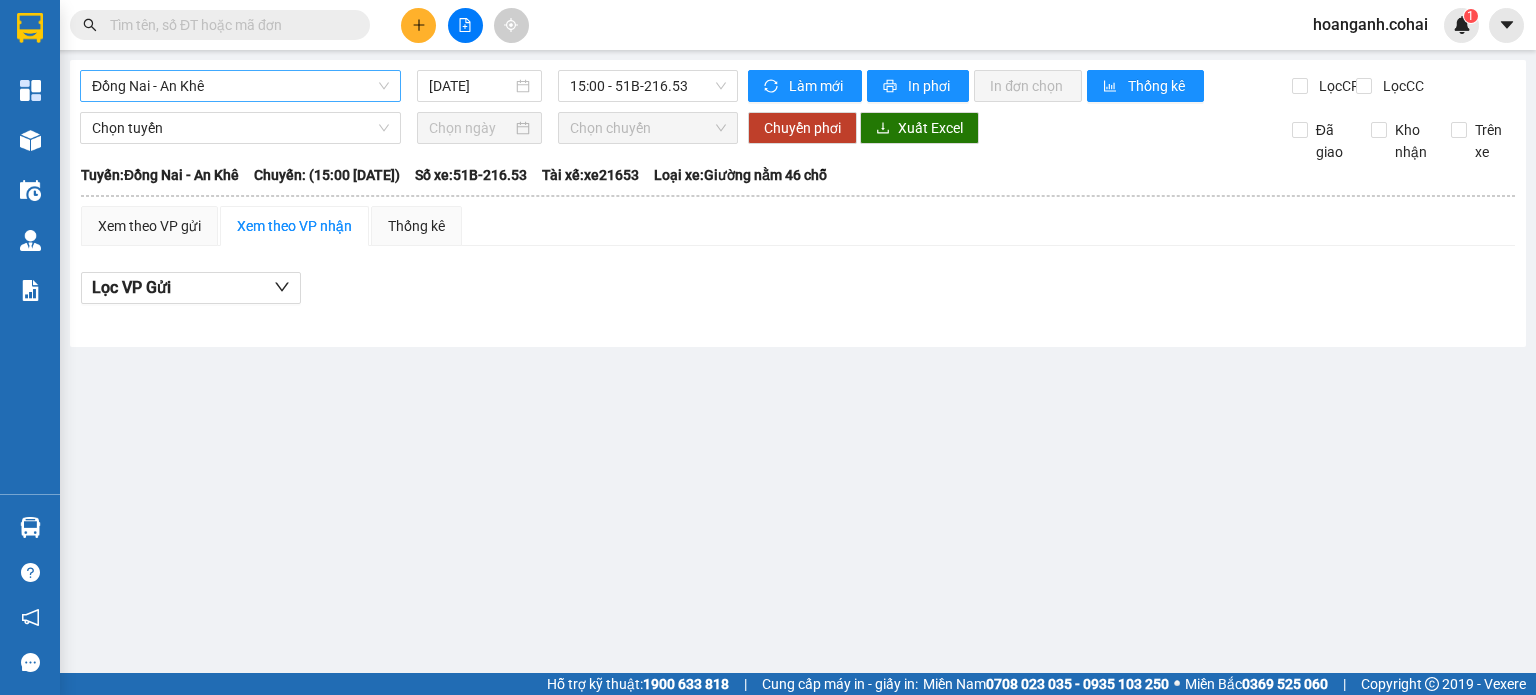 click on "Đồng Nai - An Khê" at bounding box center (240, 86) 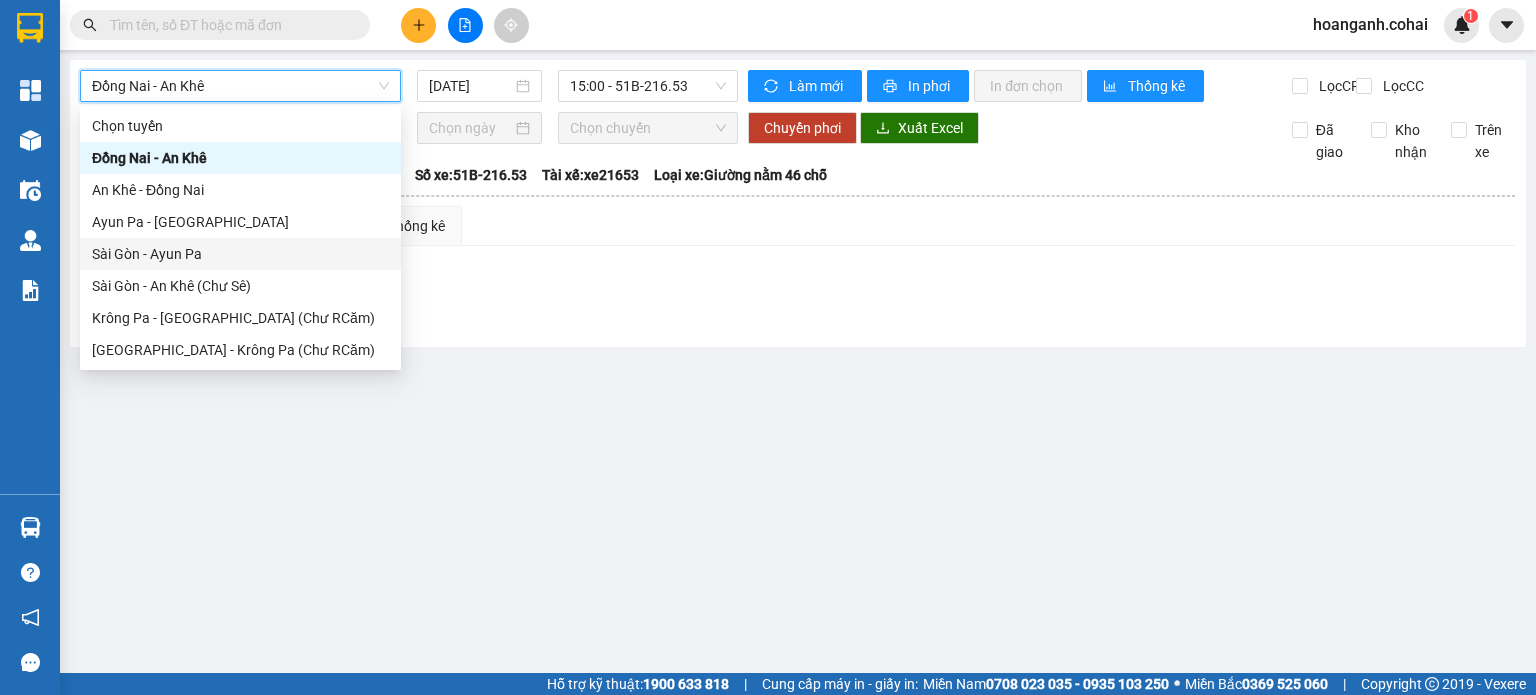 click on "Đồng Nai - An Khê Đồng Nai - An Khê [DATE] 15:00     - 51B-216.53  Làm mới In phơi In đơn chọn Thống kê Lọc  CR Lọc  CC Chọn tuyến Chọn chuyến Chuyển phơi Xuất Excel Đã giao Kho nhận Trên xe Cô Hai   [PHONE_NUMBER]   [GEOGRAPHIC_DATA] 8 PHƠI HÀNG 08:46 [DATE] [GEOGRAPHIC_DATA]:  [GEOGRAPHIC_DATA] - [GEOGRAPHIC_DATA] Chuyến:   (15:00 [DATE]) Tài xế:  xe21653   Số xe:  51B-216.53 Loại xe:  [GEOGRAPHIC_DATA] nằm 46 chỗ [GEOGRAPHIC_DATA]:  [GEOGRAPHIC_DATA] - [GEOGRAPHIC_DATA]:   (15:00 [DATE]) Số xe:  51B-216.53 Tài xế:  xe21653 Loại xe:  Giường nằm 46 chỗ Xem theo VP gửi Xem theo VP nhận Thống kê Lọc VP Gửi Cước rồi :   0  VNĐ Chưa cước :   0  VNĐ Thu hộ:  0  VNĐ Cô Hai   [PHONE_NUMBER]   [GEOGRAPHIC_DATA][PERSON_NAME], Phường 8 PHƠI HÀNG Krông Pa  -  08:46 [DATE] [GEOGRAPHIC_DATA]:  [GEOGRAPHIC_DATA] - [GEOGRAPHIC_DATA] Chuyến:   (15:00 [DATE]) Tài xế:  xe21653   Số xe:  51B-216.53   Loại xe:  Giường nằm 46 chỗ Mã GD Người gửi SL CR :" at bounding box center (768, 336) 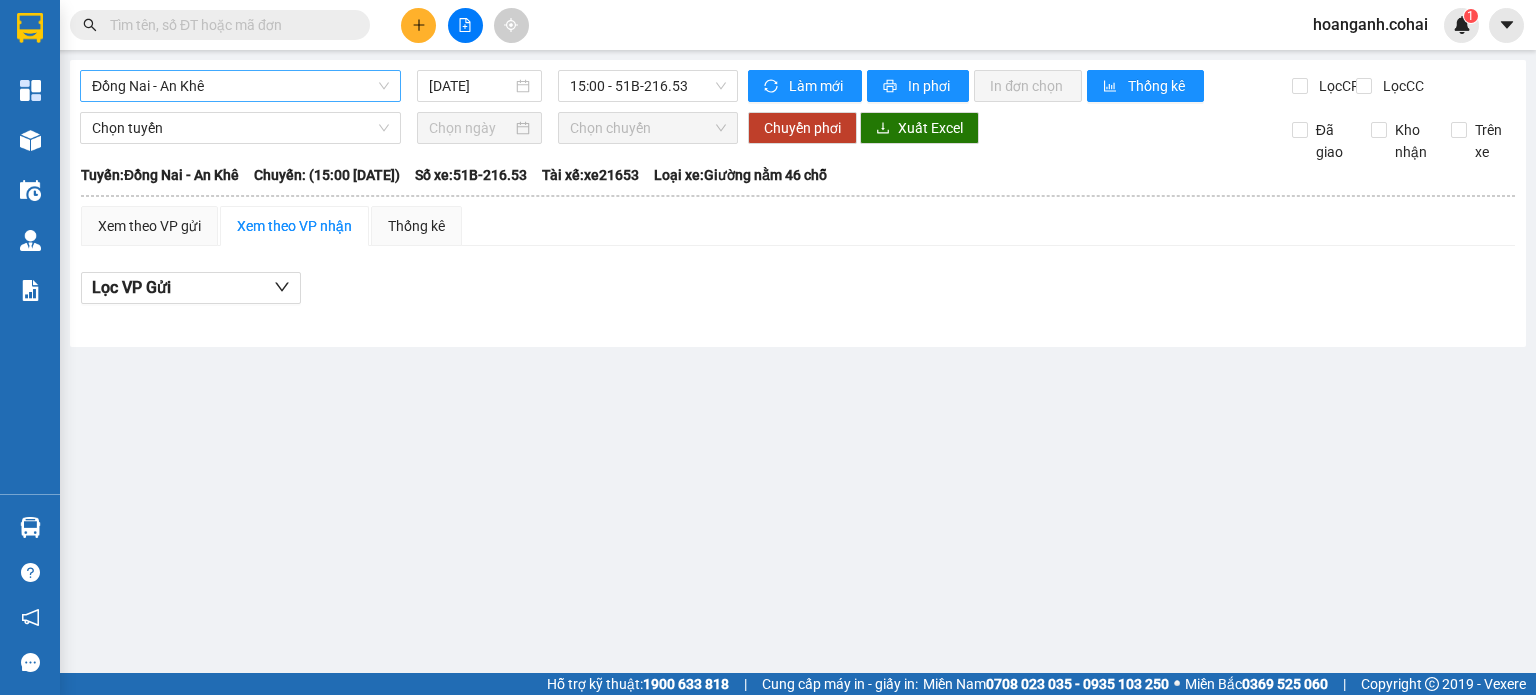 click on "Đồng Nai - An Khê" at bounding box center [240, 86] 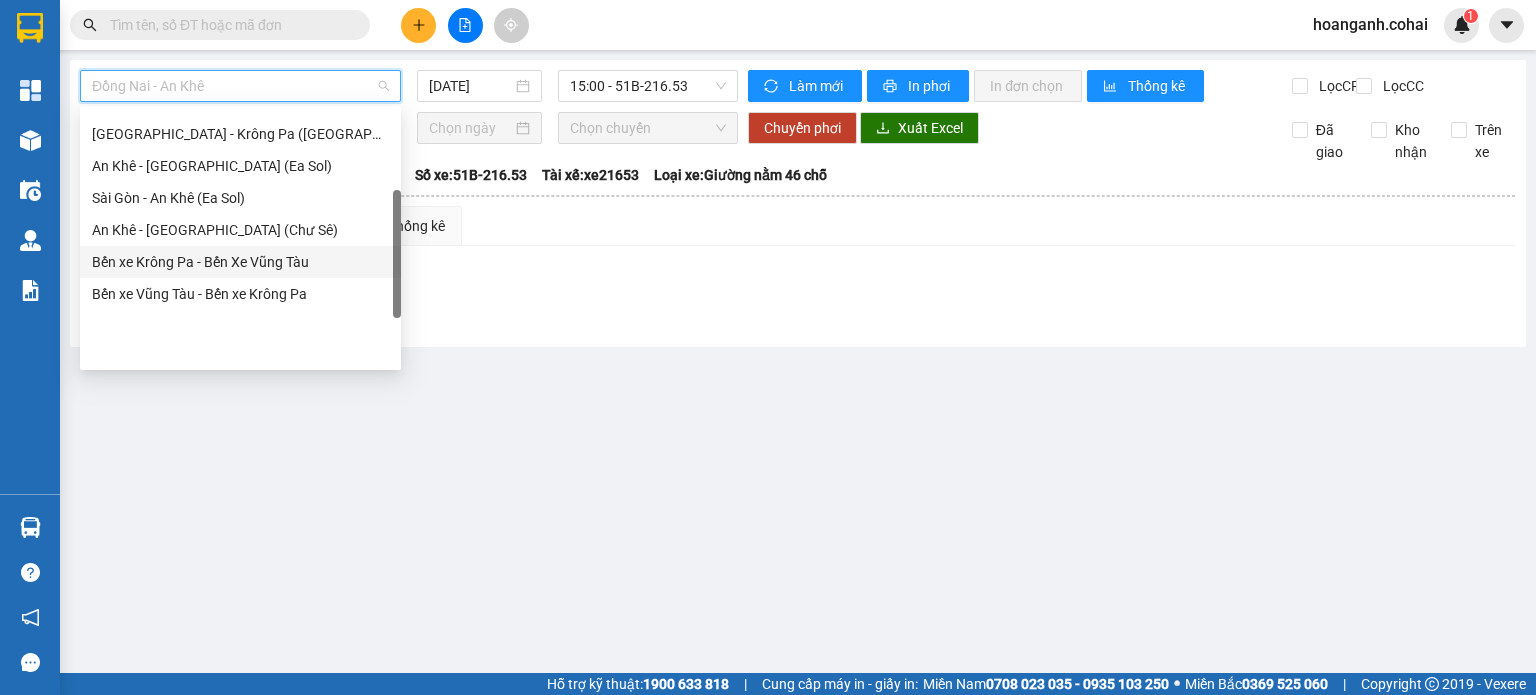 scroll, scrollTop: 80, scrollLeft: 0, axis: vertical 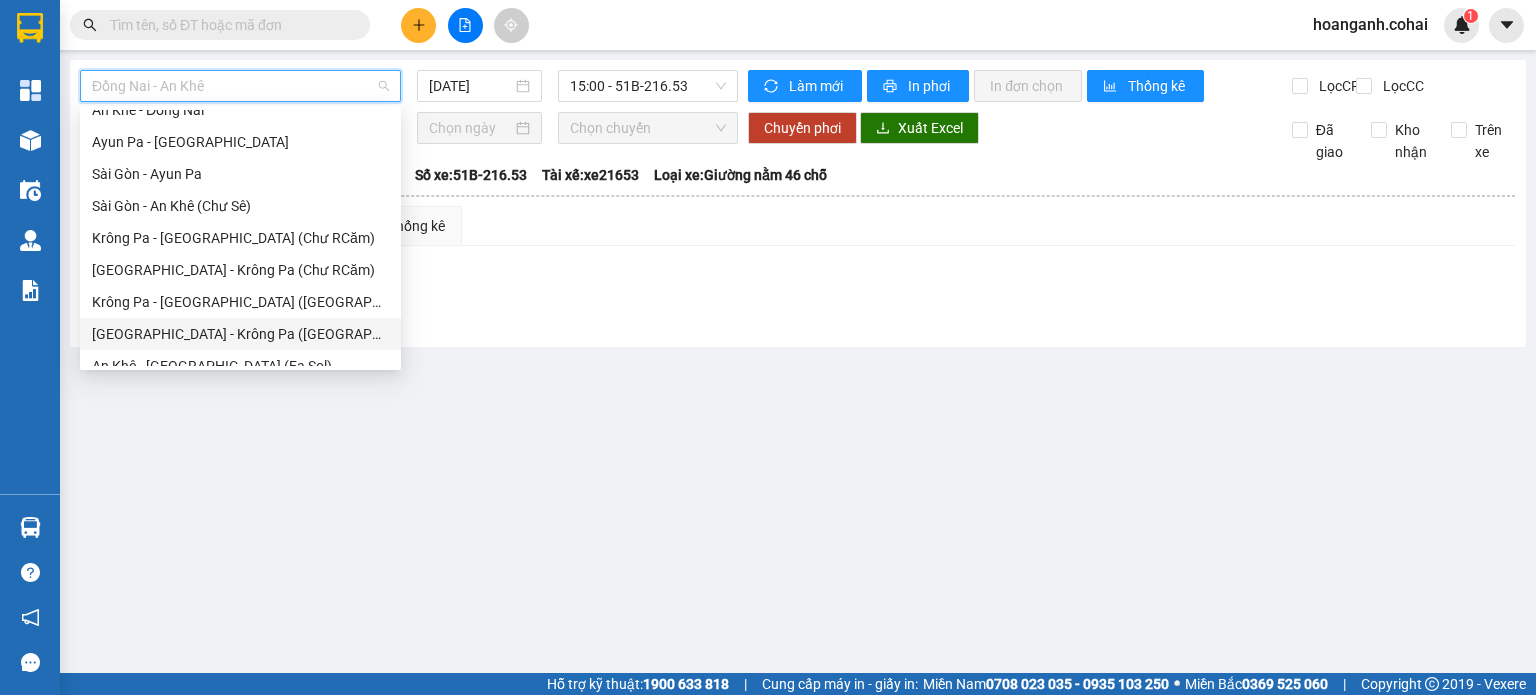 click on "[GEOGRAPHIC_DATA] - Krông Pa ([GEOGRAPHIC_DATA])" at bounding box center [240, 334] 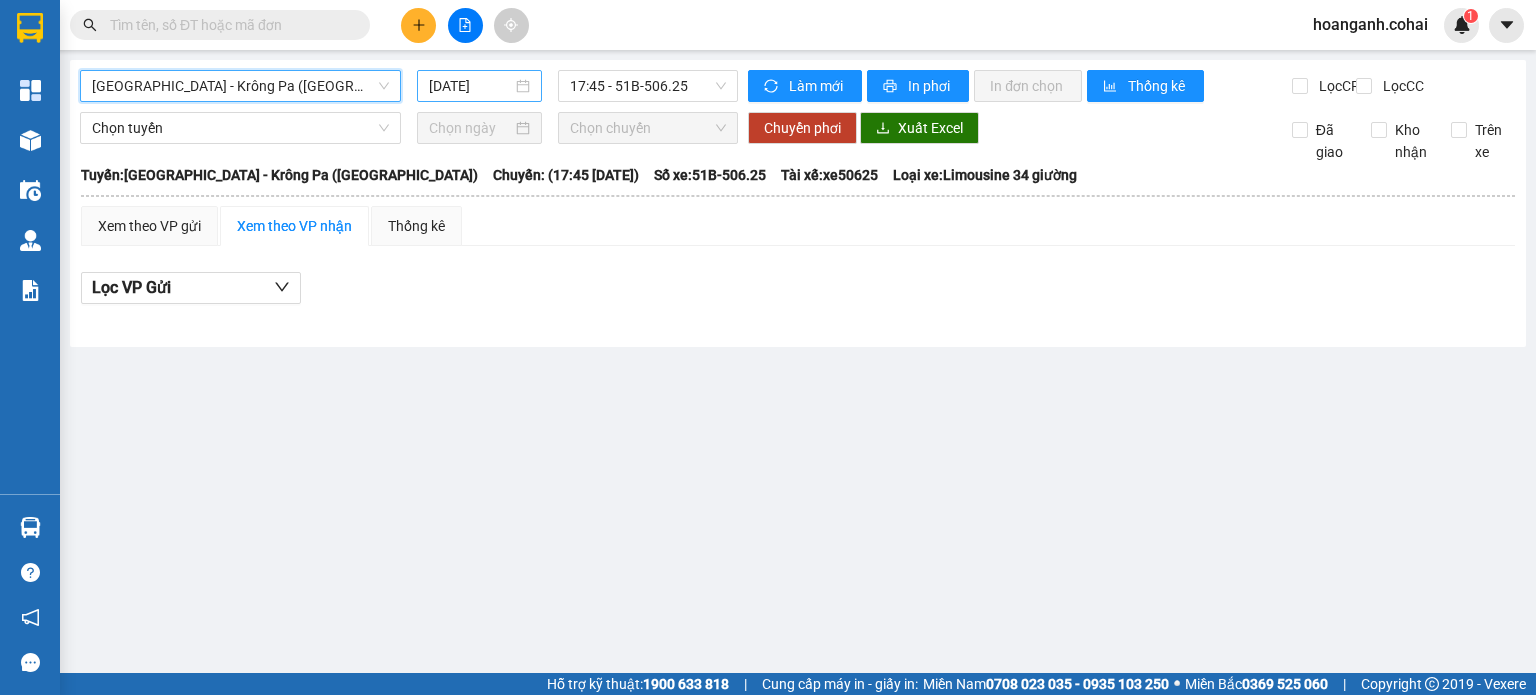 click on "[DATE]" at bounding box center (470, 86) 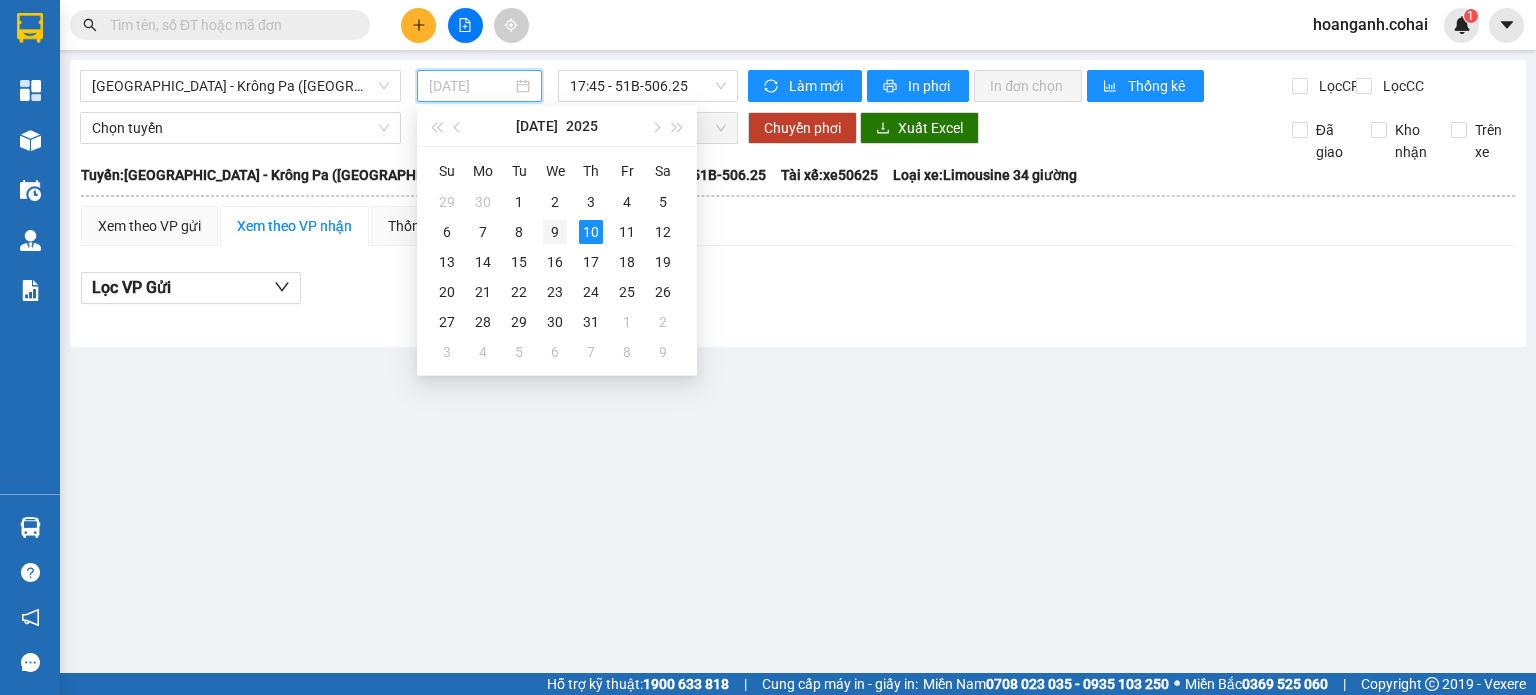 click on "9" at bounding box center [555, 232] 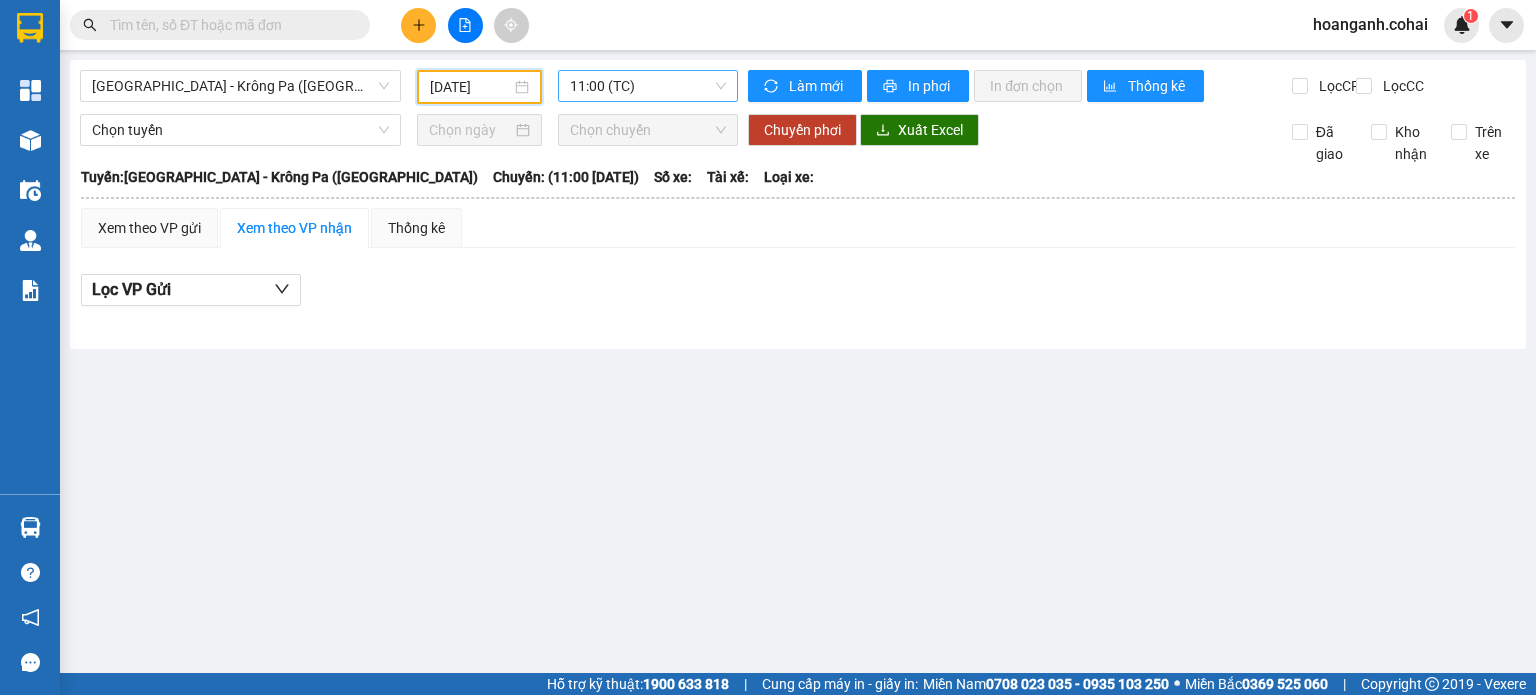 click on "11:00   (TC)" at bounding box center [648, 86] 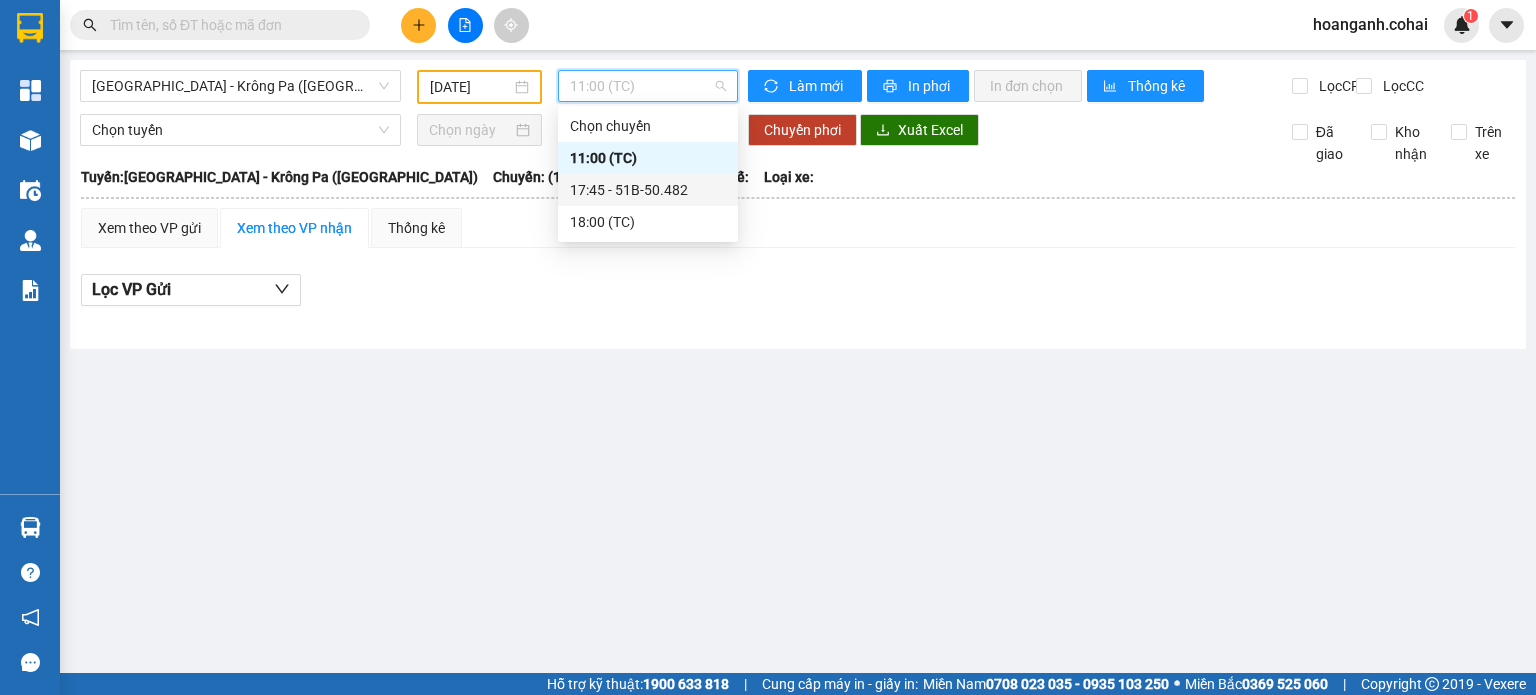click on "17:45     - 51B-50.482" at bounding box center (648, 190) 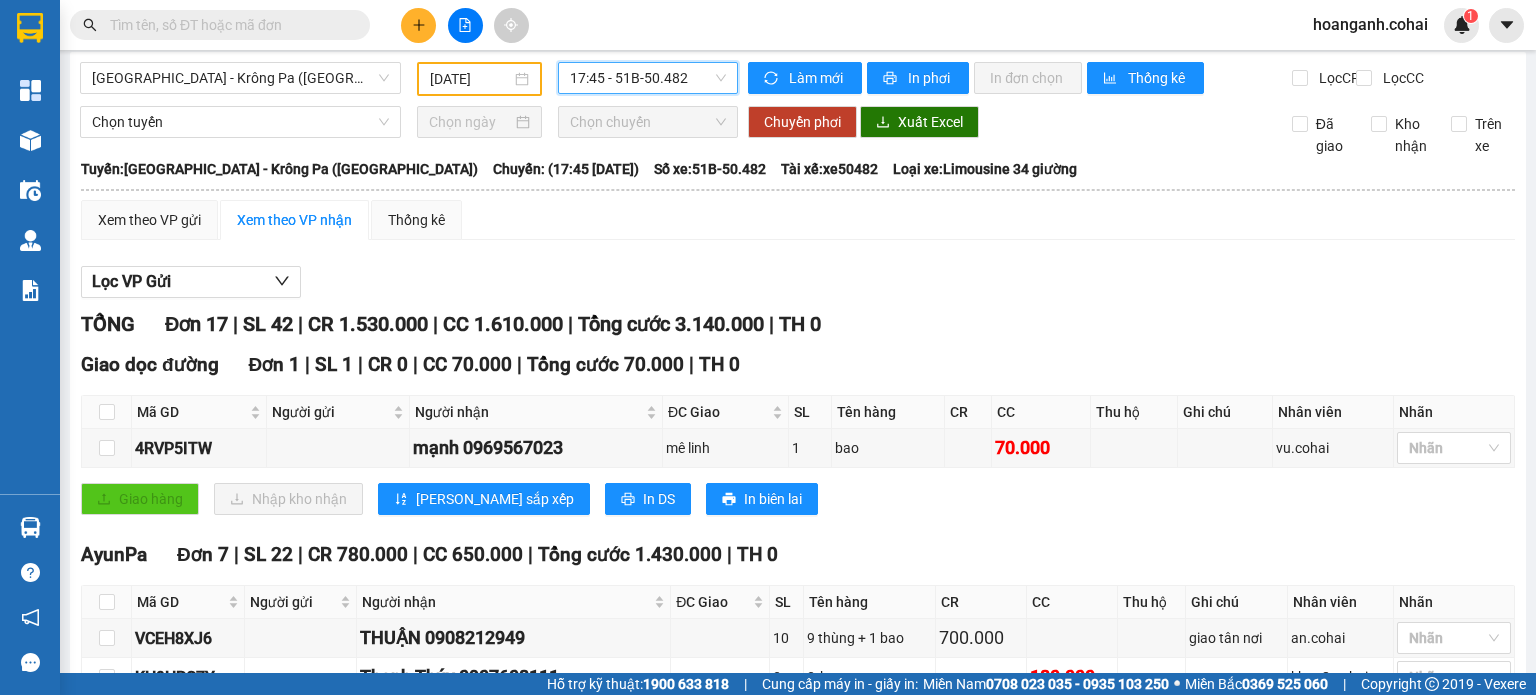 scroll, scrollTop: 0, scrollLeft: 0, axis: both 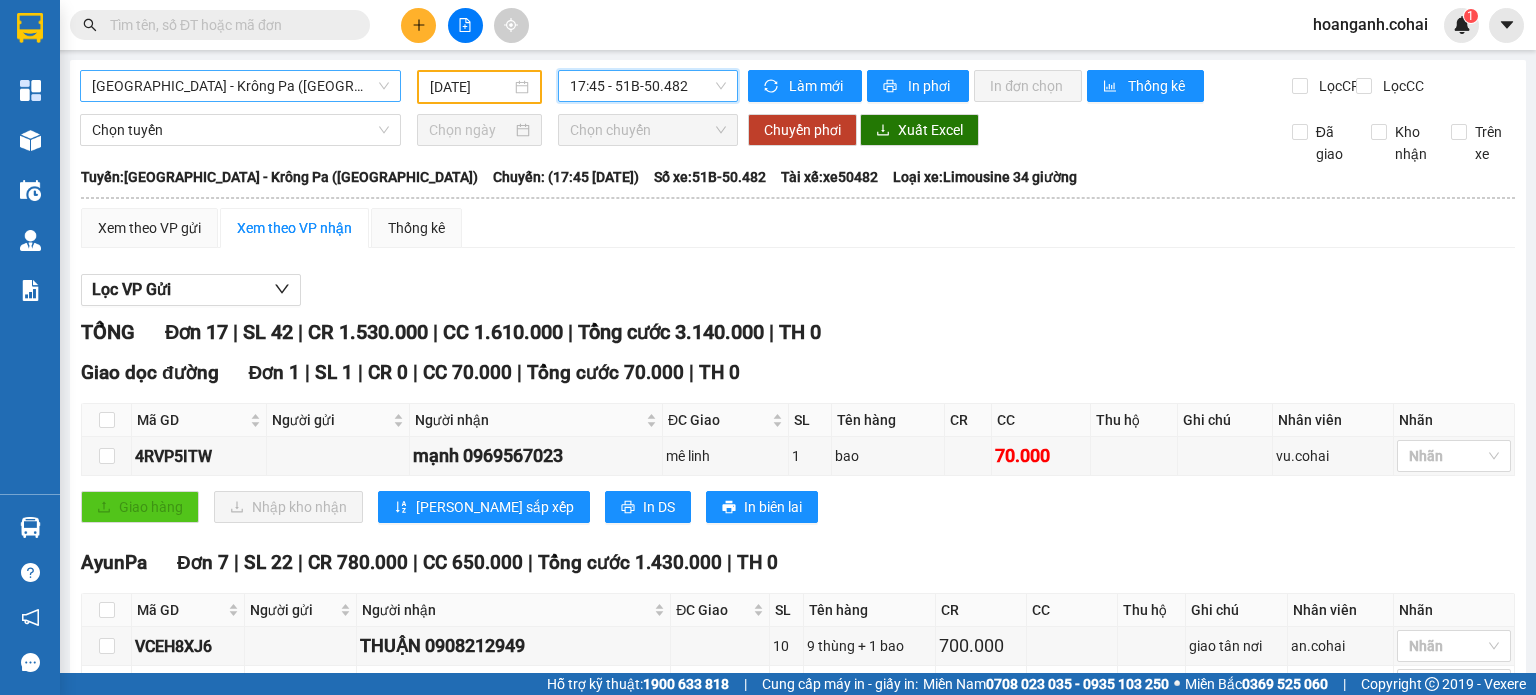 click on "[GEOGRAPHIC_DATA] - Krông Pa ([GEOGRAPHIC_DATA])" at bounding box center (240, 86) 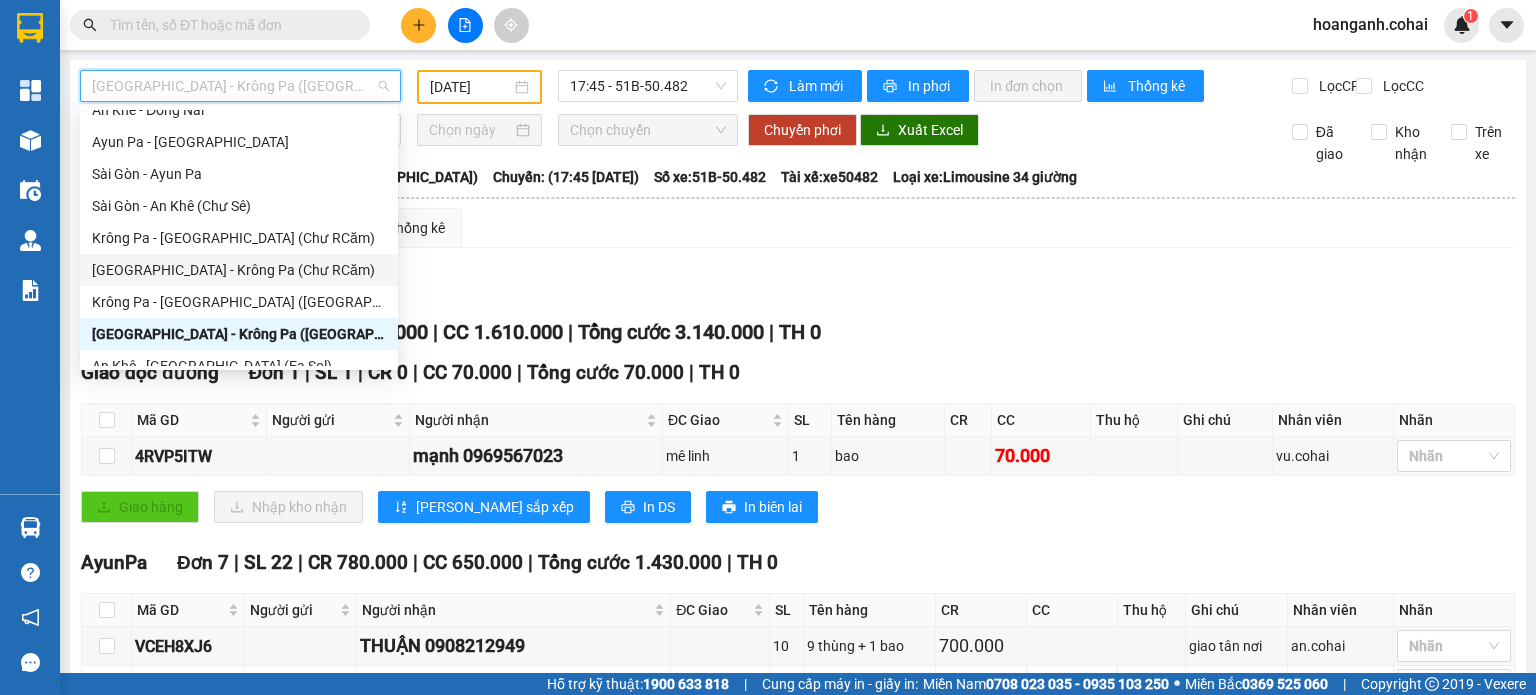 click on "[GEOGRAPHIC_DATA] - Krông Pa (Chư RCăm)" at bounding box center (239, 270) 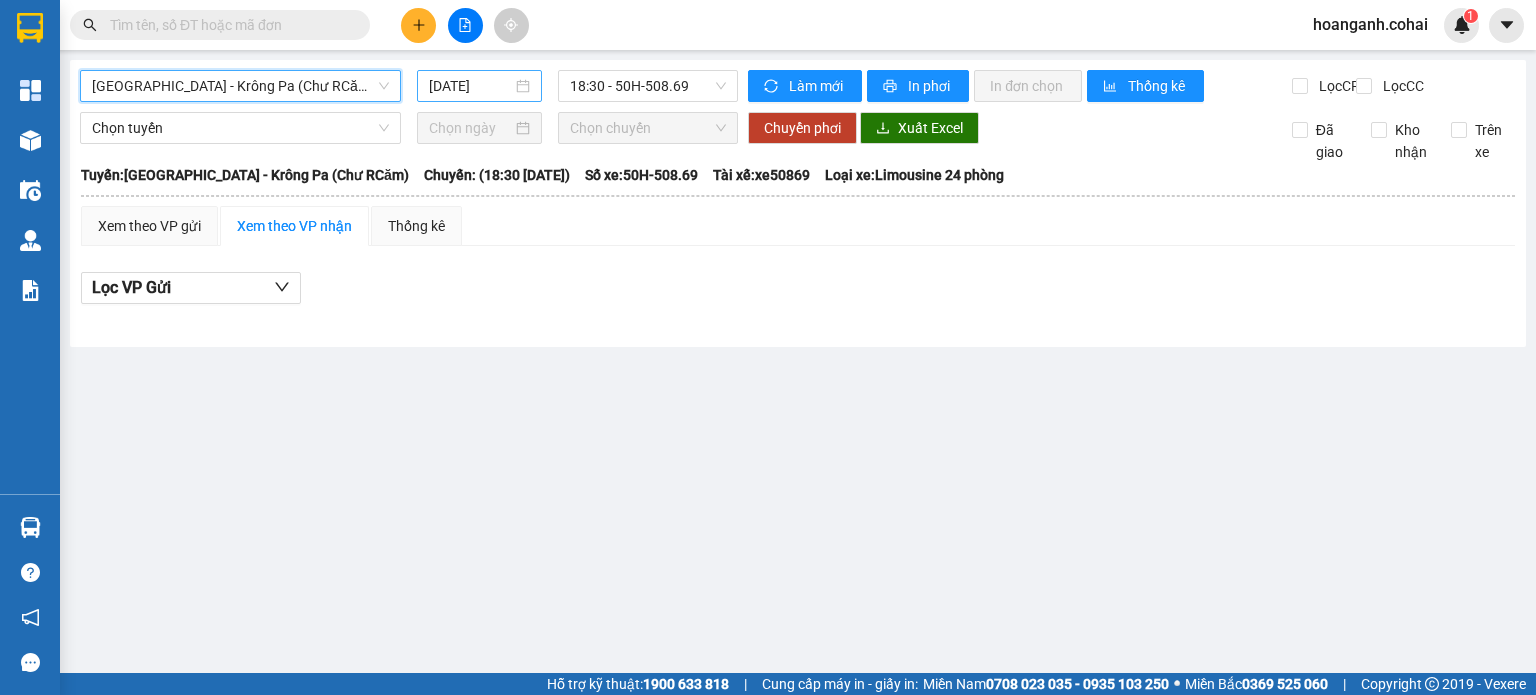 click on "[DATE]" at bounding box center (479, 86) 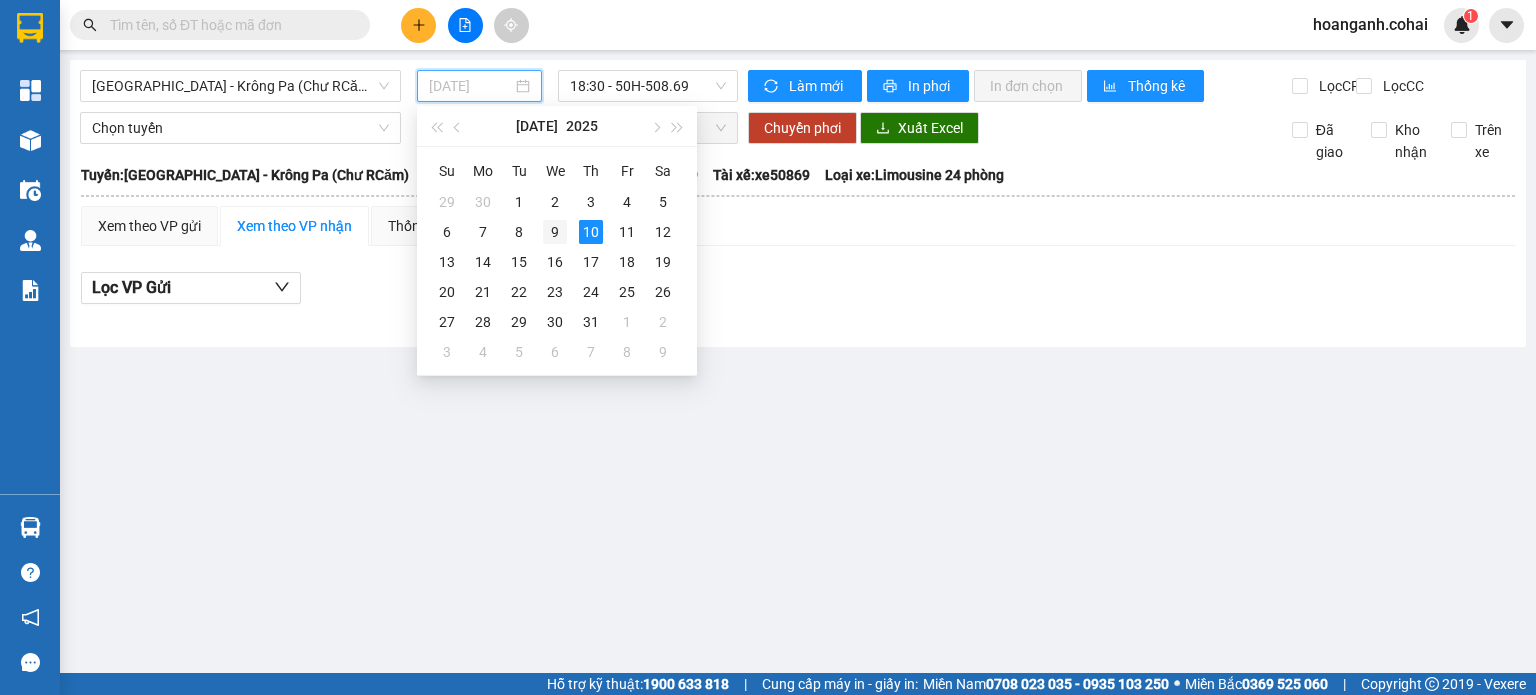 click on "9" at bounding box center [555, 232] 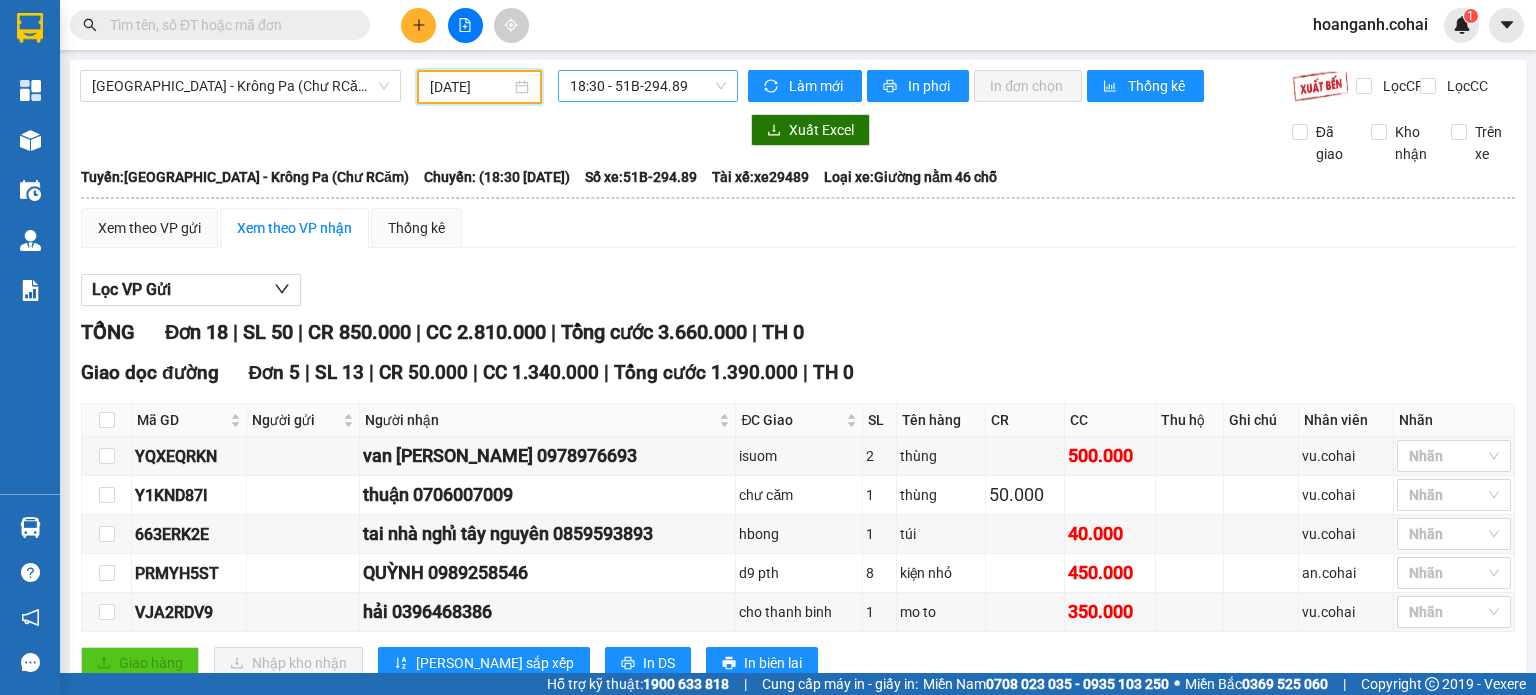 click on "18:30     - 51B-294.89" at bounding box center (648, 86) 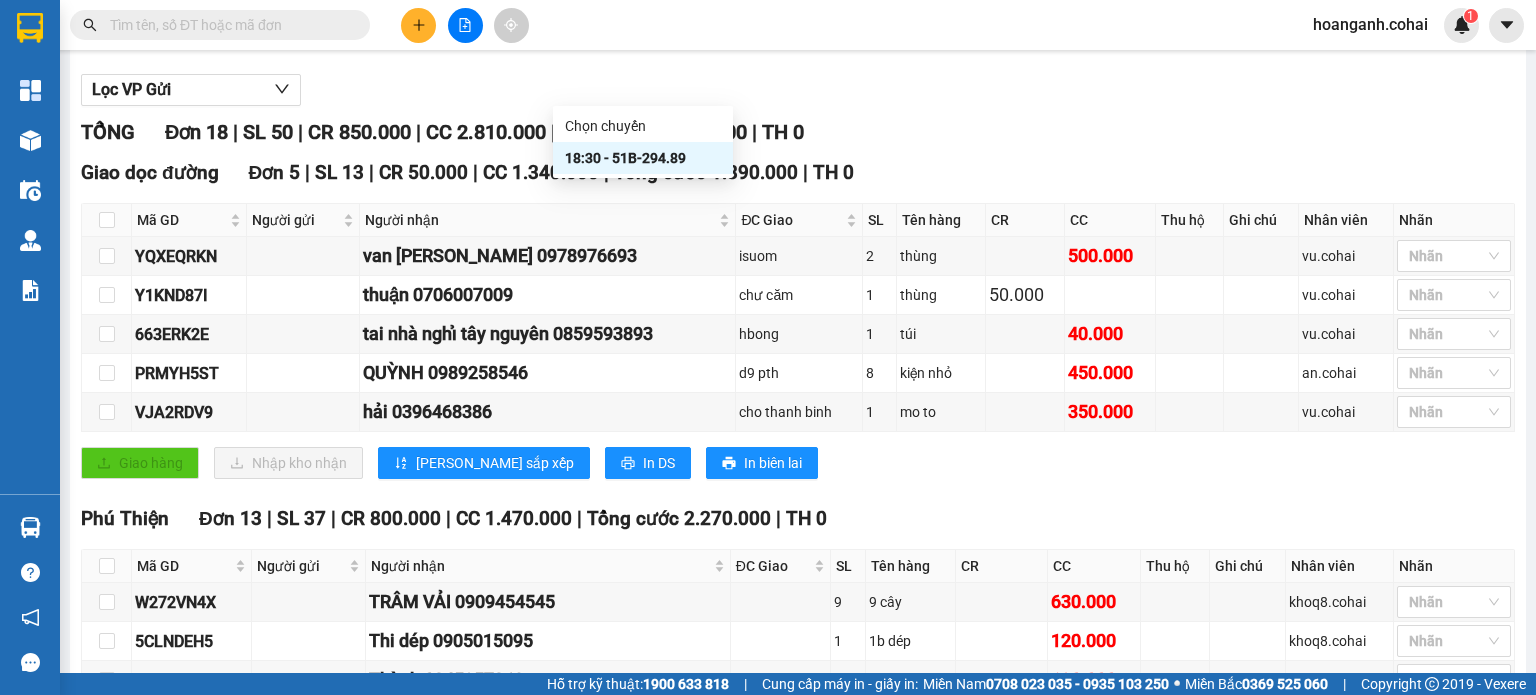 scroll, scrollTop: 0, scrollLeft: 0, axis: both 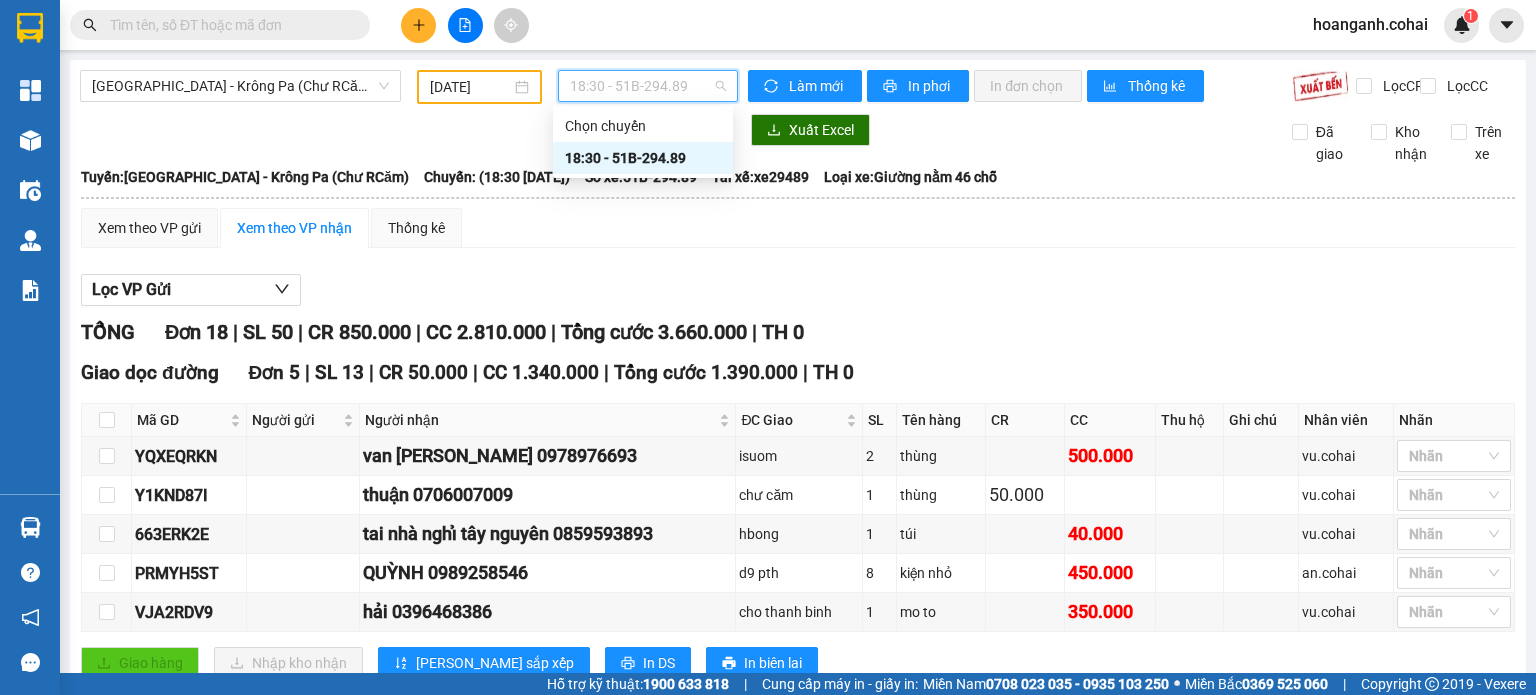 click at bounding box center [228, 25] 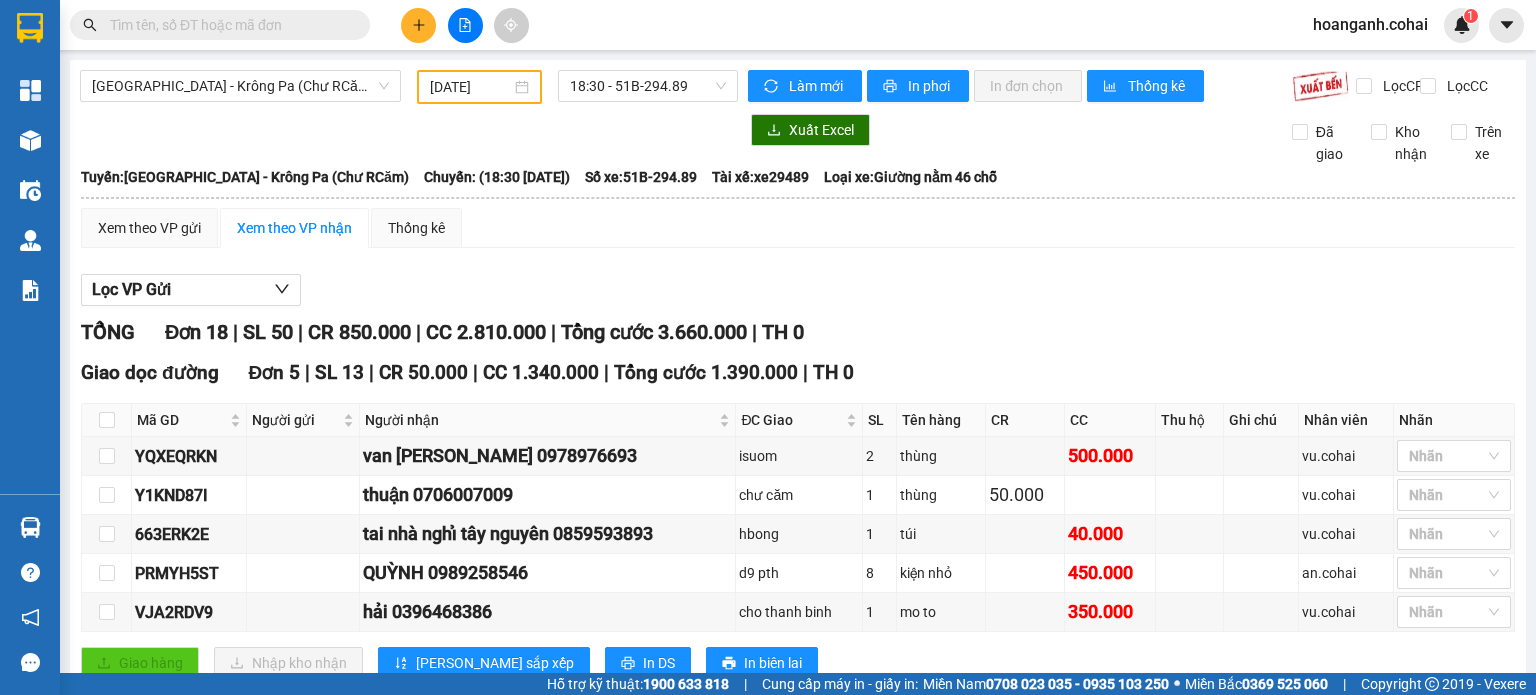 click at bounding box center (228, 25) 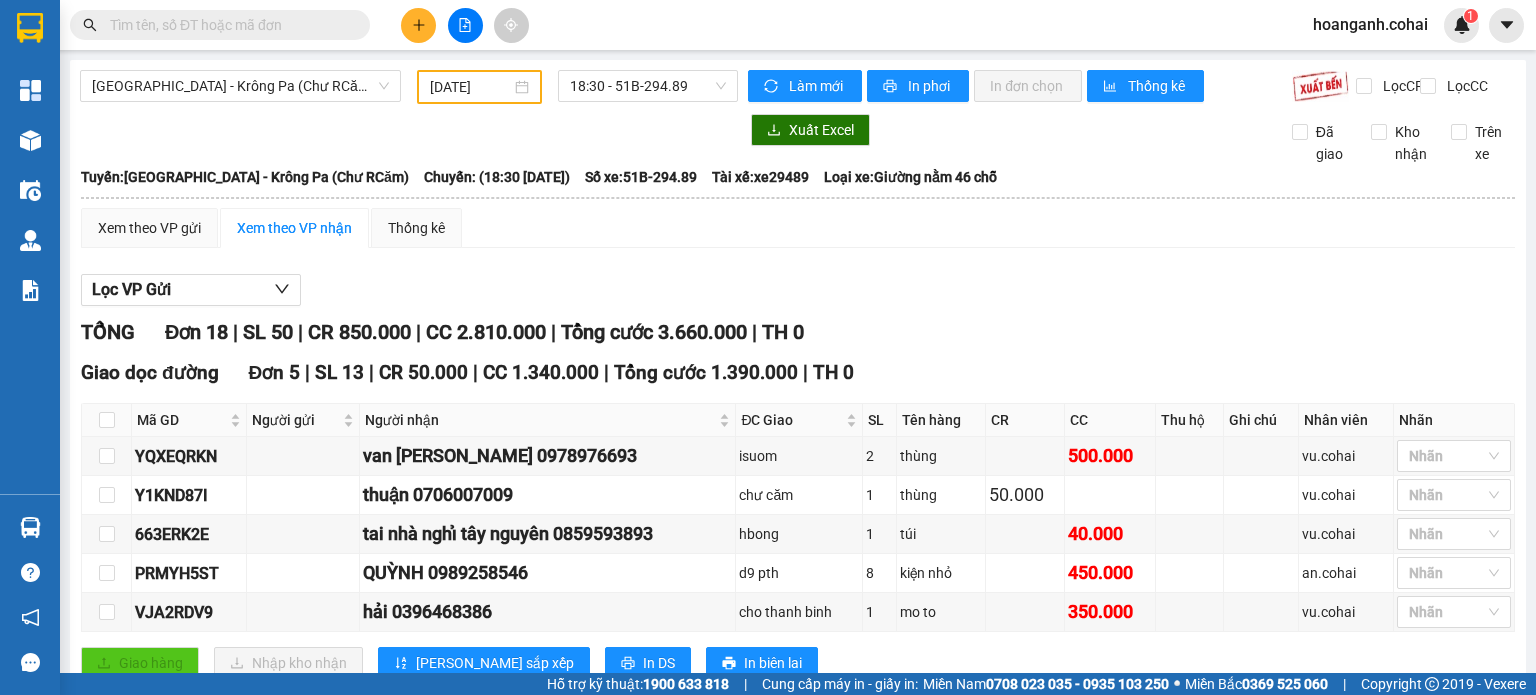 click at bounding box center [228, 25] 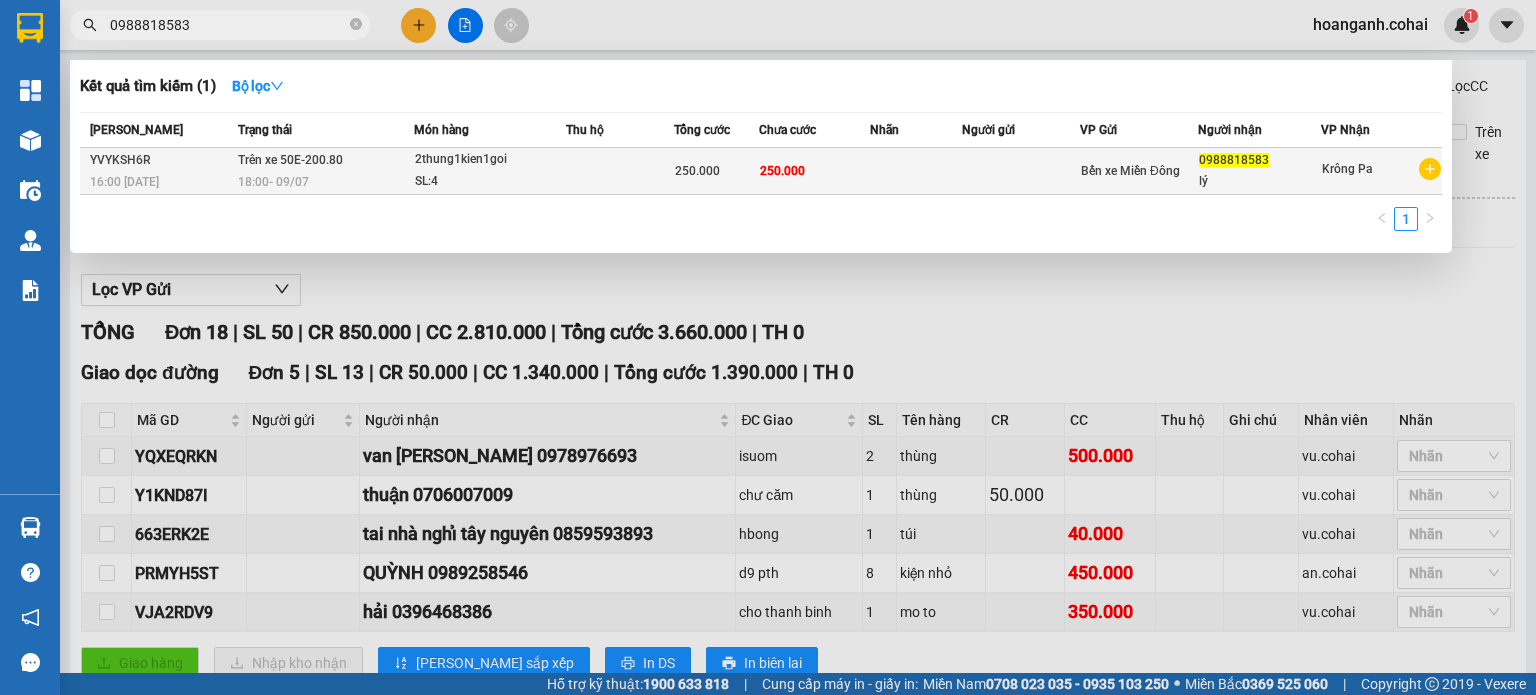 type on "0988818583" 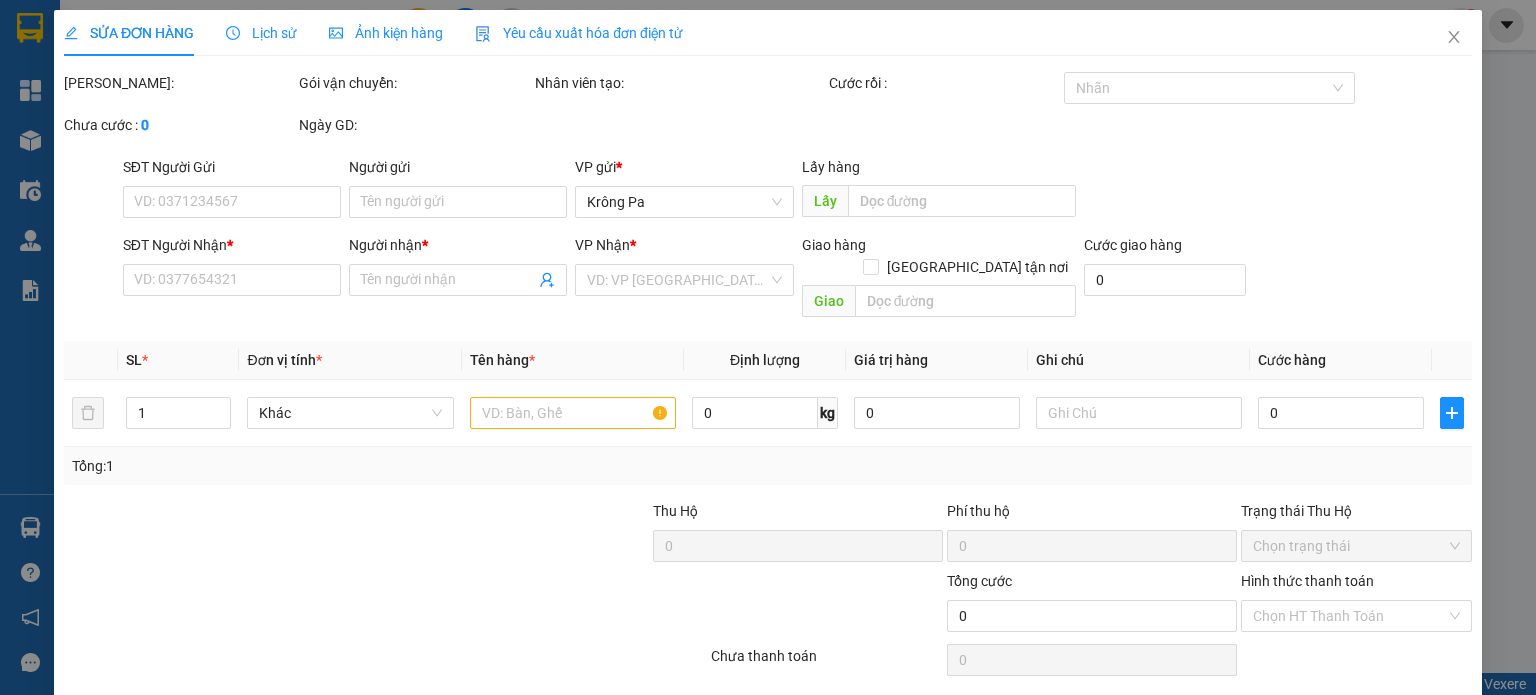 type on "0988818583" 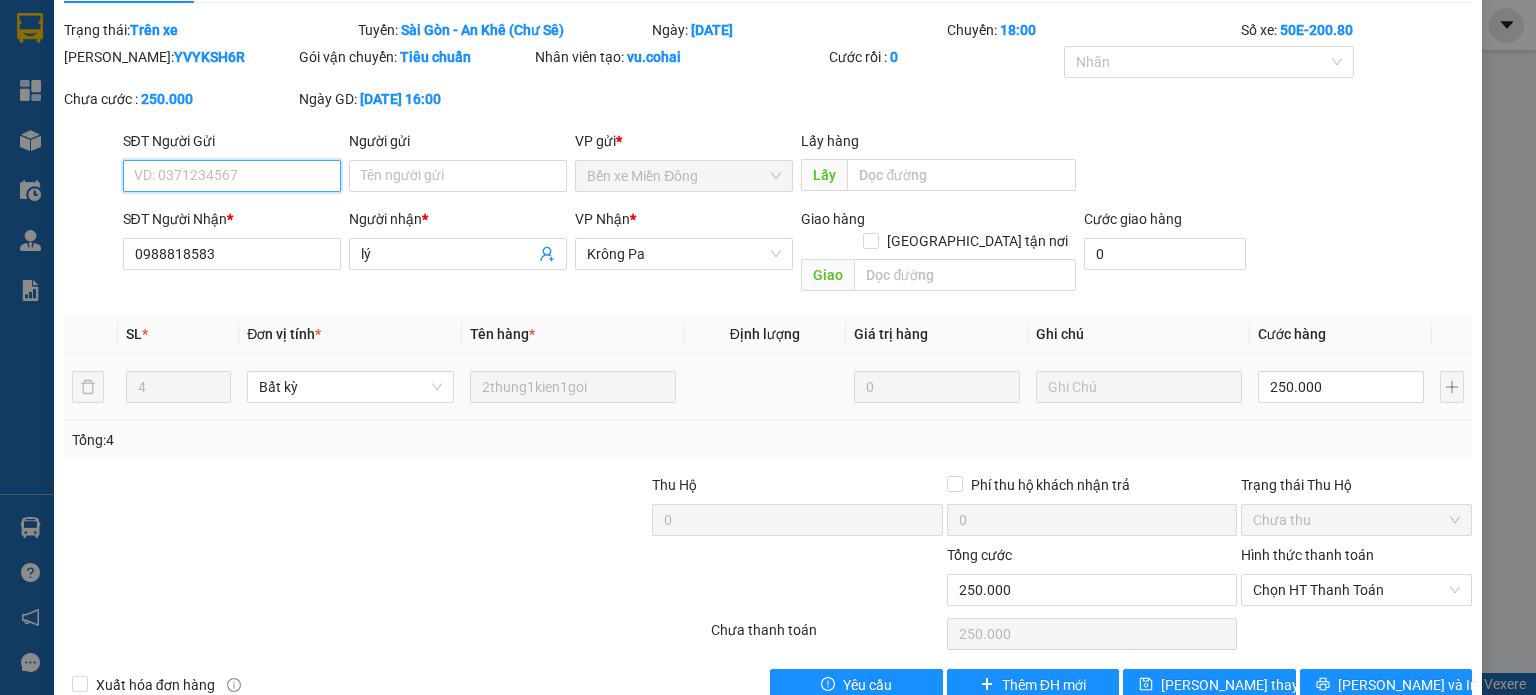 scroll, scrollTop: 75, scrollLeft: 0, axis: vertical 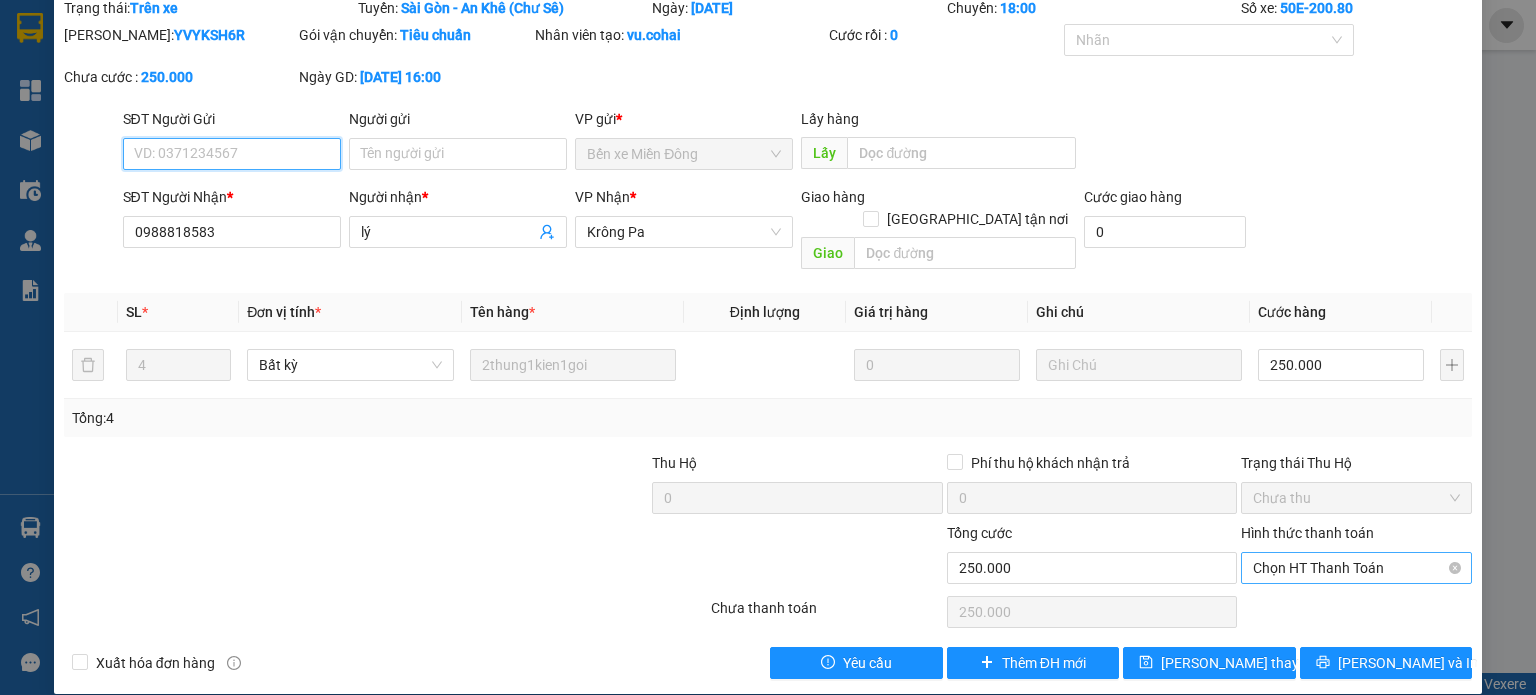 click on "Chọn HT Thanh Toán" at bounding box center (1356, 568) 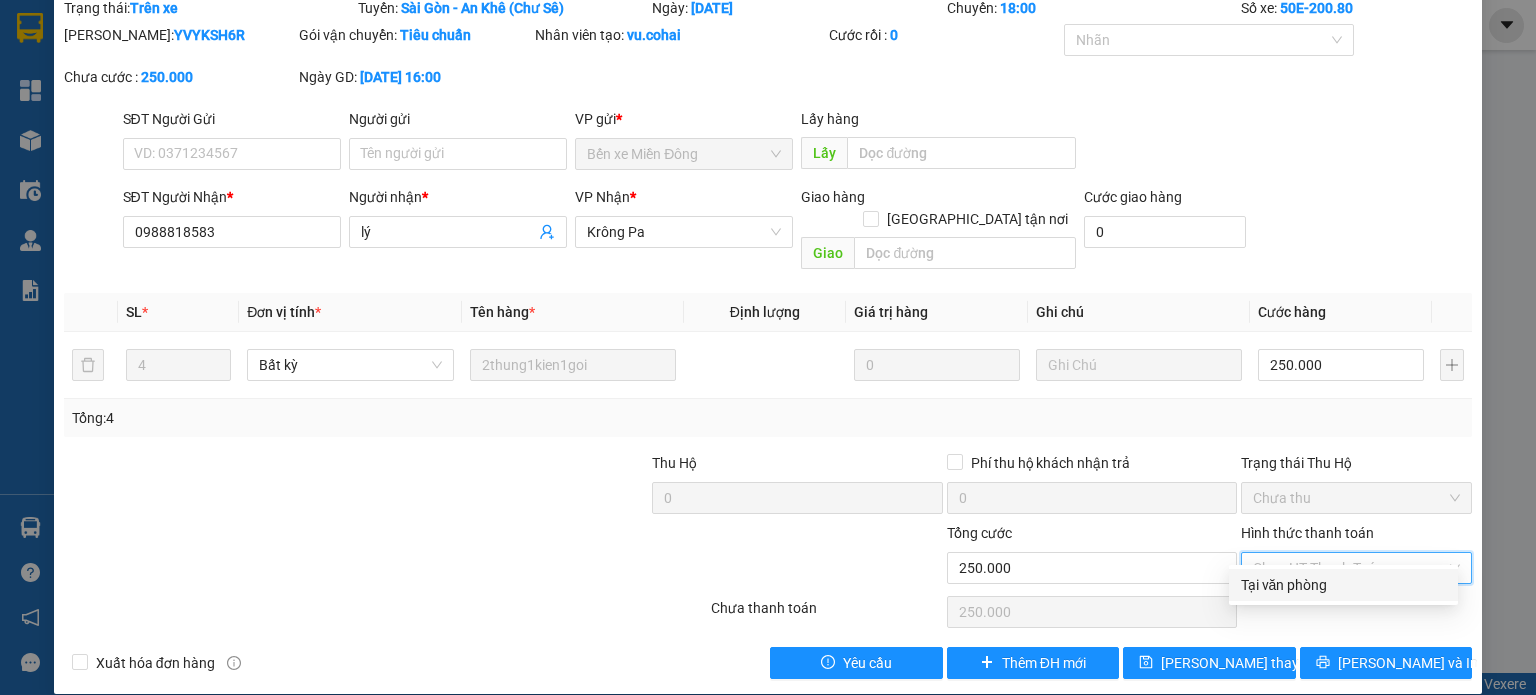 click on "Tại văn phòng" at bounding box center (1343, 585) 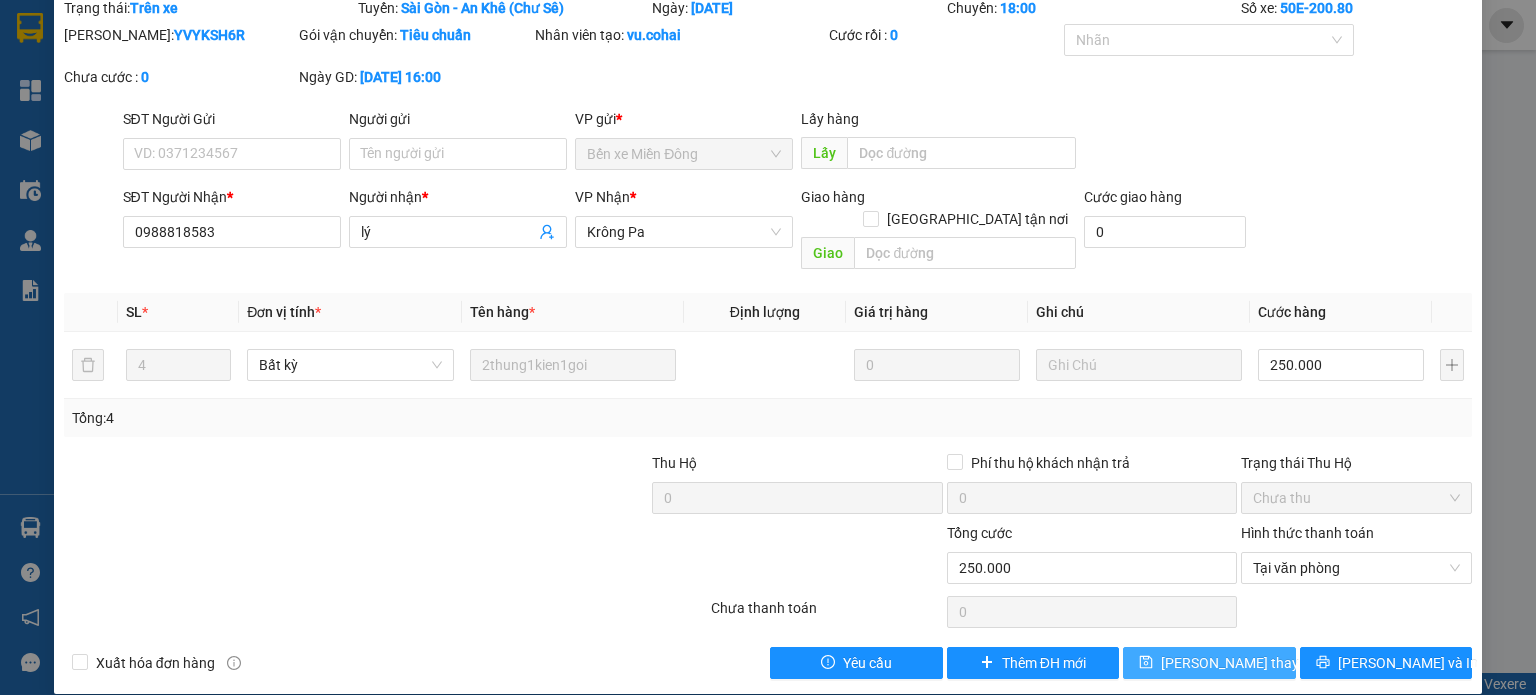 click on "[PERSON_NAME] thay đổi" at bounding box center [1209, 663] 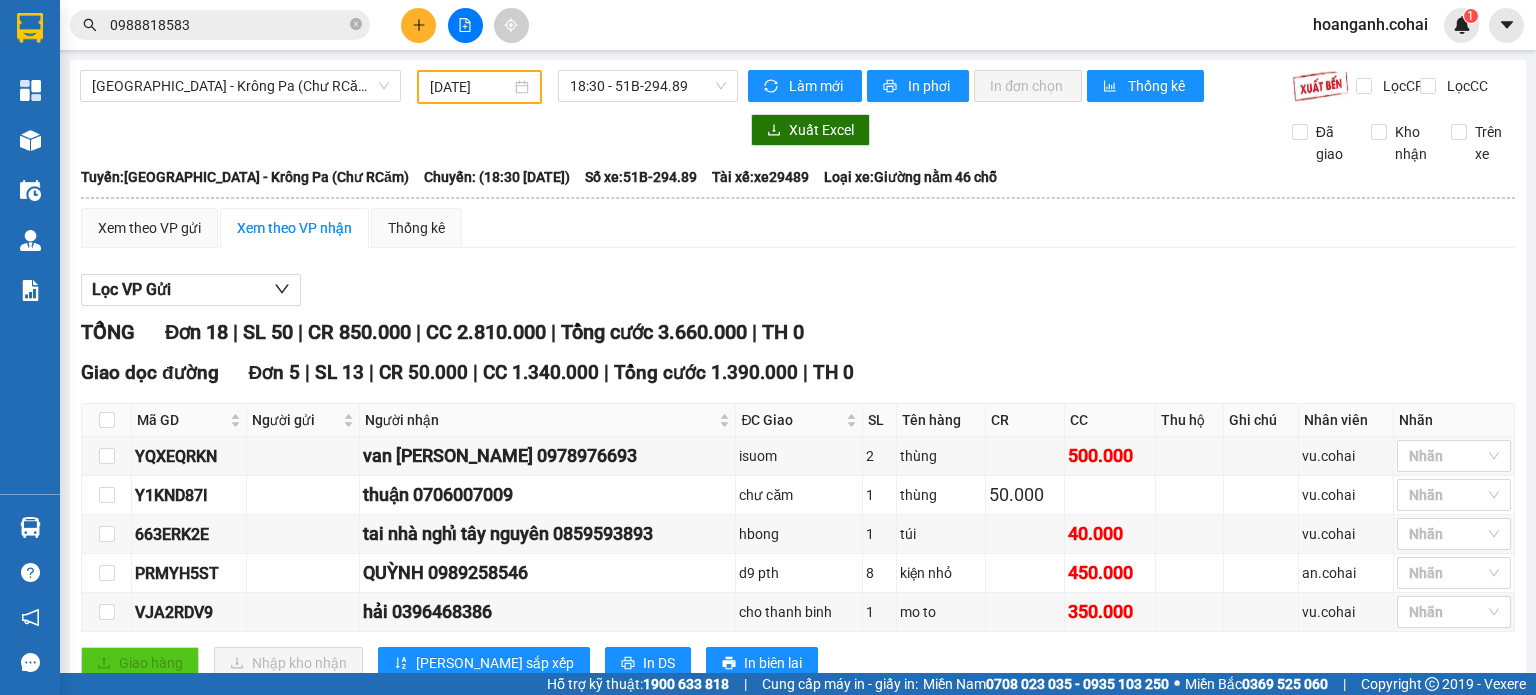 click at bounding box center [465, 25] 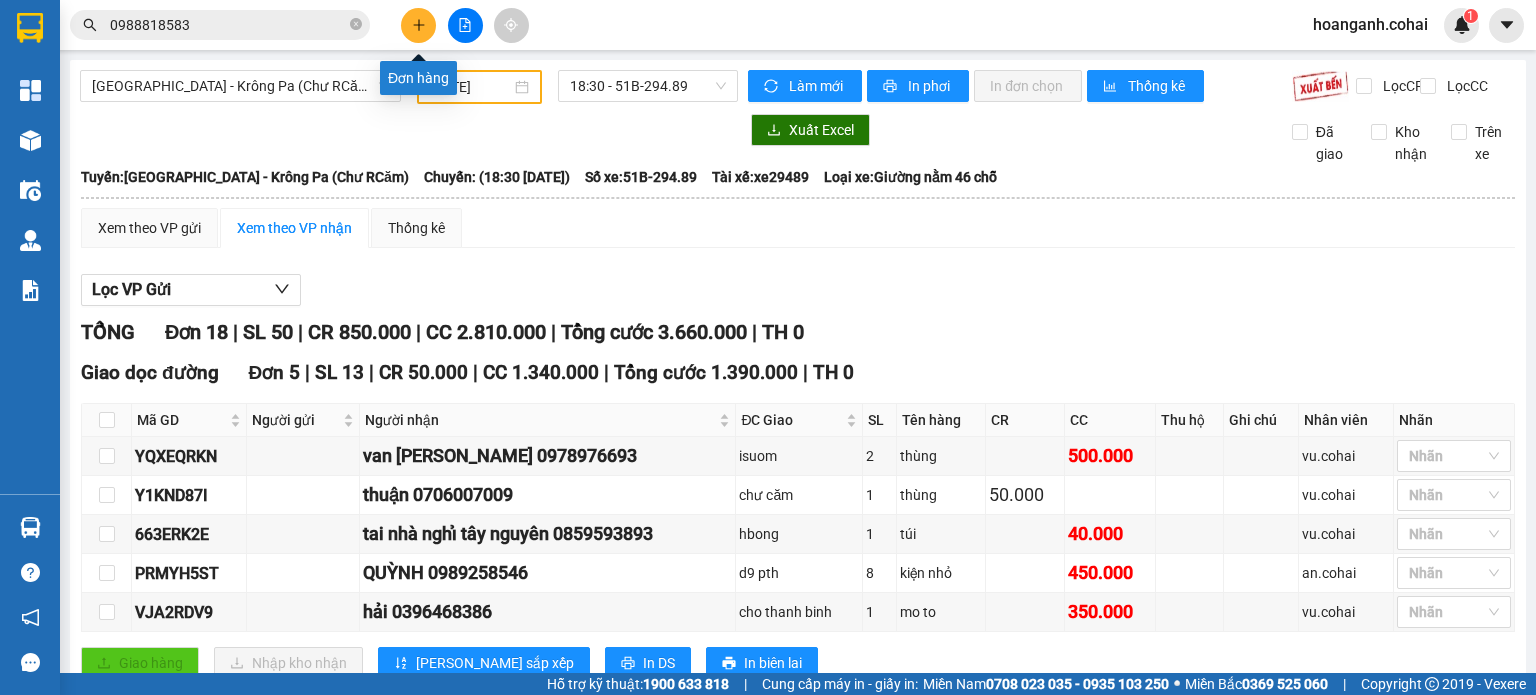 click 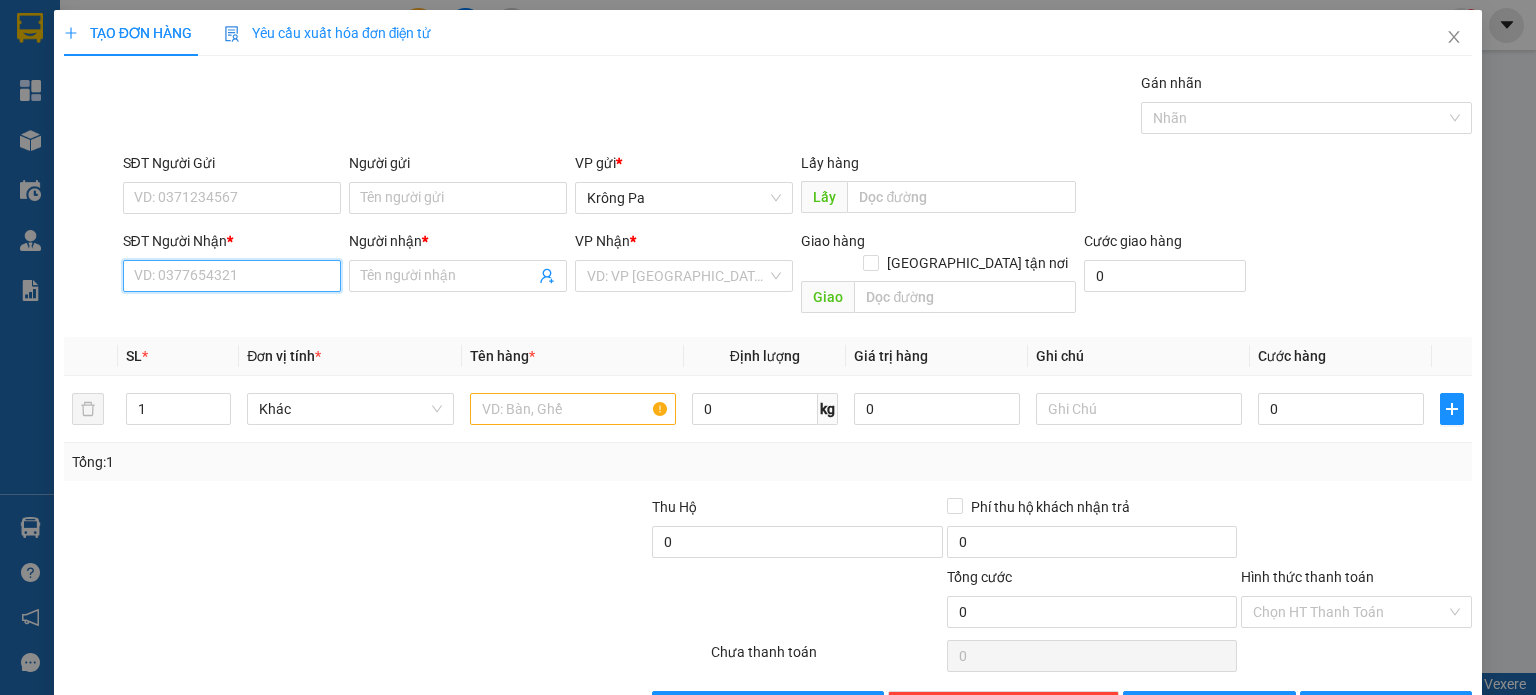 click on "SĐT Người Nhận  *" at bounding box center (232, 276) 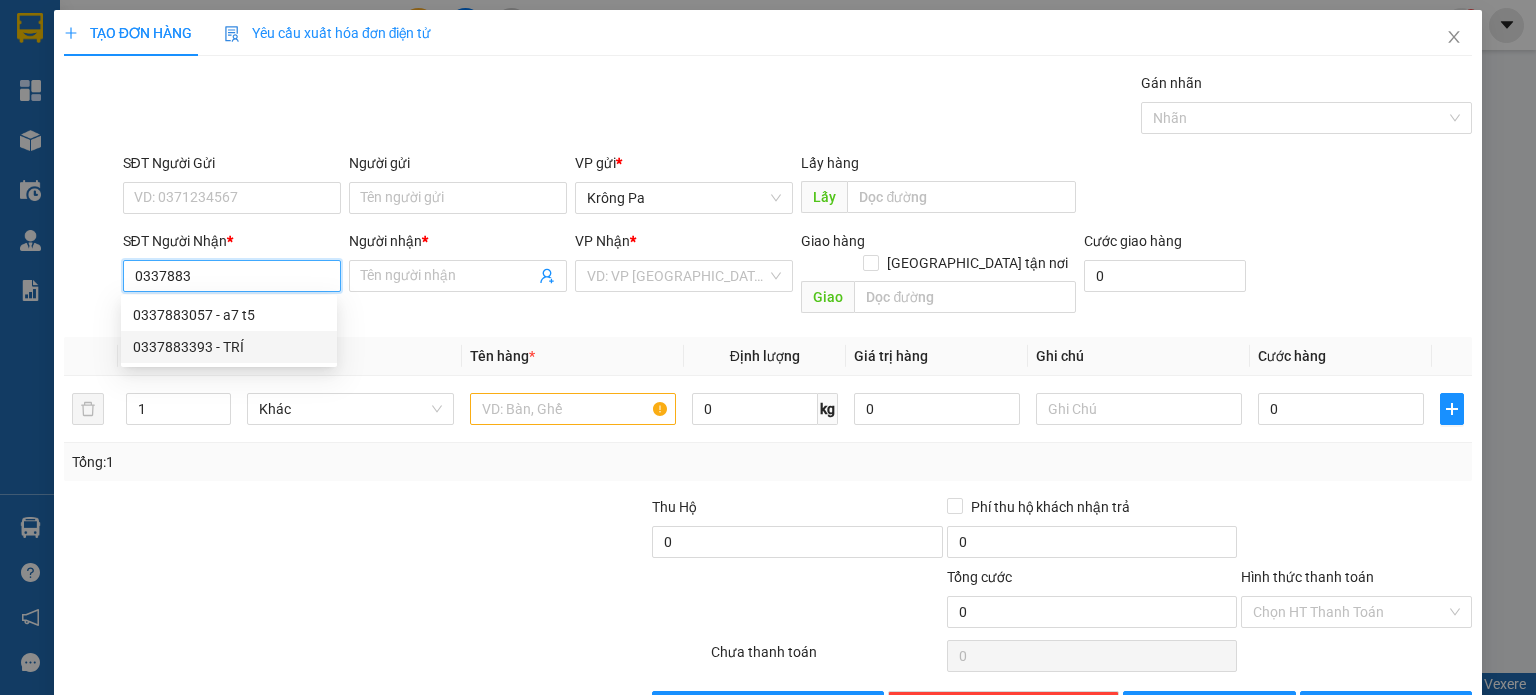 click on "0337883393 - TRÍ" at bounding box center [229, 347] 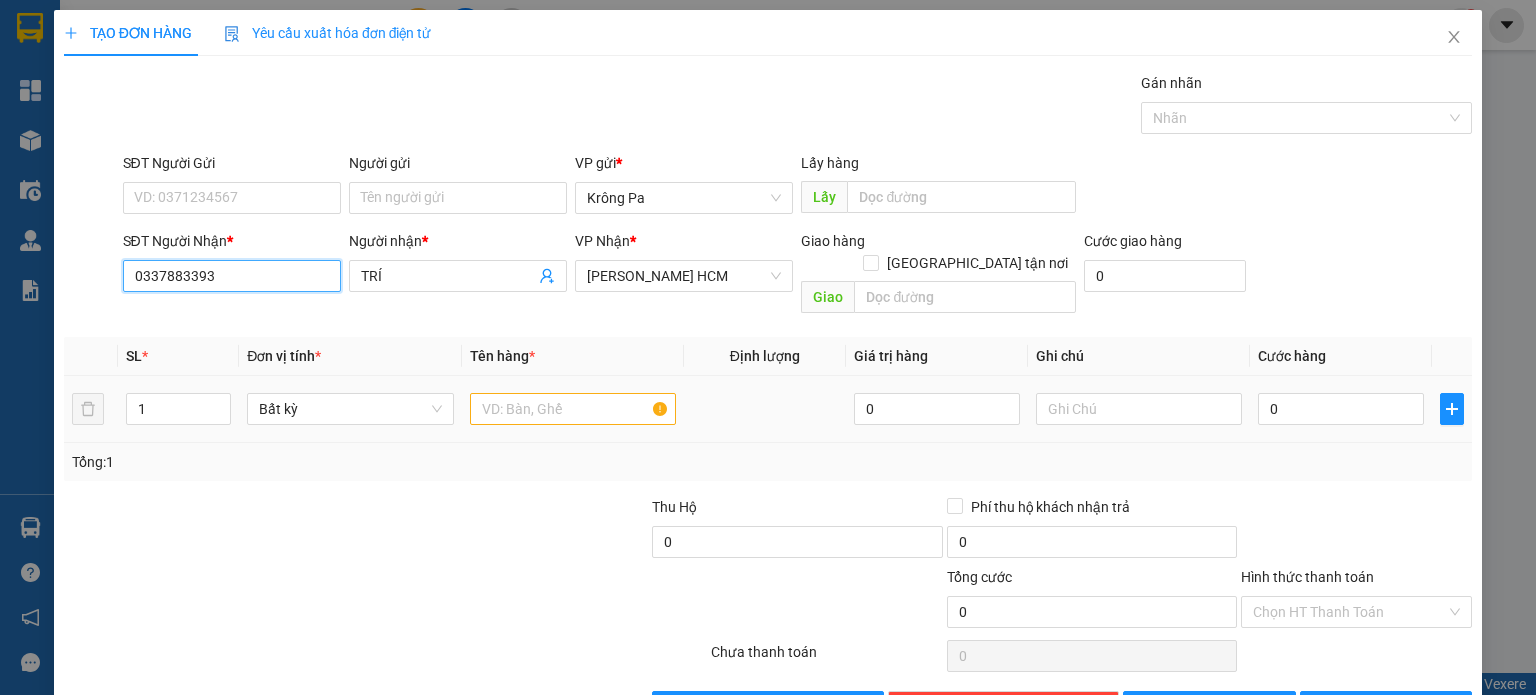 type on "0337883393" 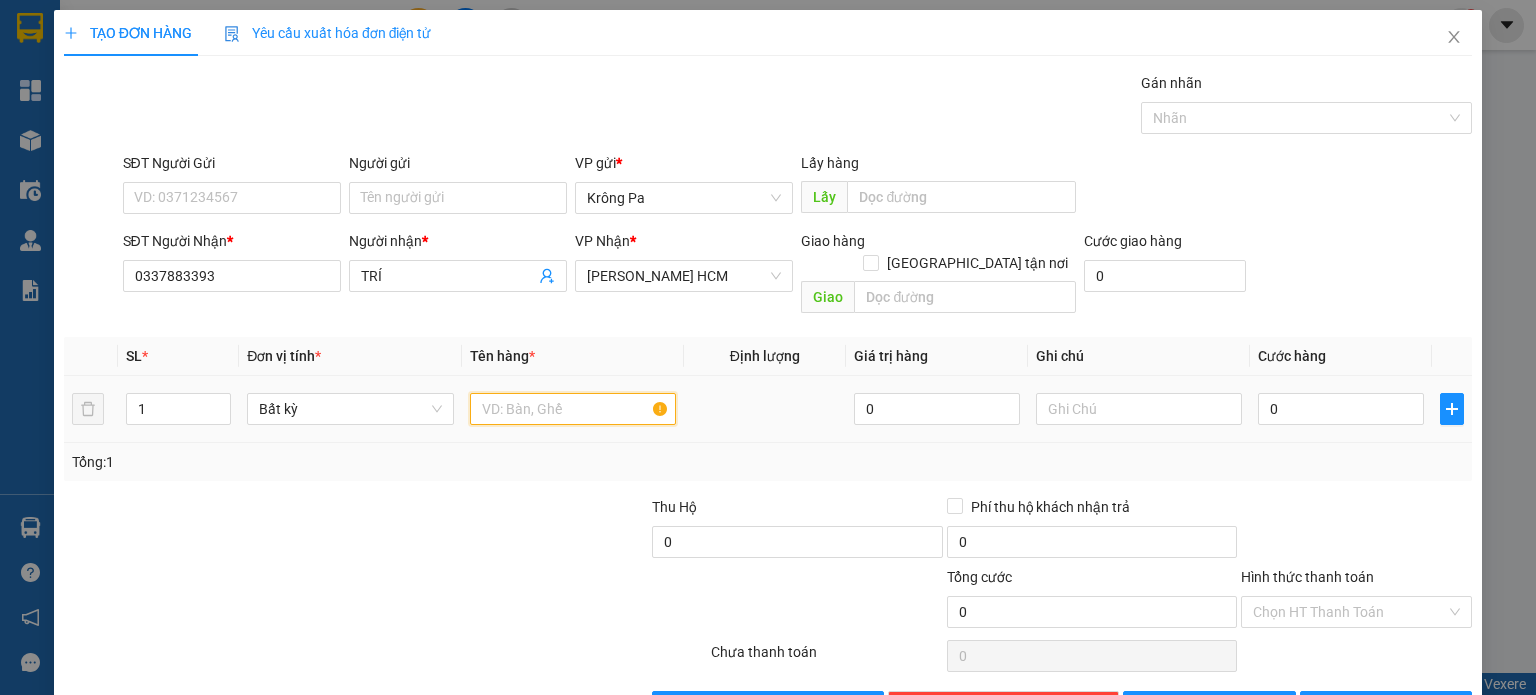 click at bounding box center [573, 409] 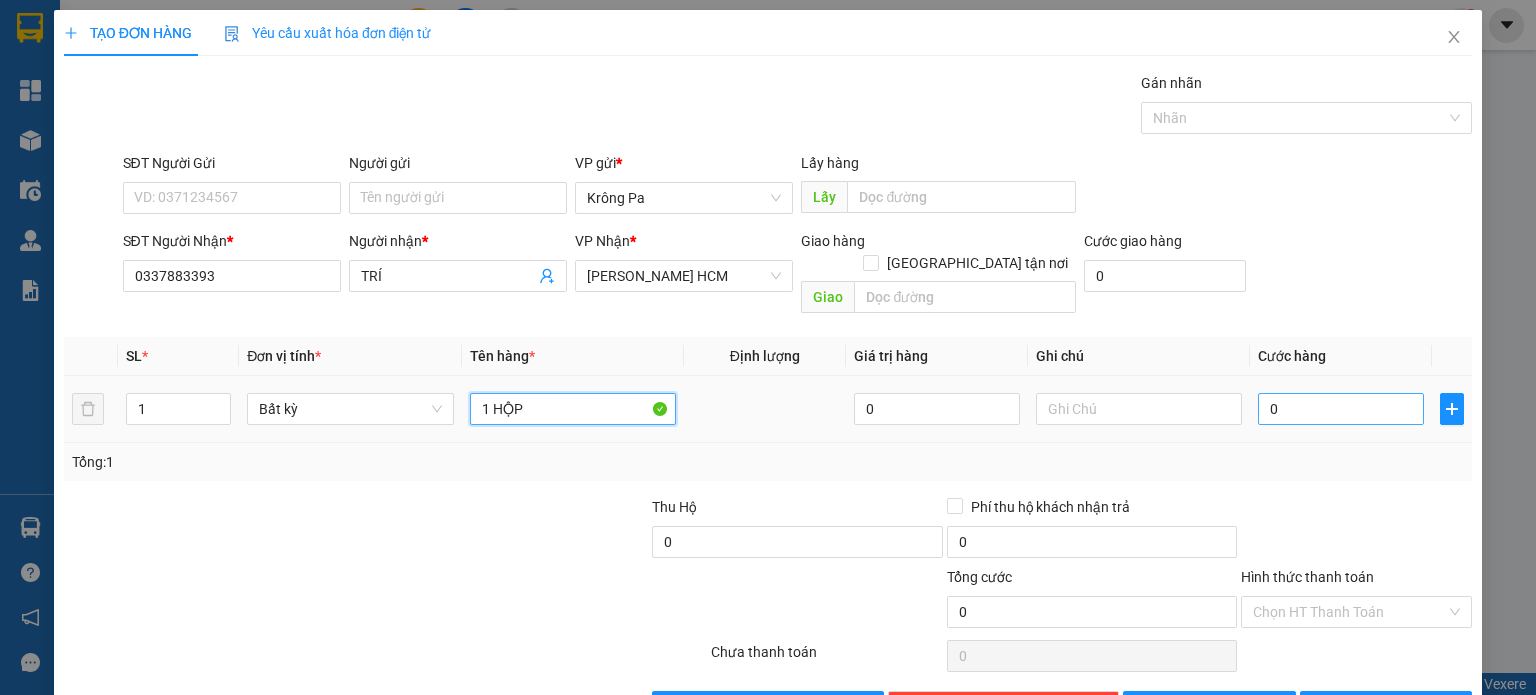 type on "1 HỘP" 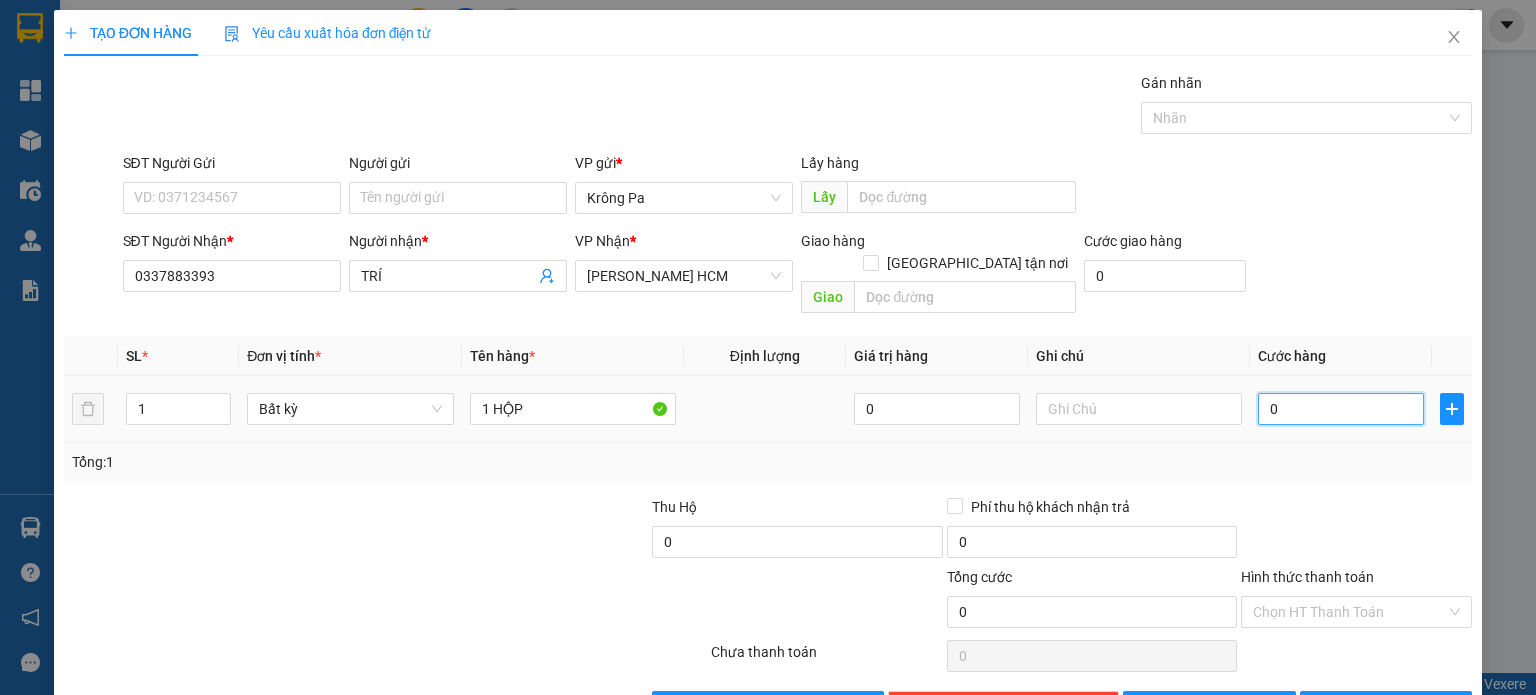 click on "0" at bounding box center (1341, 409) 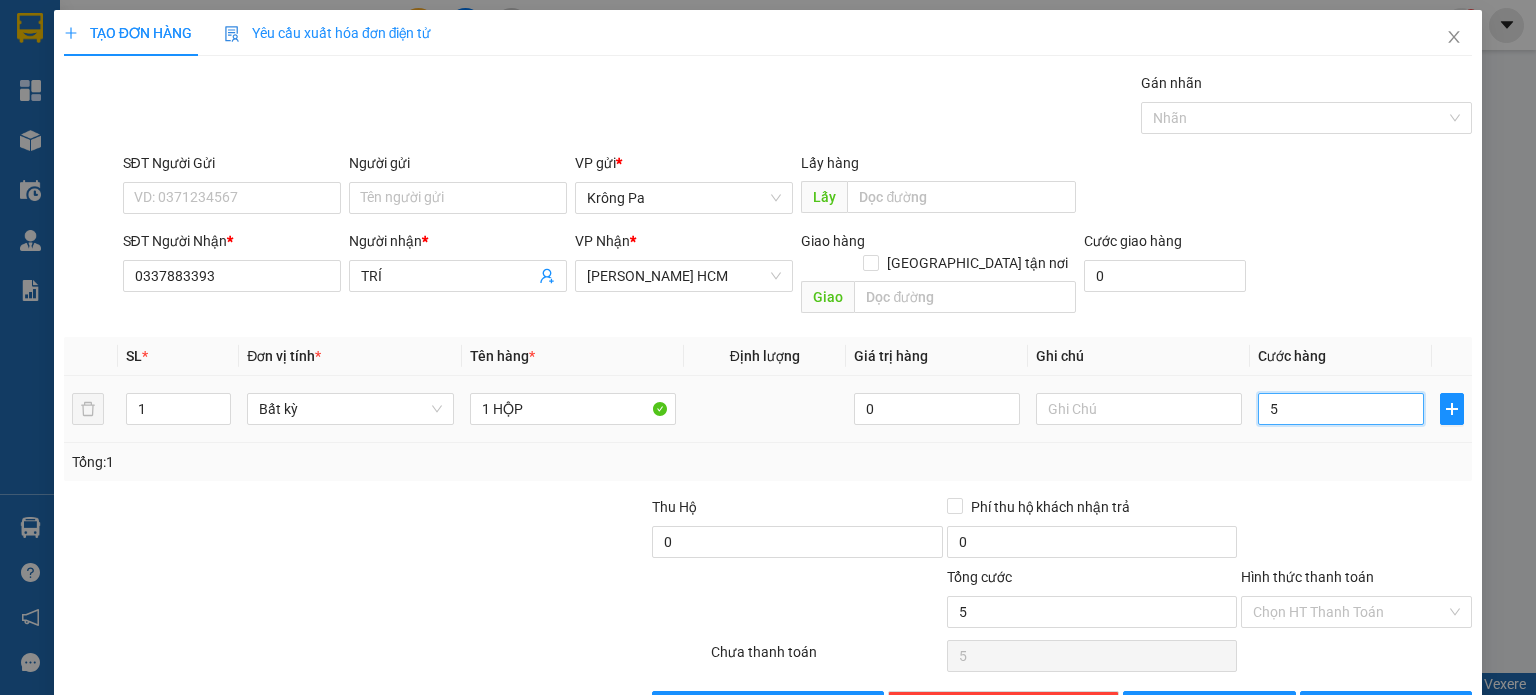 type on "50" 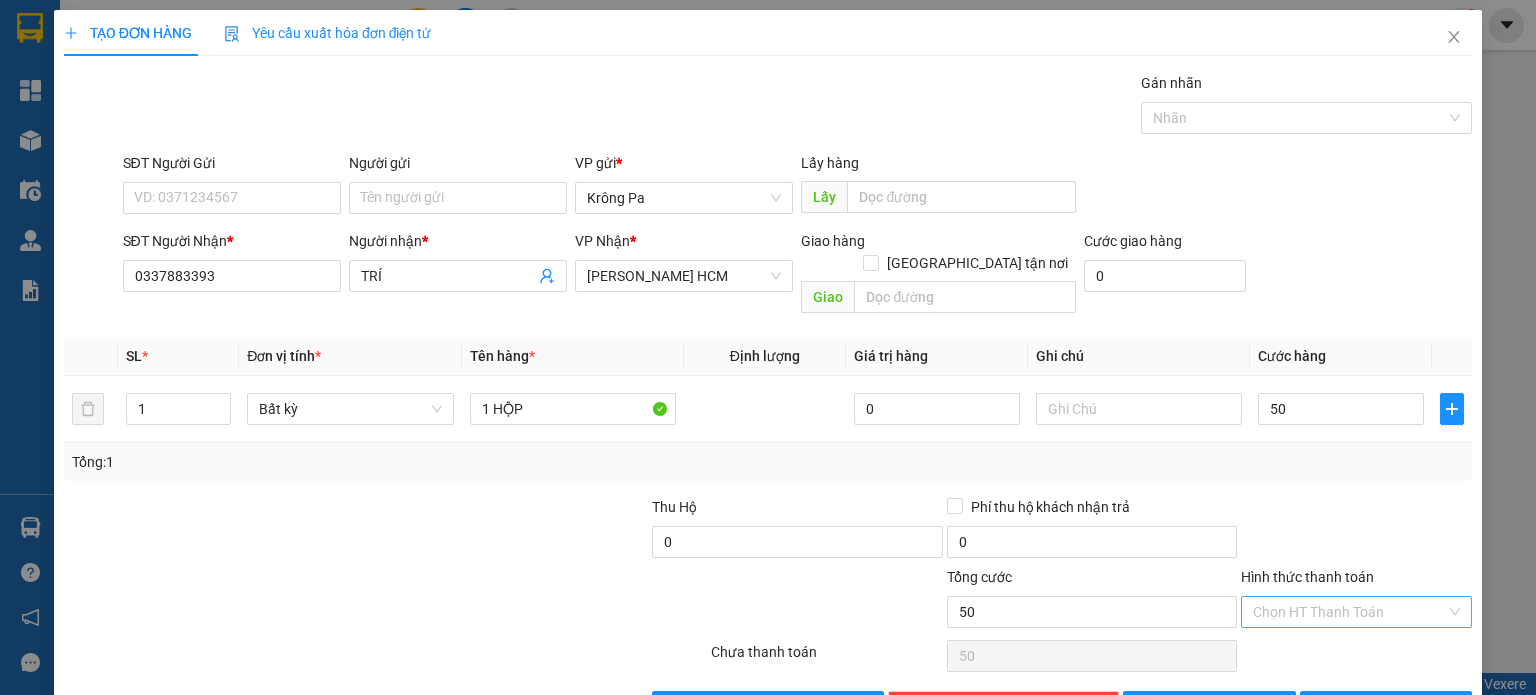 type on "50.000" 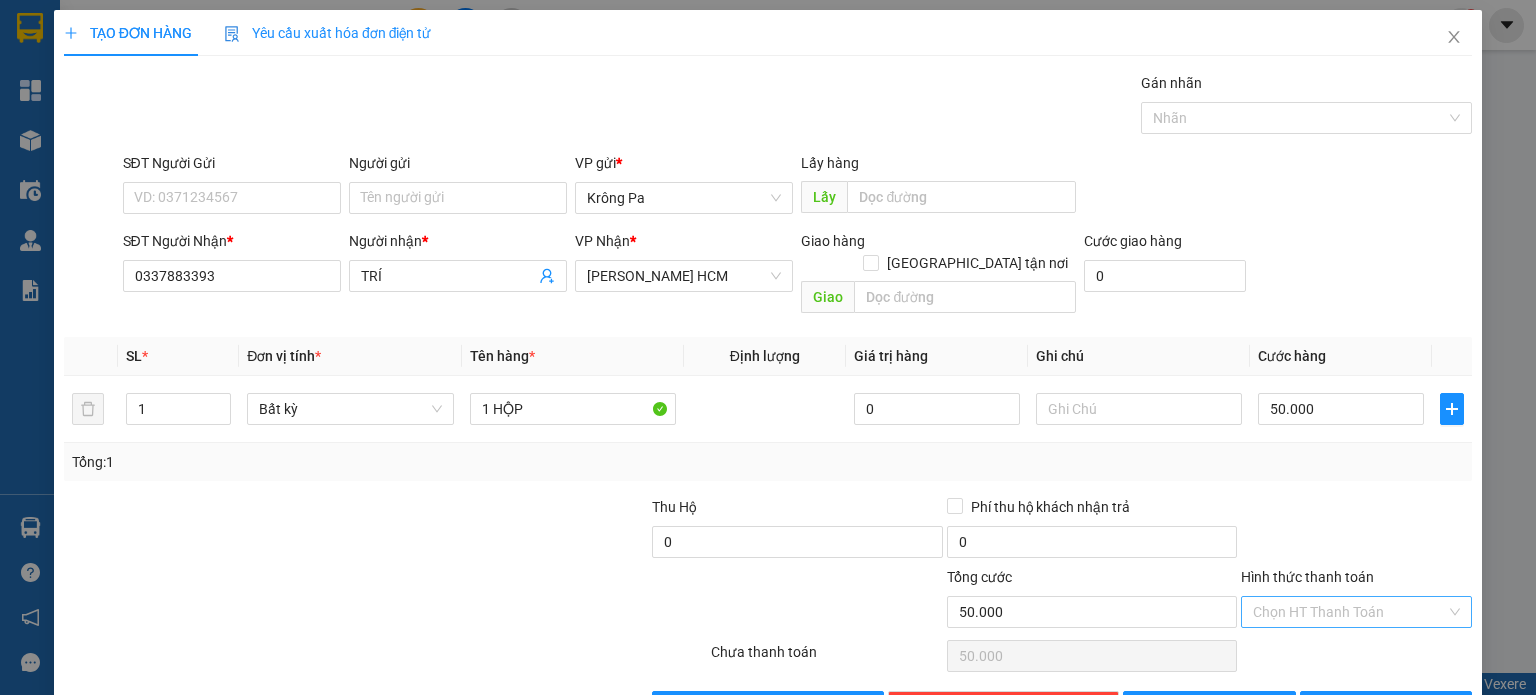 click on "Hình thức thanh toán" at bounding box center [1349, 612] 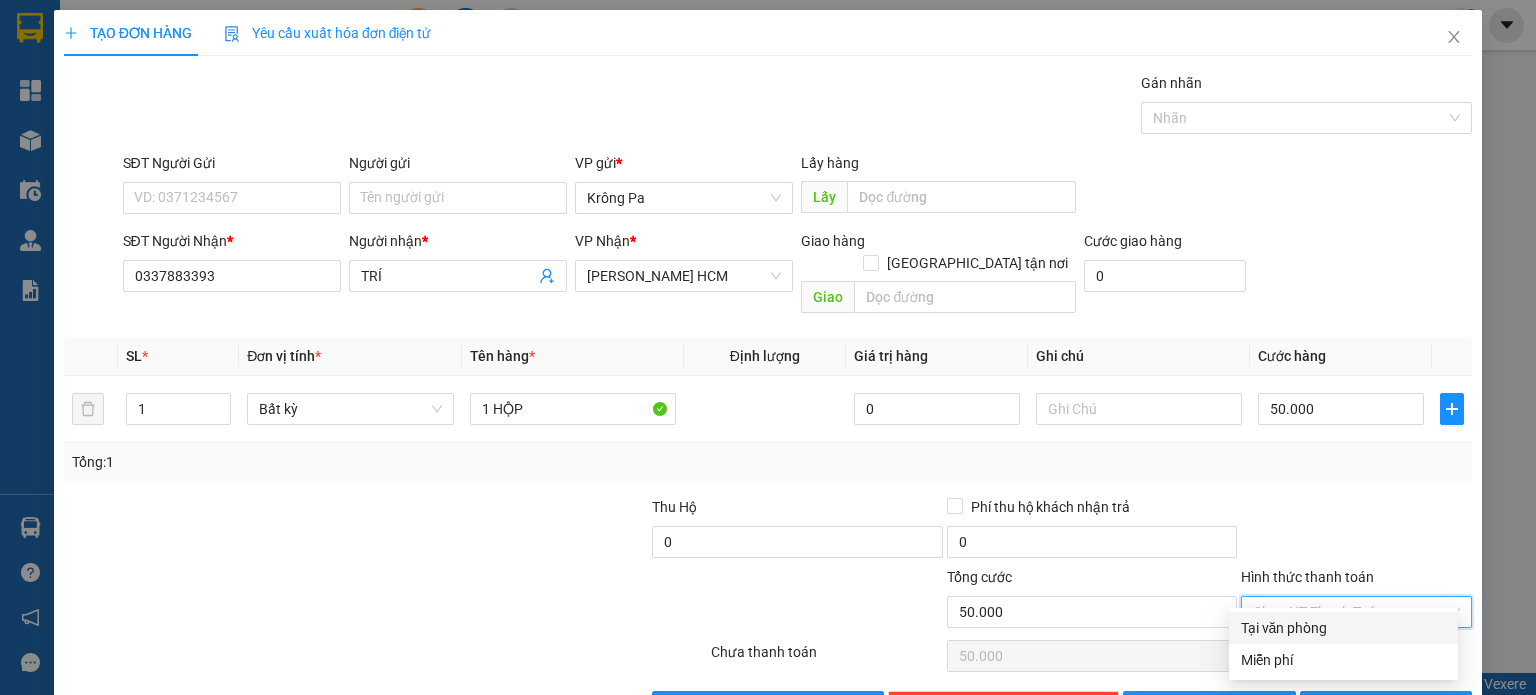 click on "Tại văn phòng" at bounding box center (1343, 628) 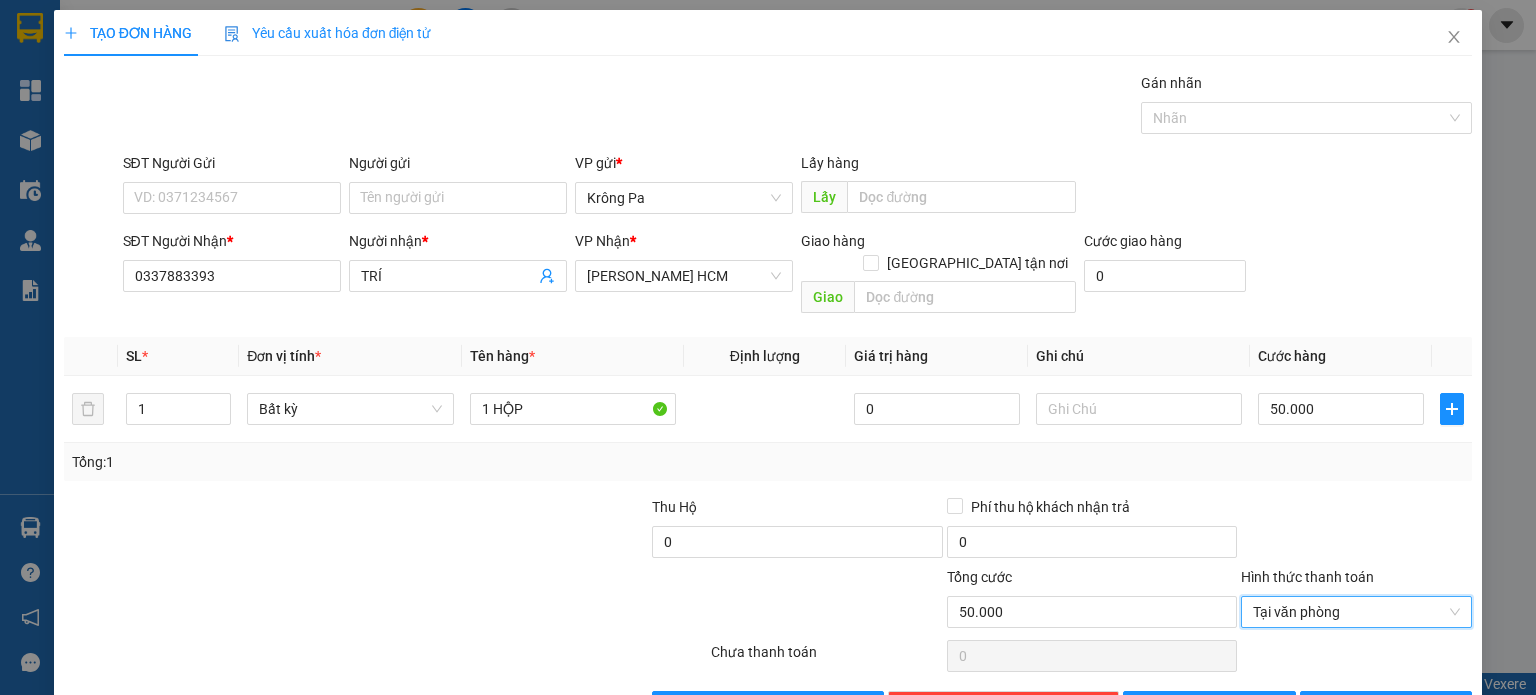 scroll, scrollTop: 43, scrollLeft: 0, axis: vertical 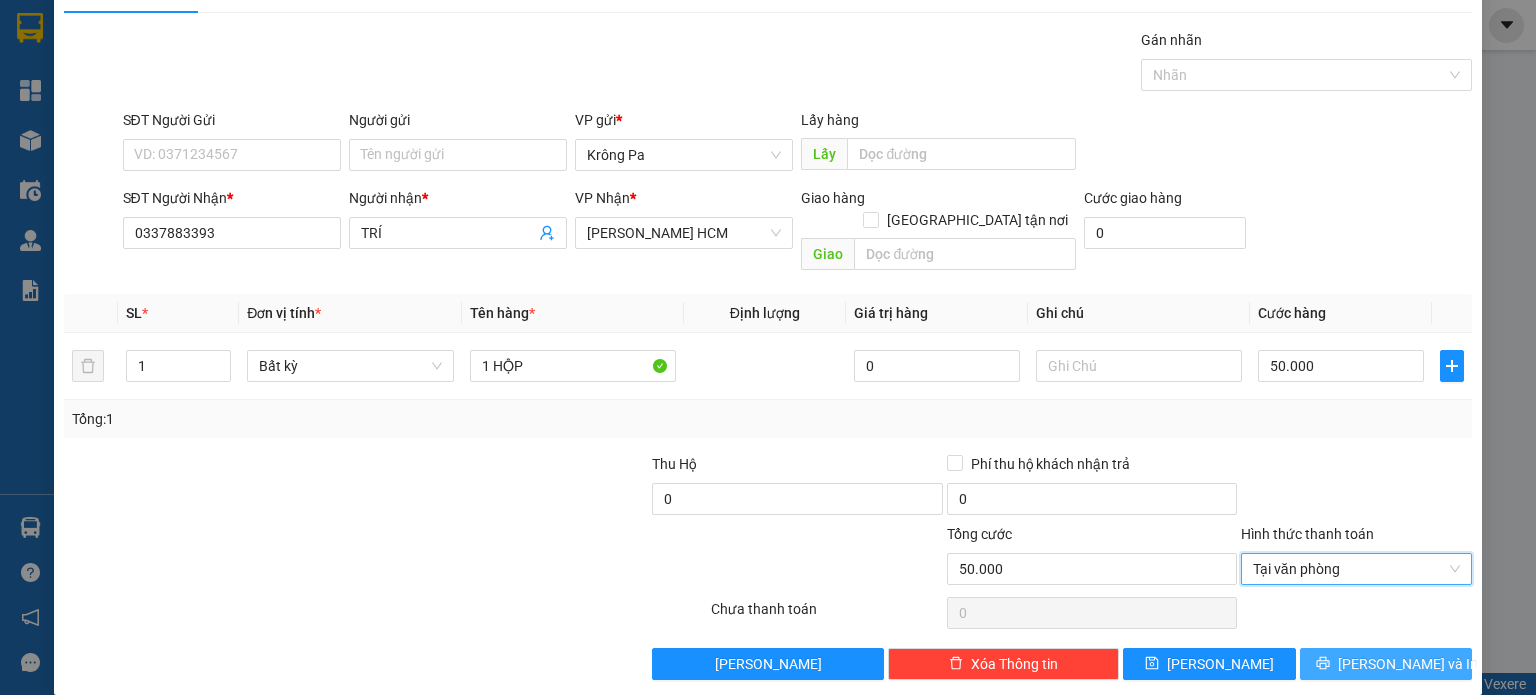 click on "[PERSON_NAME] và In" at bounding box center (1408, 664) 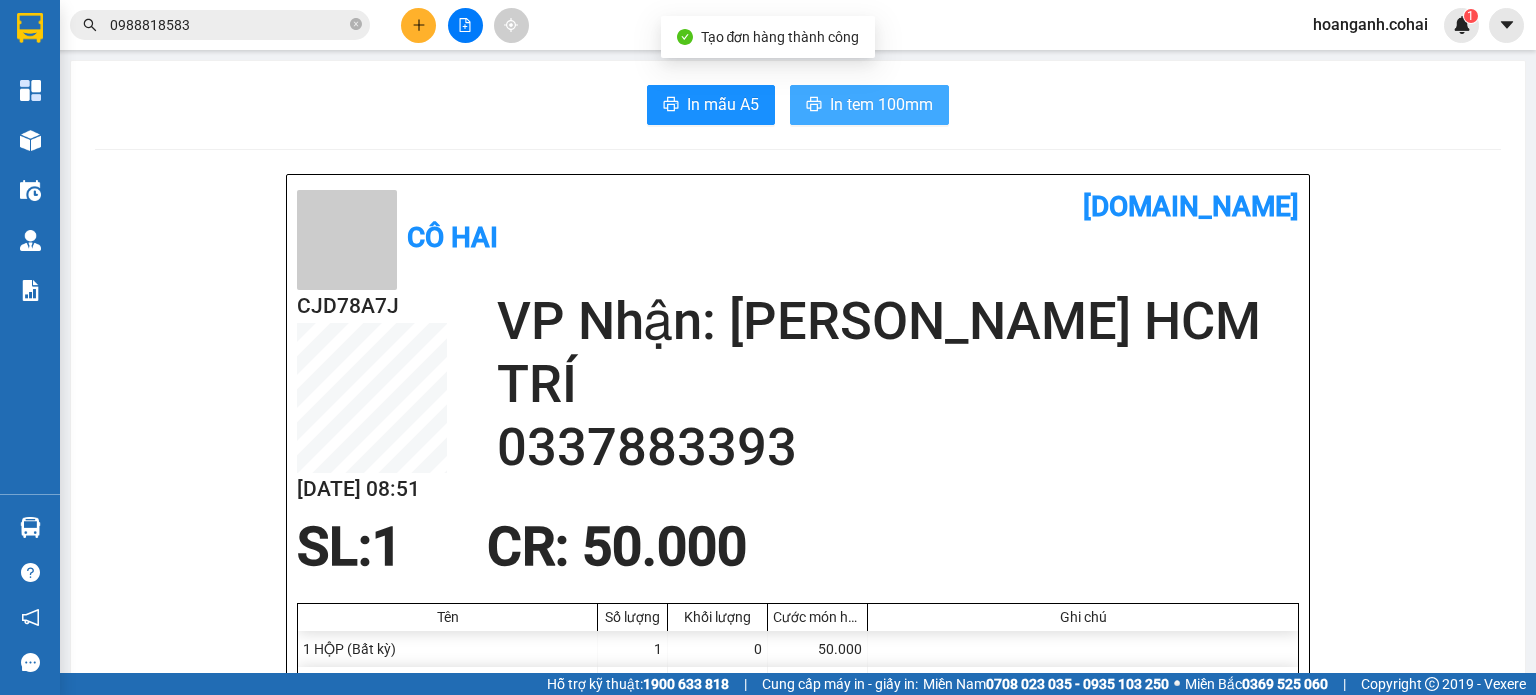 click on "In tem 100mm" at bounding box center (869, 105) 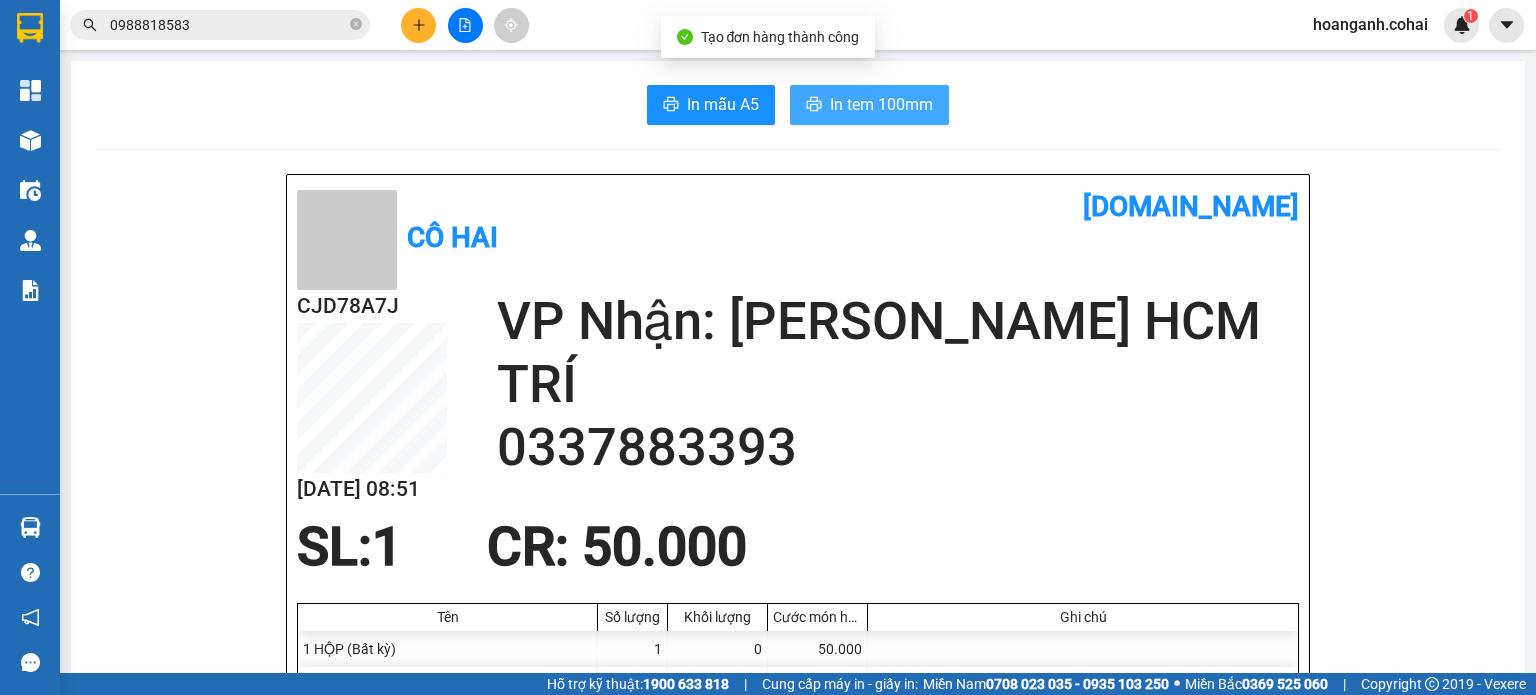 scroll, scrollTop: 0, scrollLeft: 0, axis: both 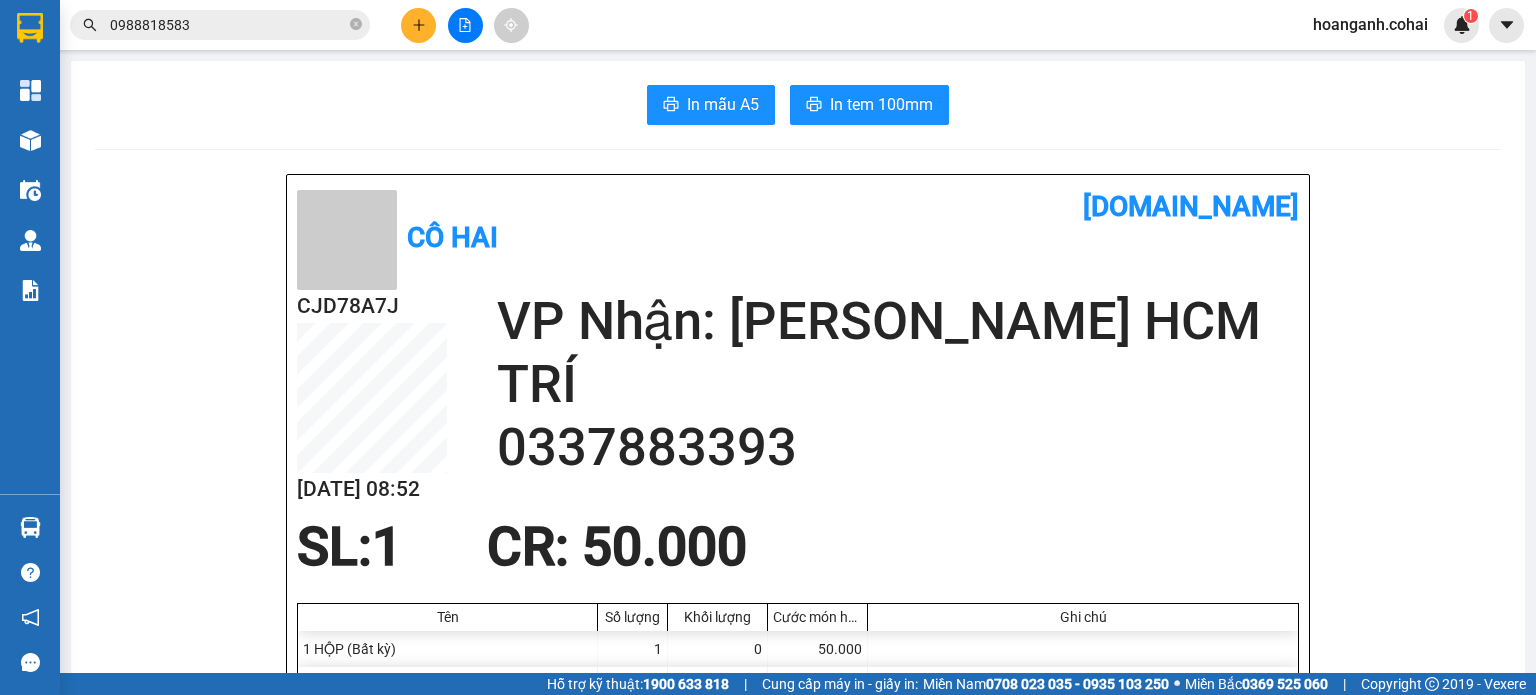 click at bounding box center (465, 25) 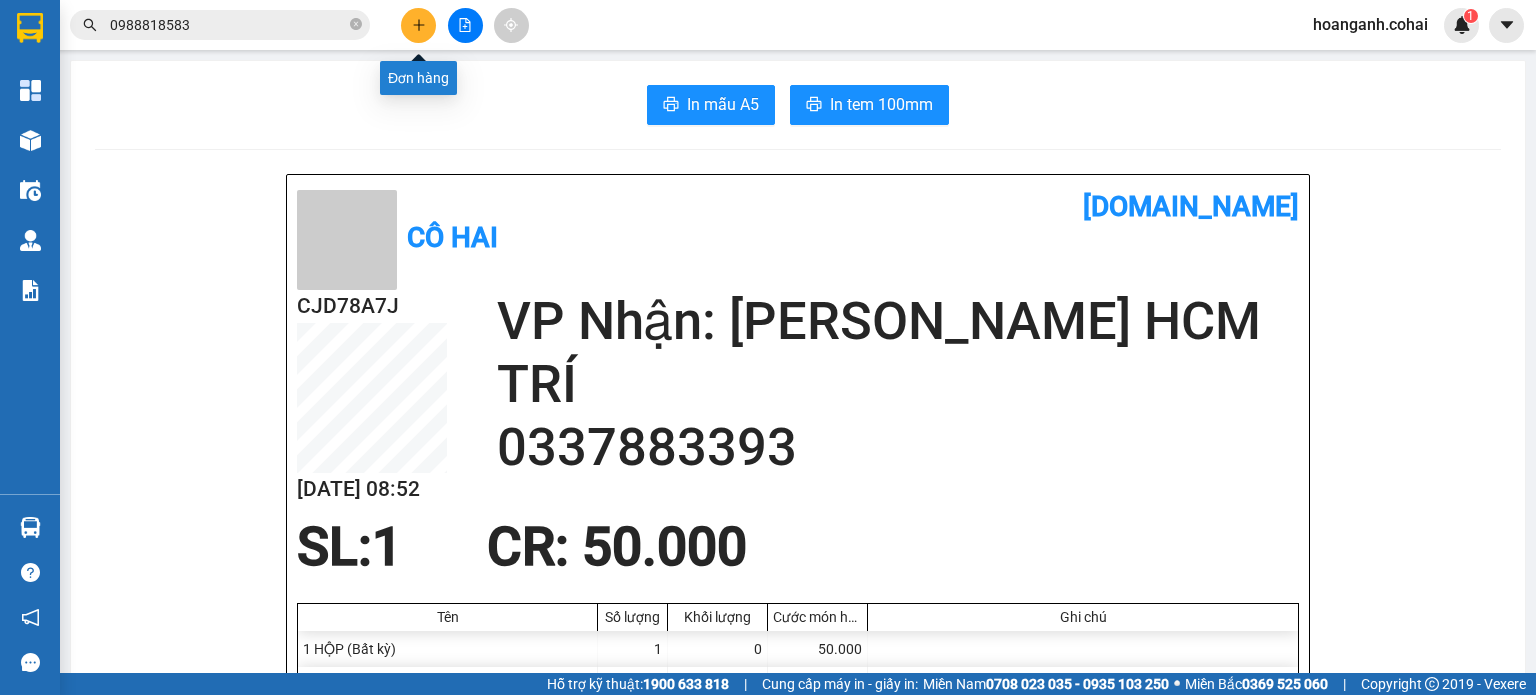 click 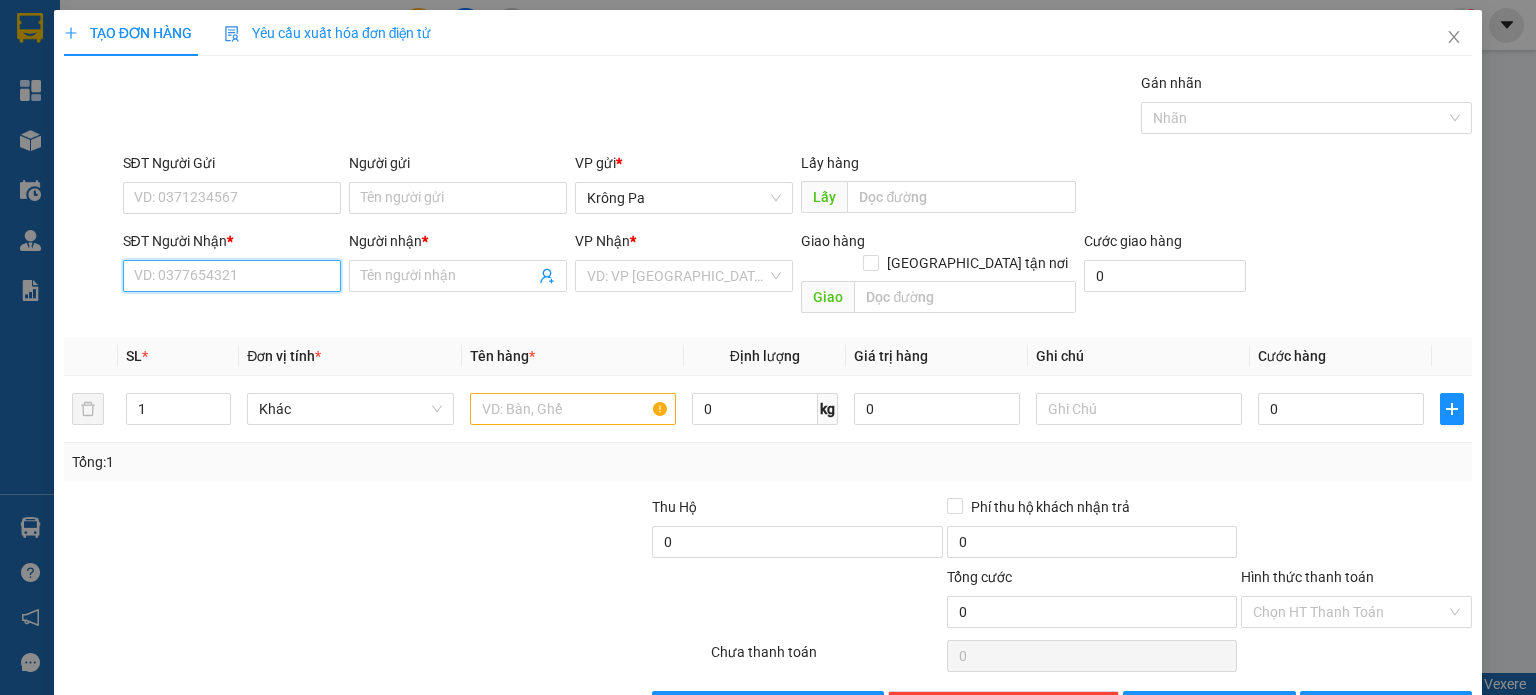 click on "SĐT Người Nhận  *" at bounding box center (232, 276) 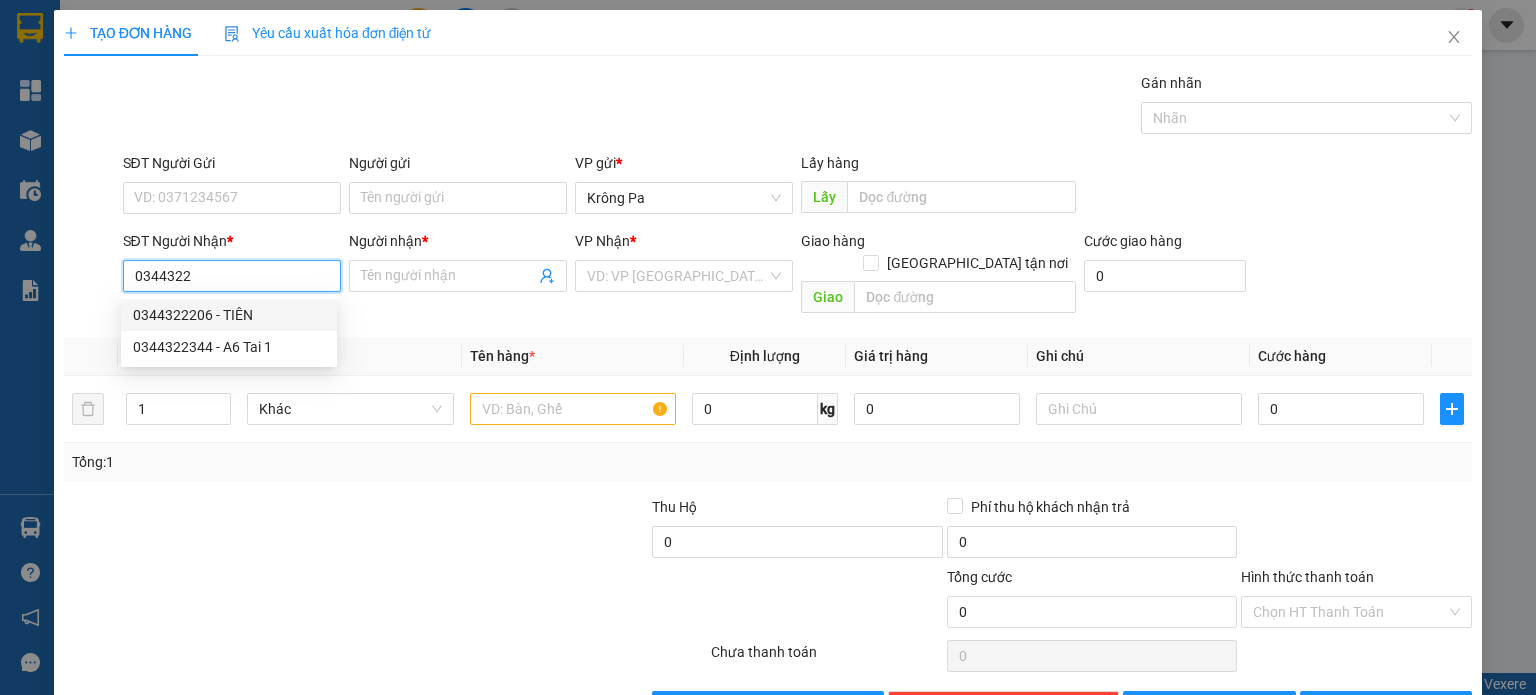 click on "0344322206 - TIÊN" at bounding box center (229, 315) 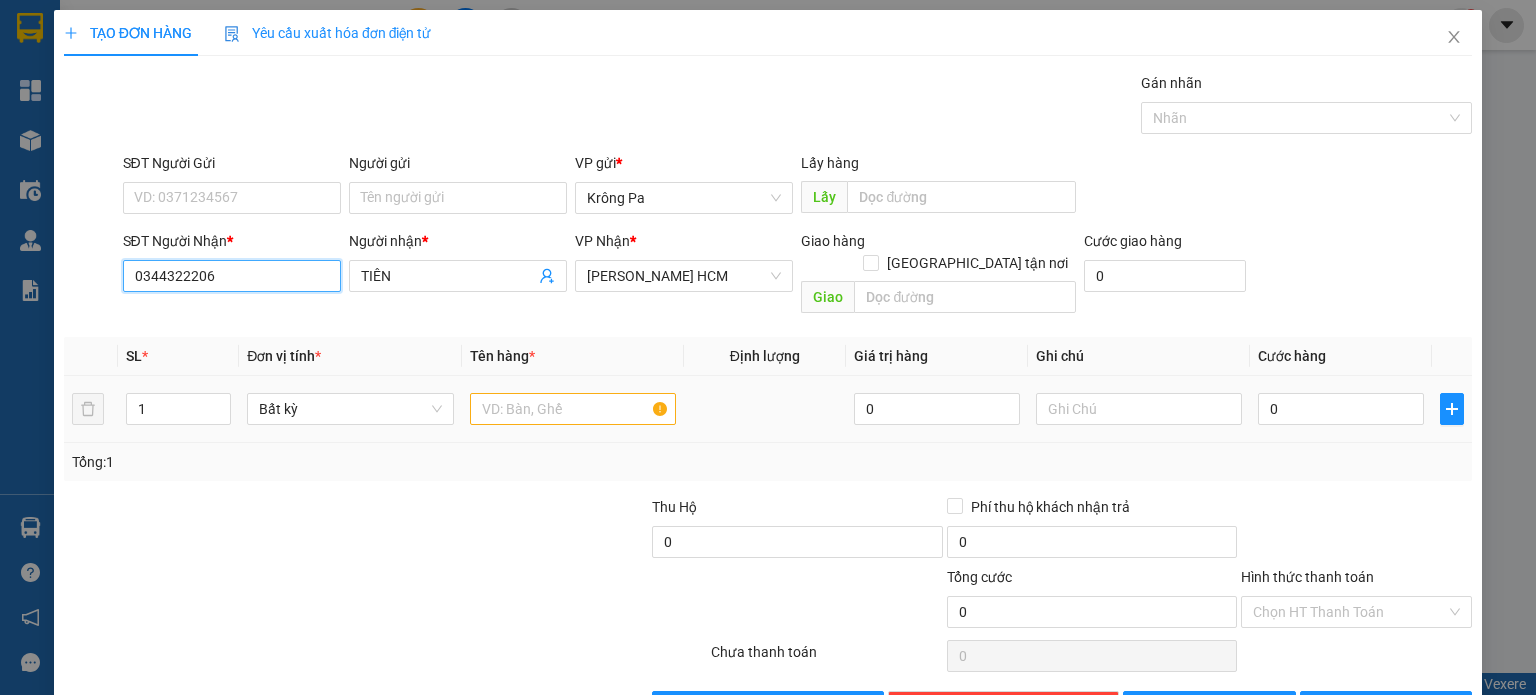 type on "0344322206" 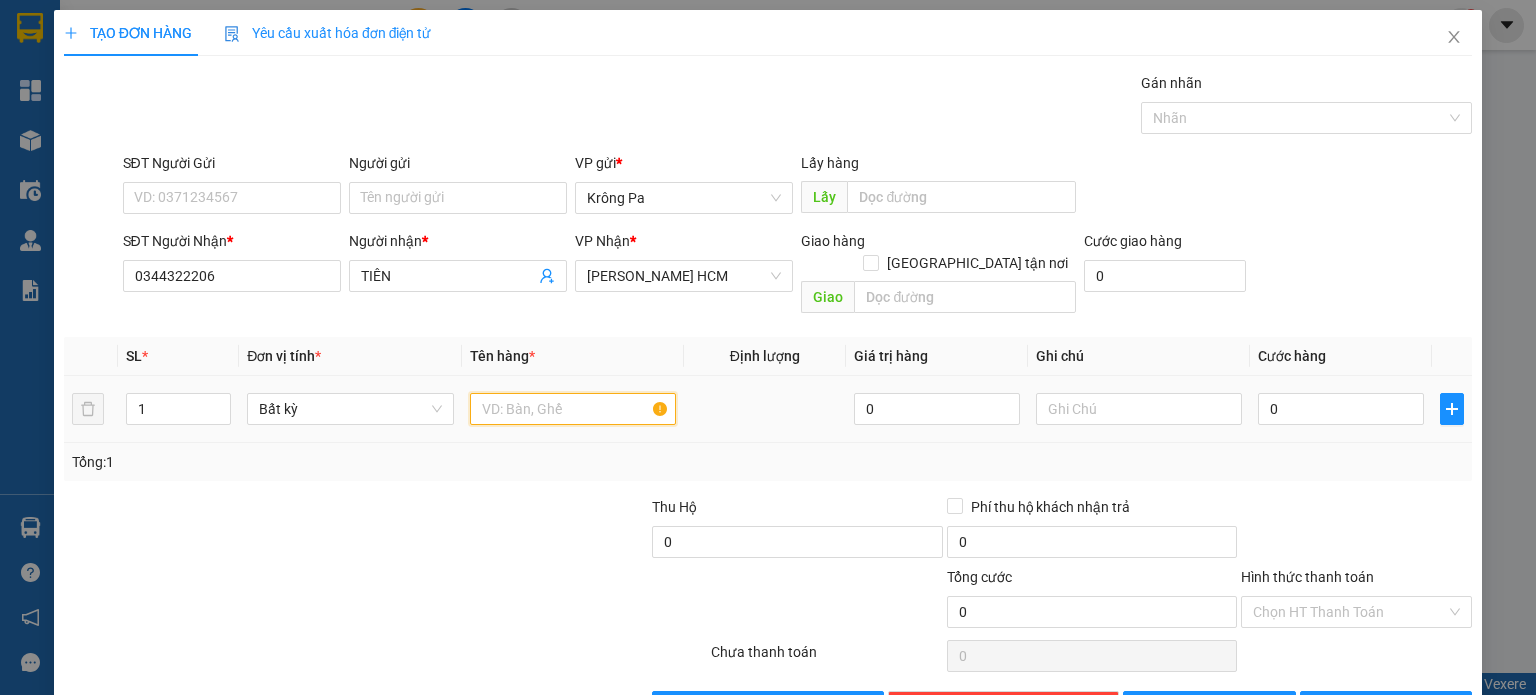 click at bounding box center (573, 409) 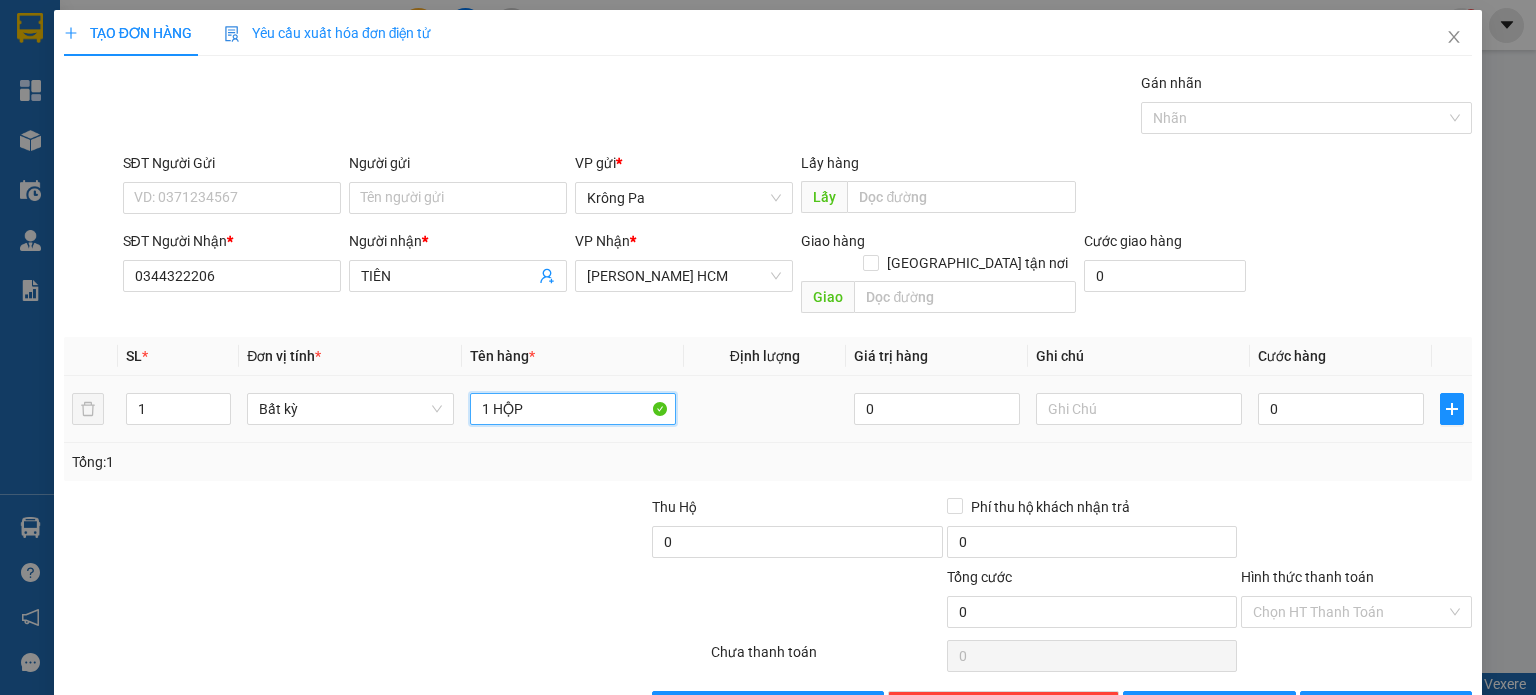 type on "1 HỘP" 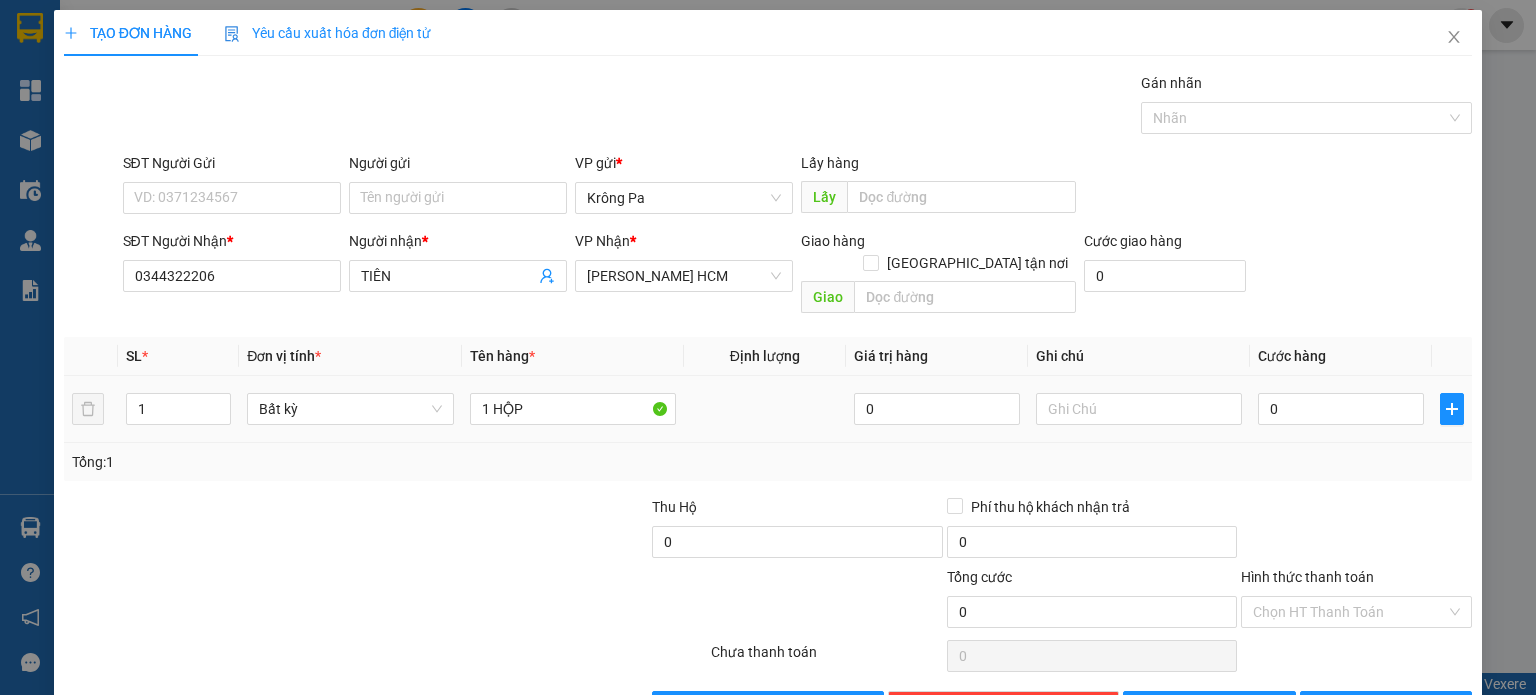 click on "0" at bounding box center [1341, 409] 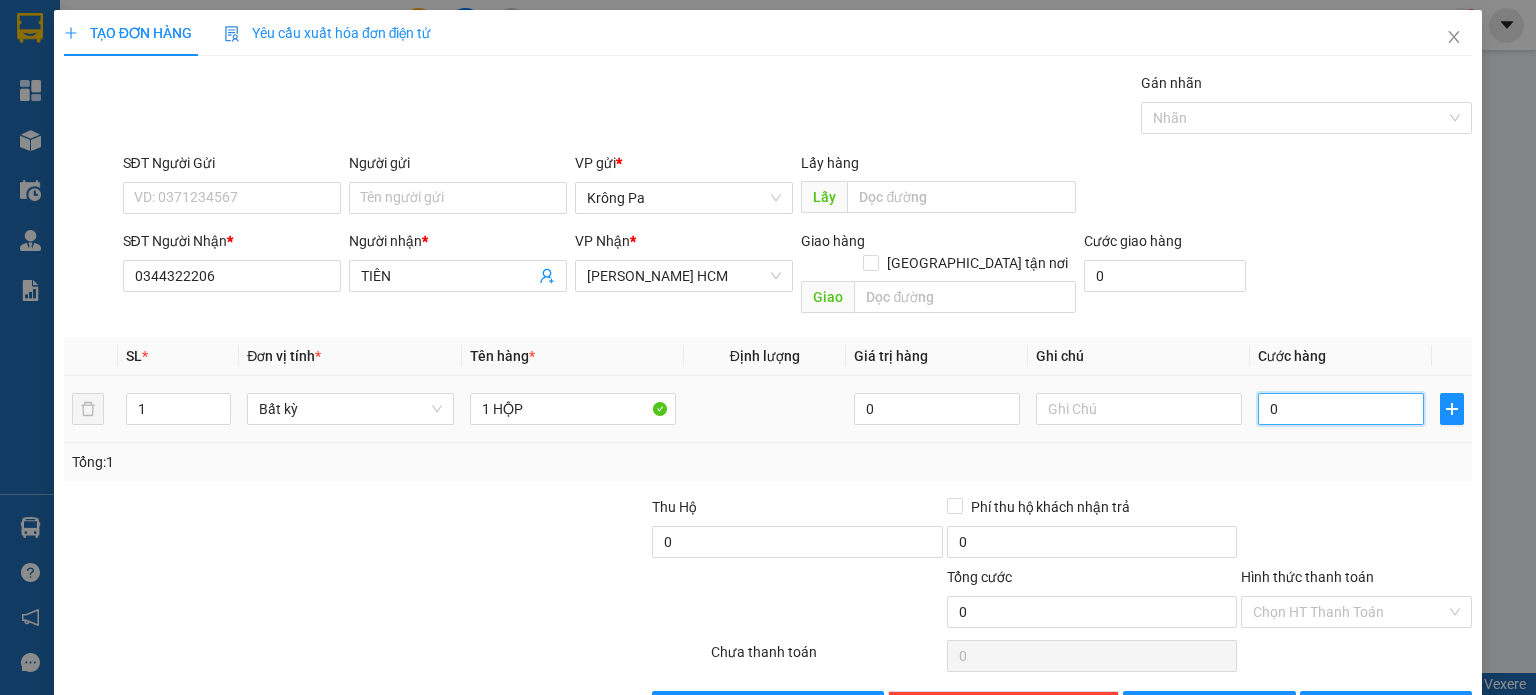 click on "0" at bounding box center (1341, 409) 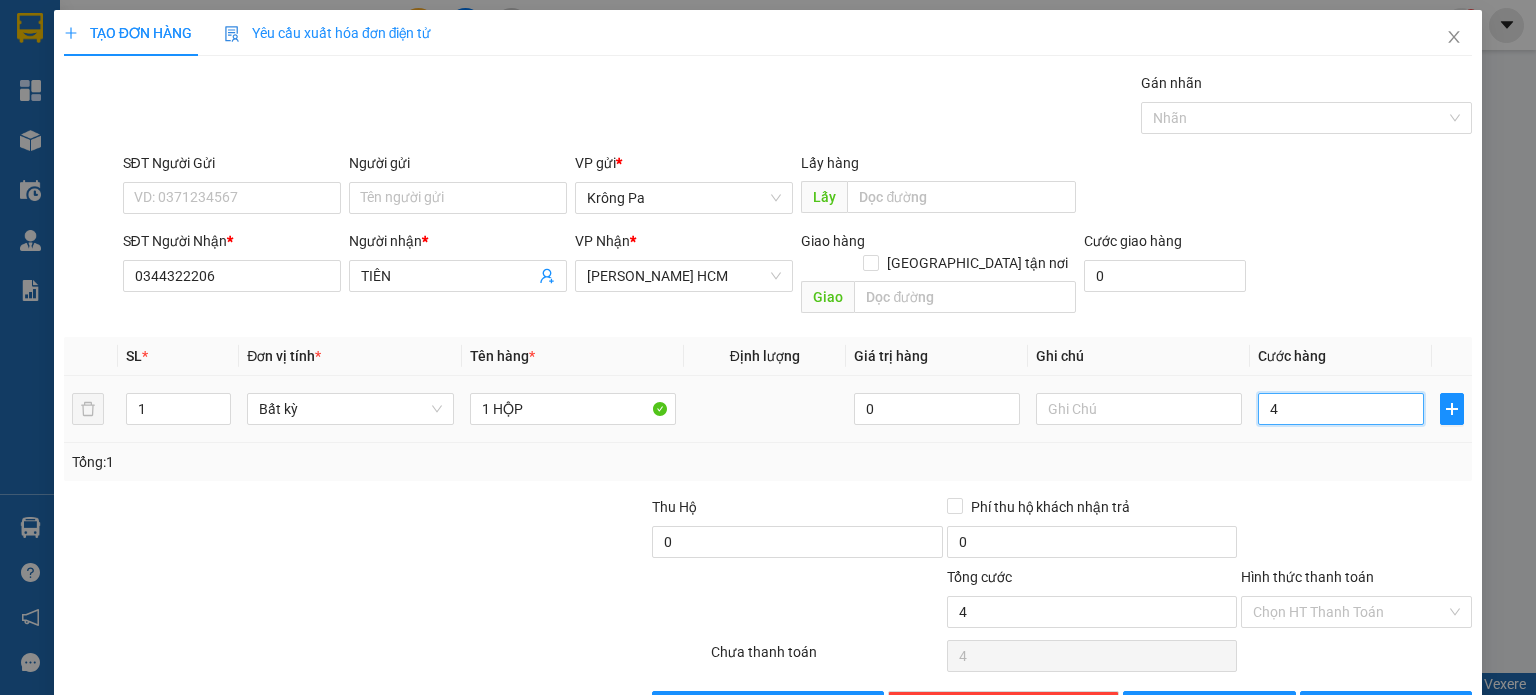 type on "40" 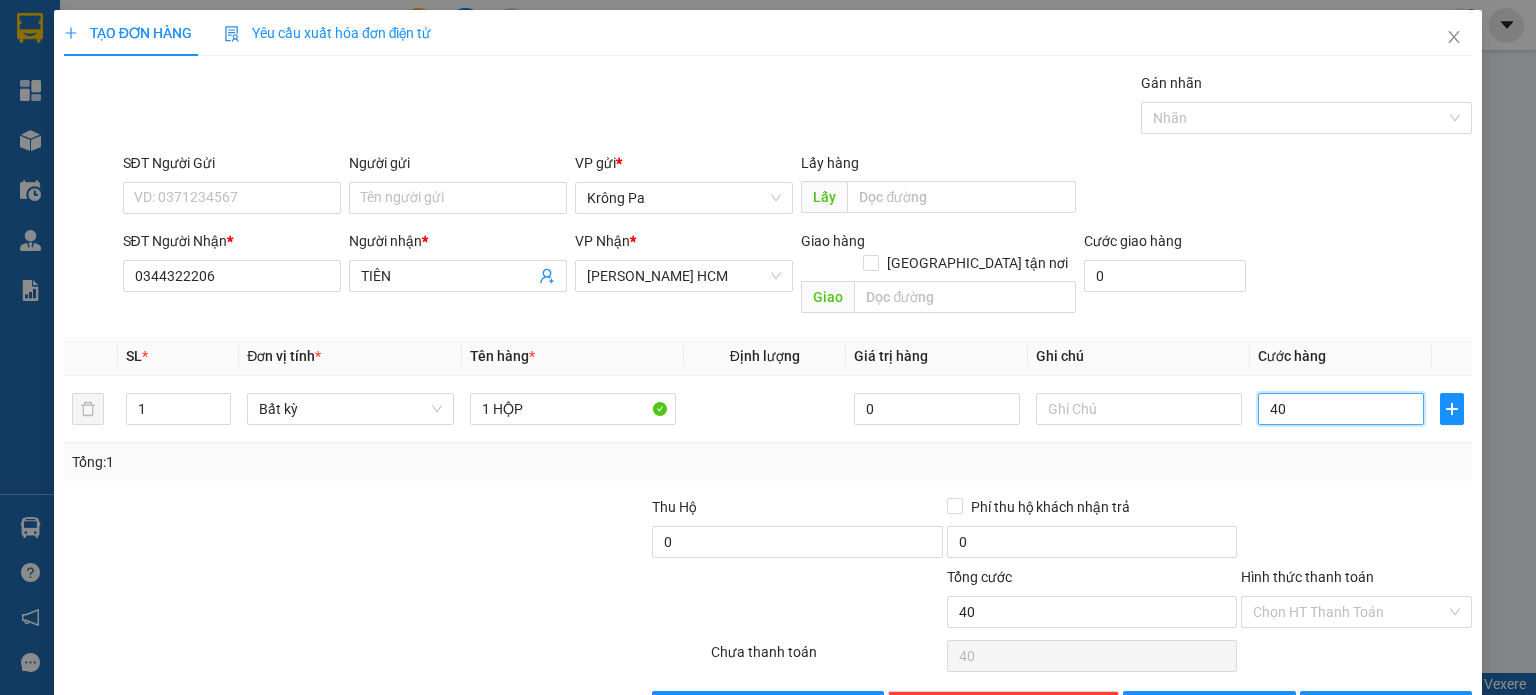 type on "4" 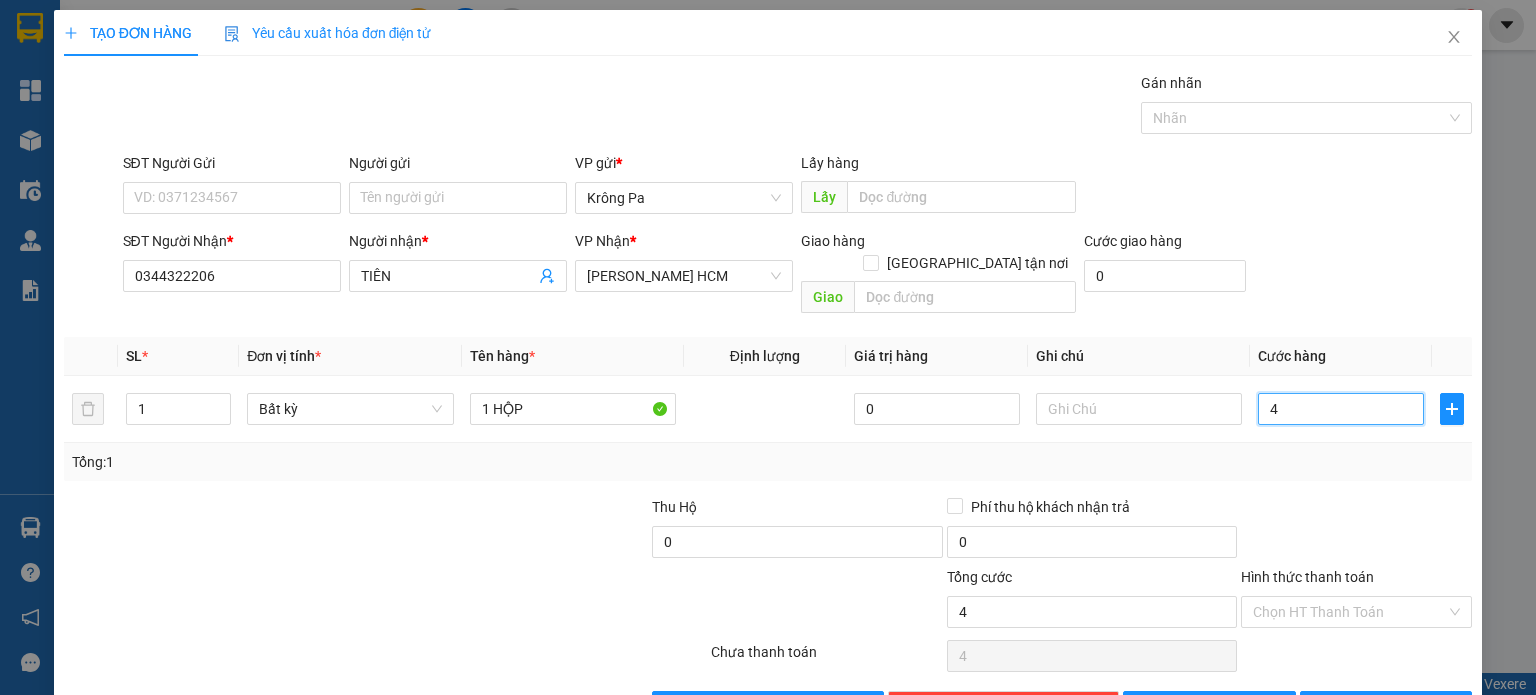type on "0" 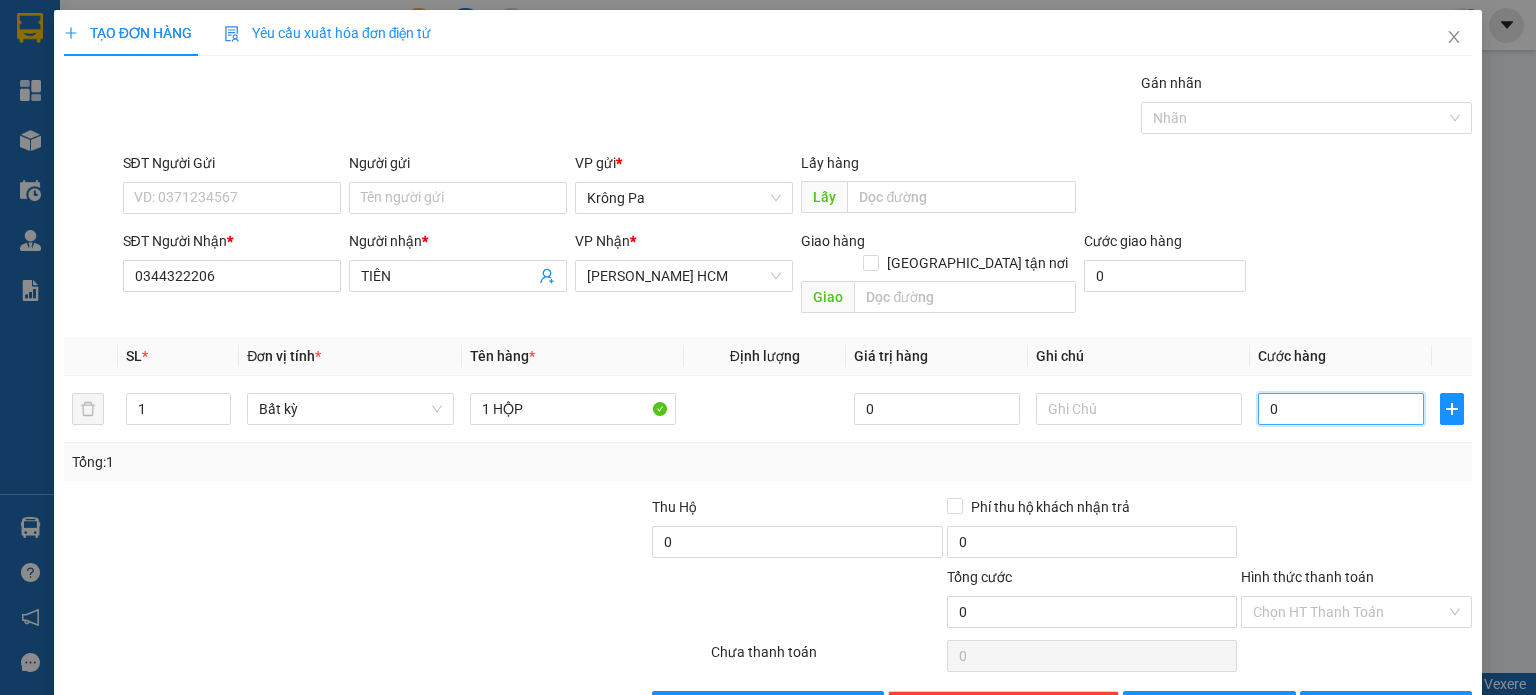 type on "05" 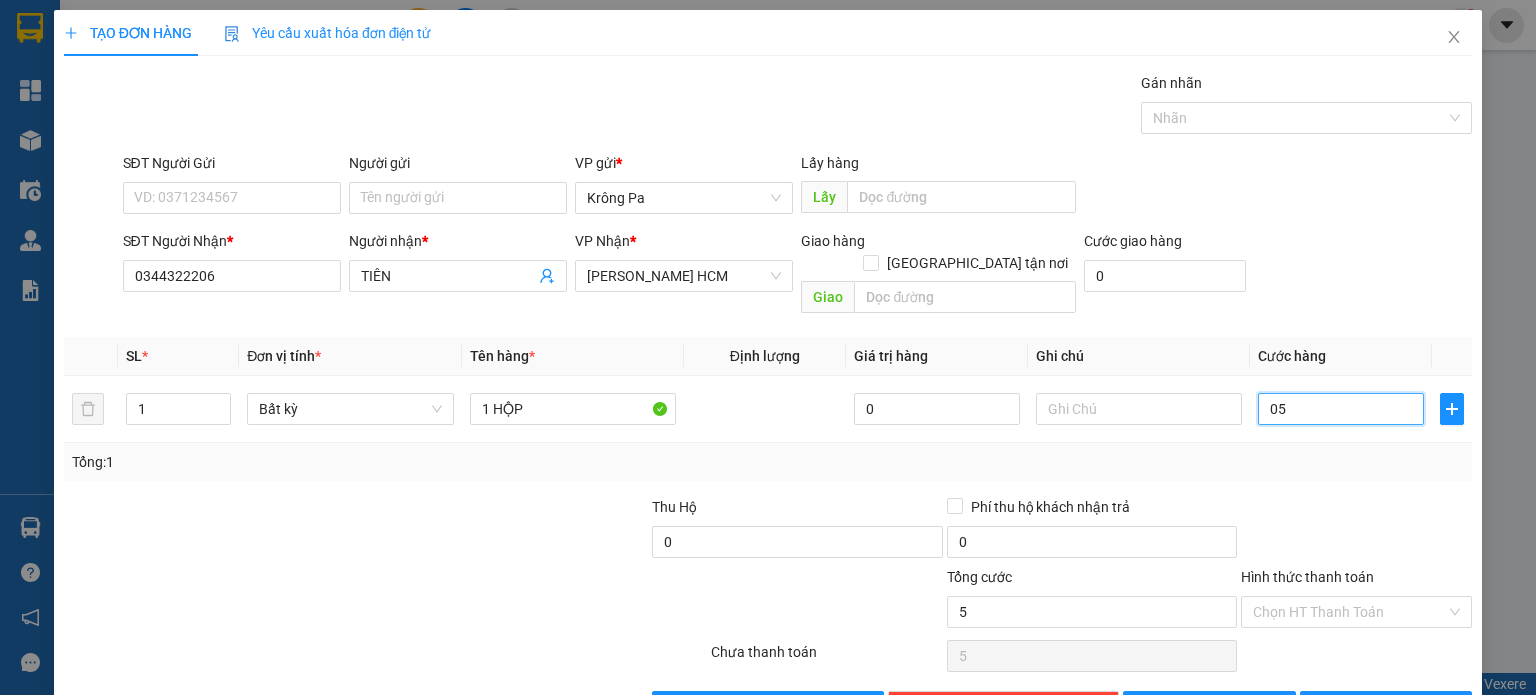 type on "050" 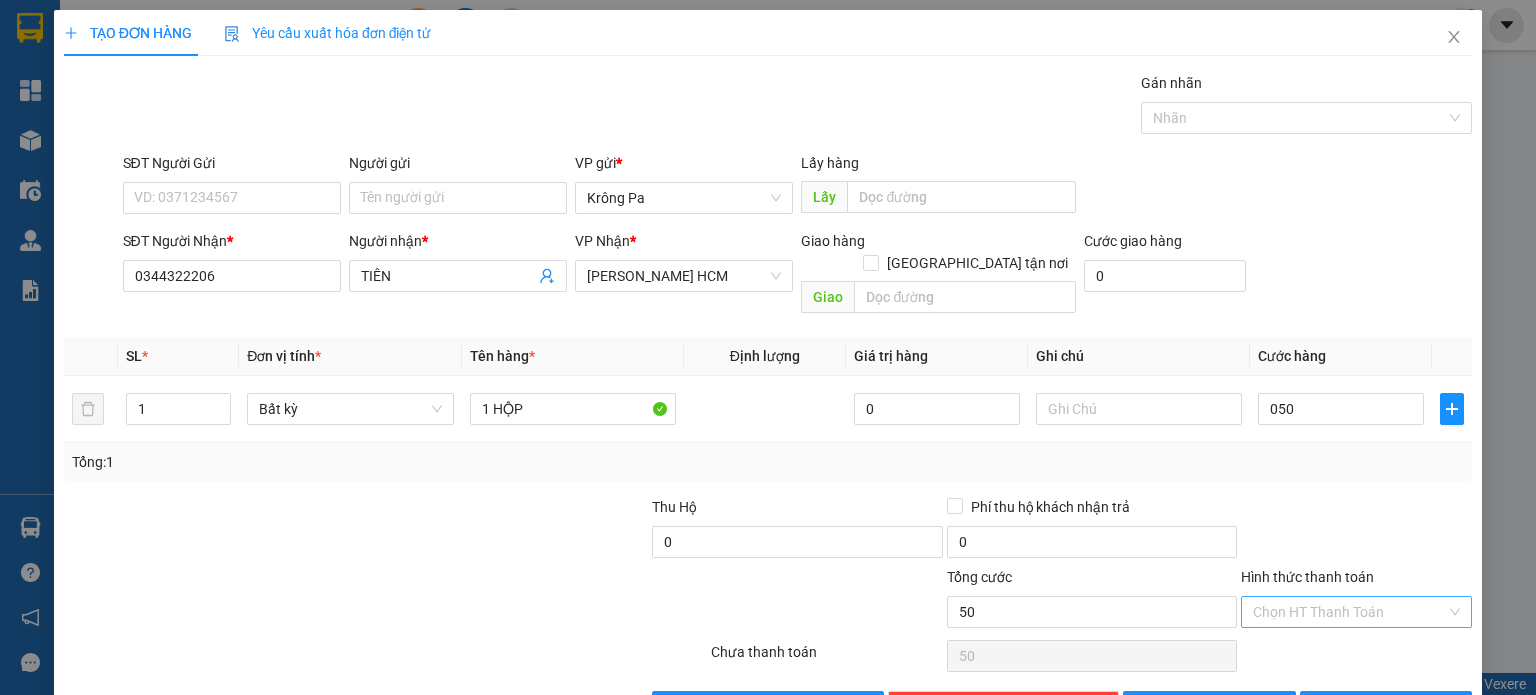 click on "Hình thức thanh toán" at bounding box center (1349, 612) 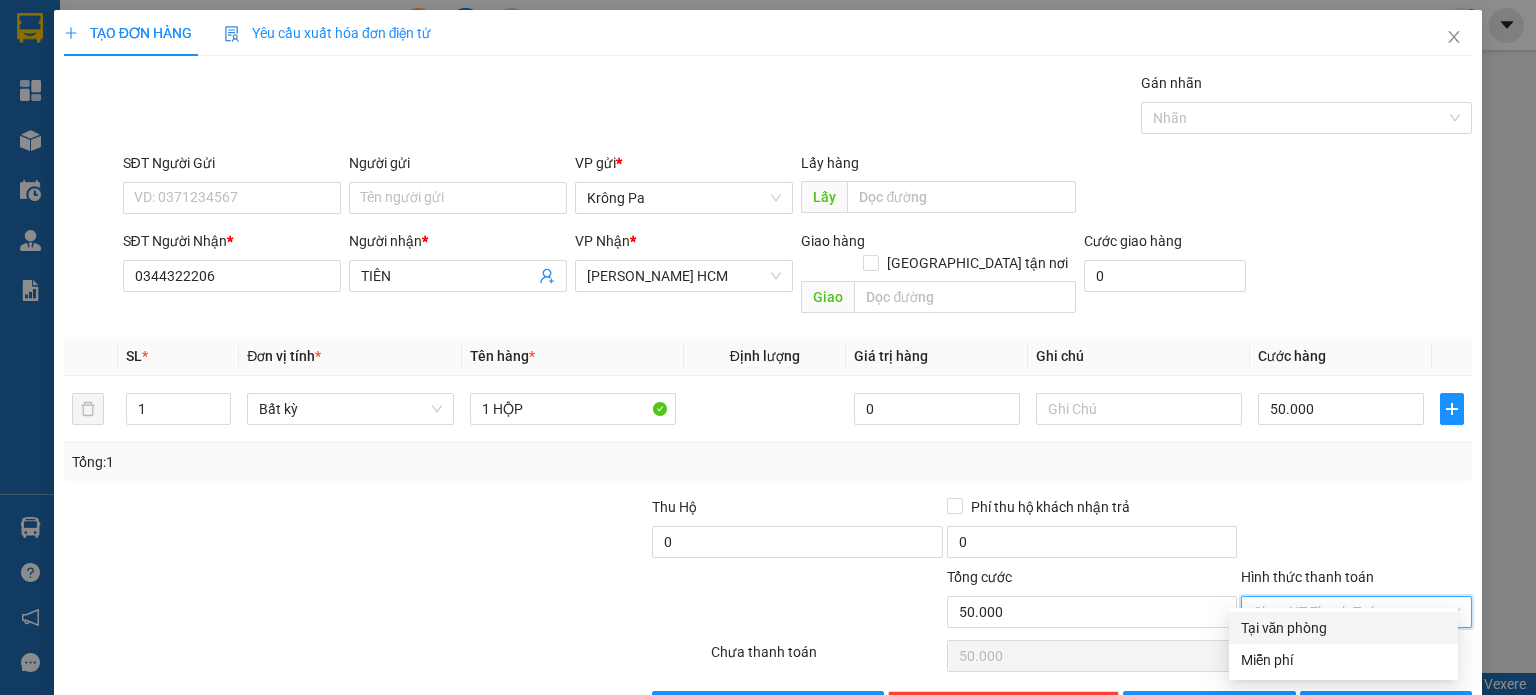 click on "Tại văn phòng" at bounding box center [1343, 628] 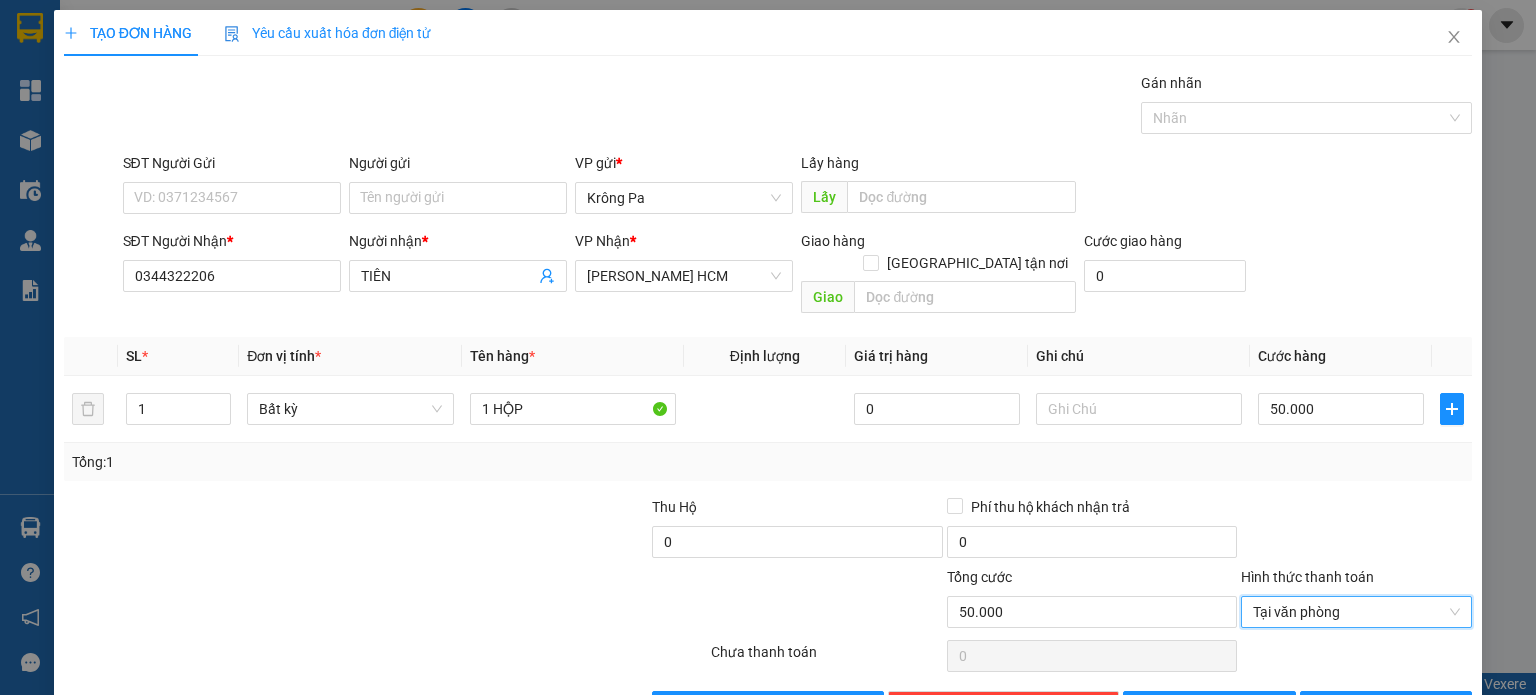 scroll, scrollTop: 43, scrollLeft: 0, axis: vertical 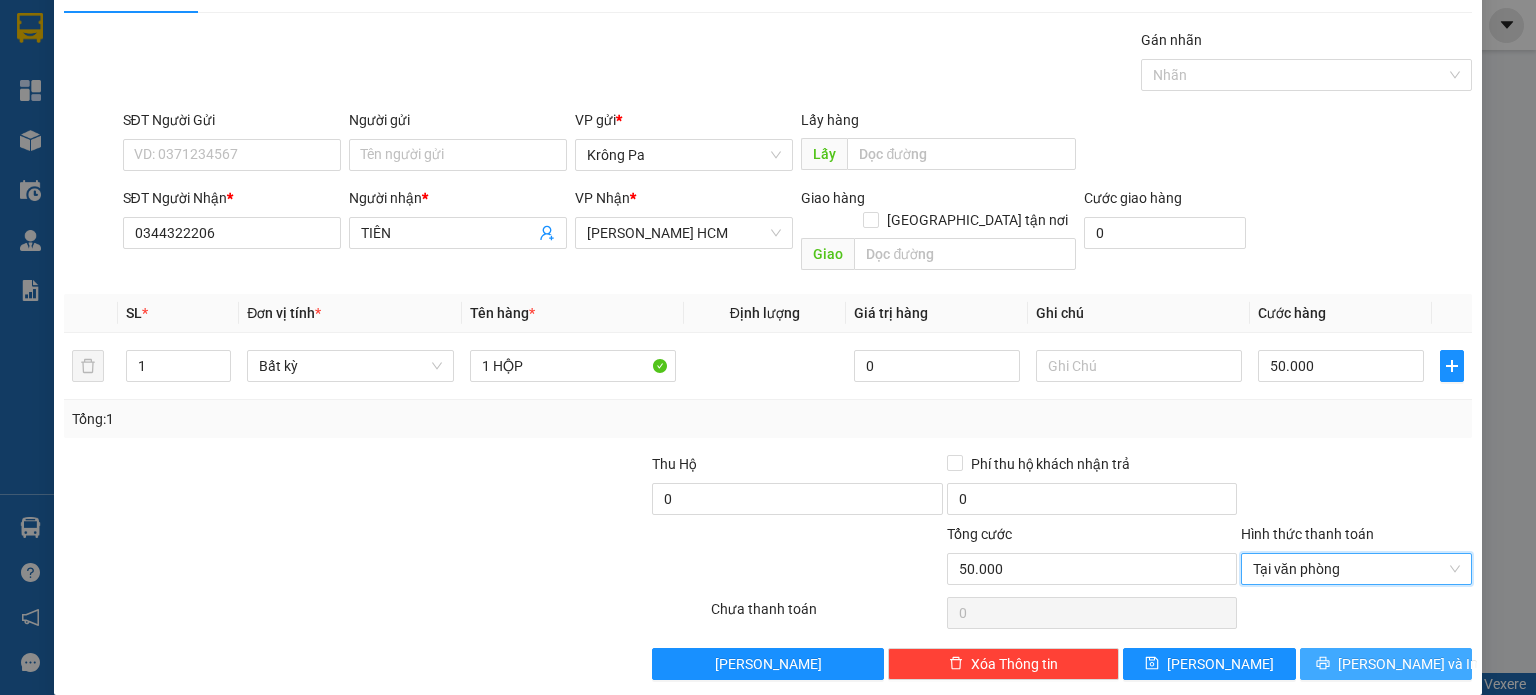 click on "[PERSON_NAME] và In" at bounding box center [1408, 664] 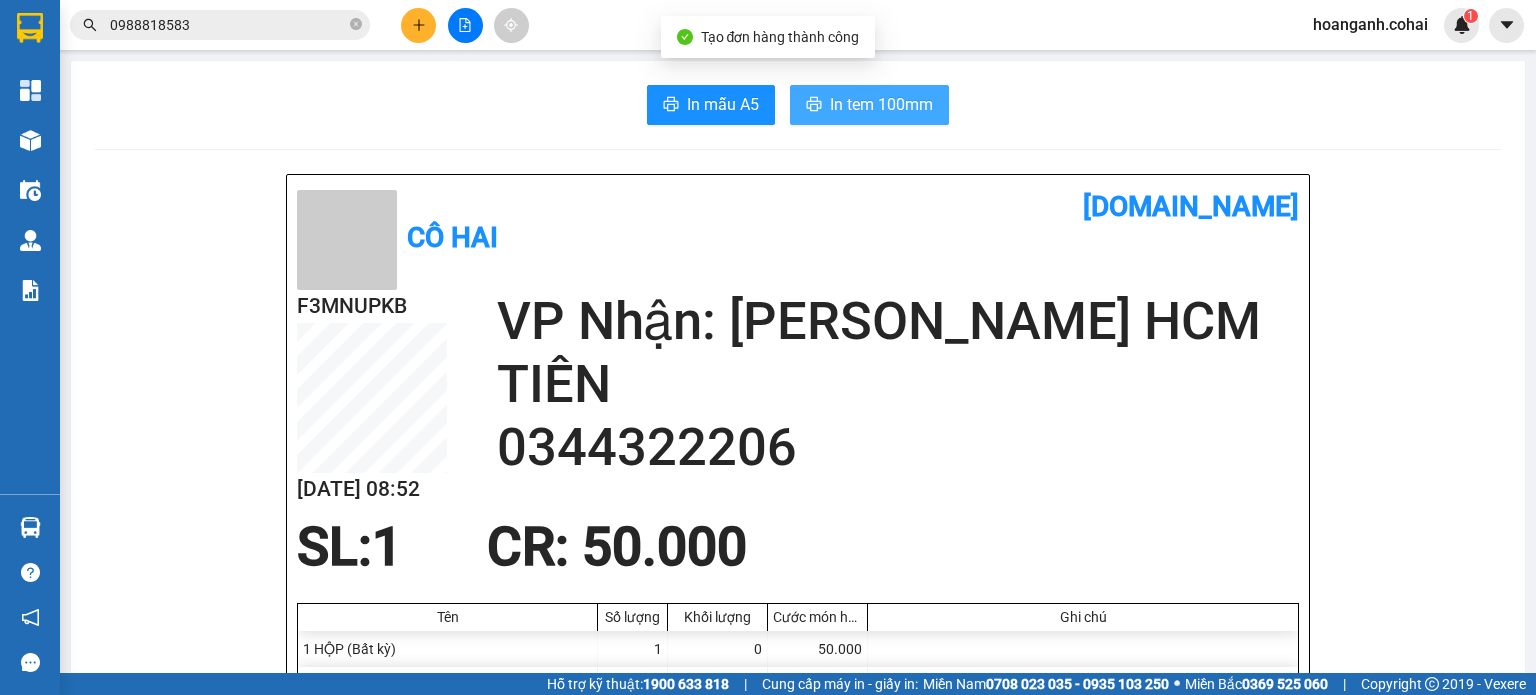 click on "In tem 100mm" at bounding box center (869, 105) 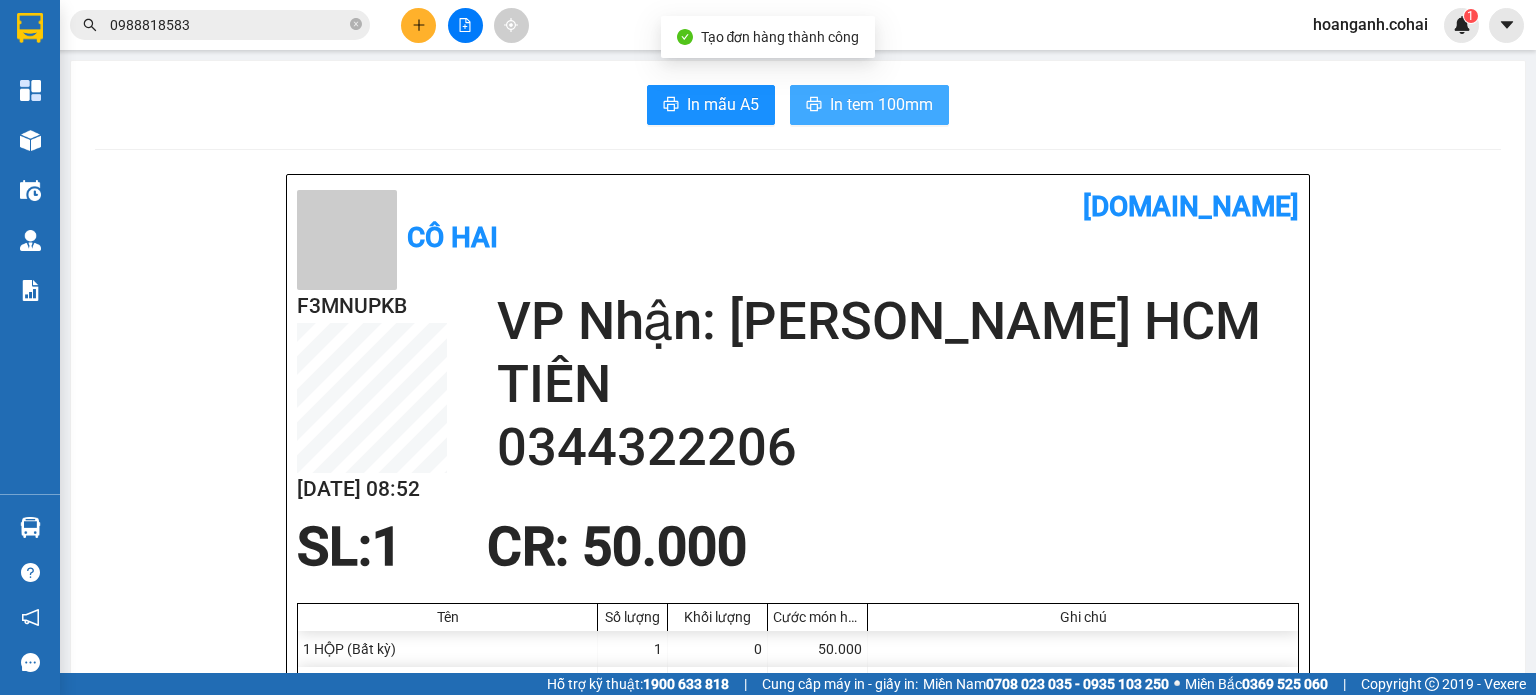 scroll, scrollTop: 0, scrollLeft: 0, axis: both 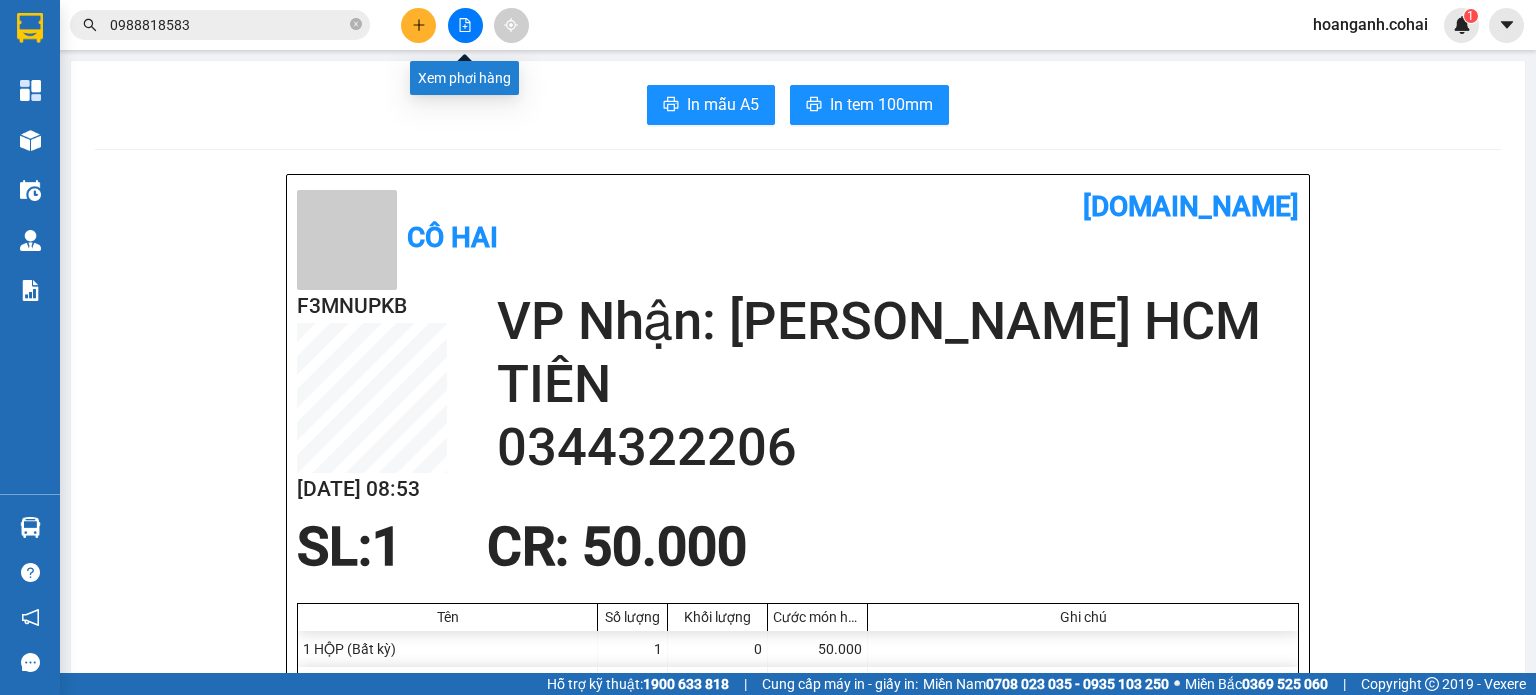 click 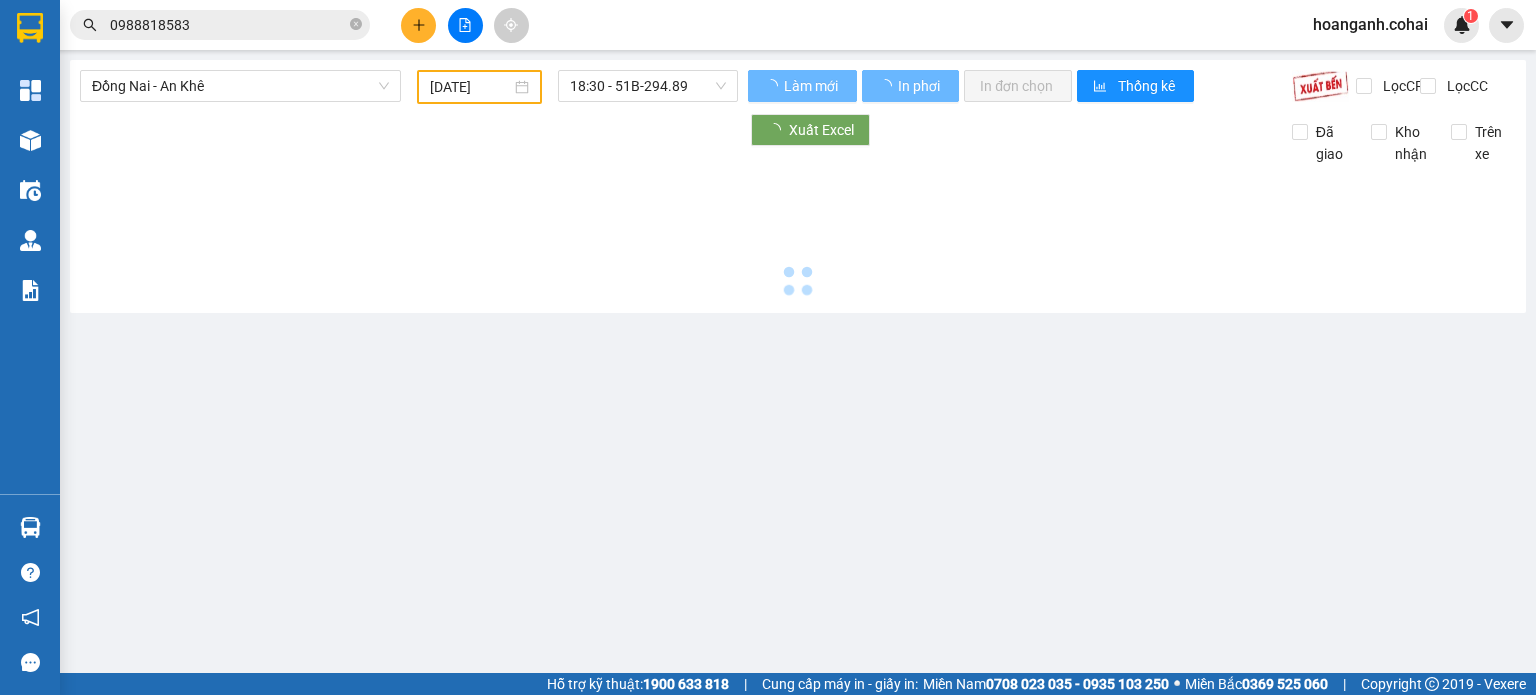 type on "[DATE]" 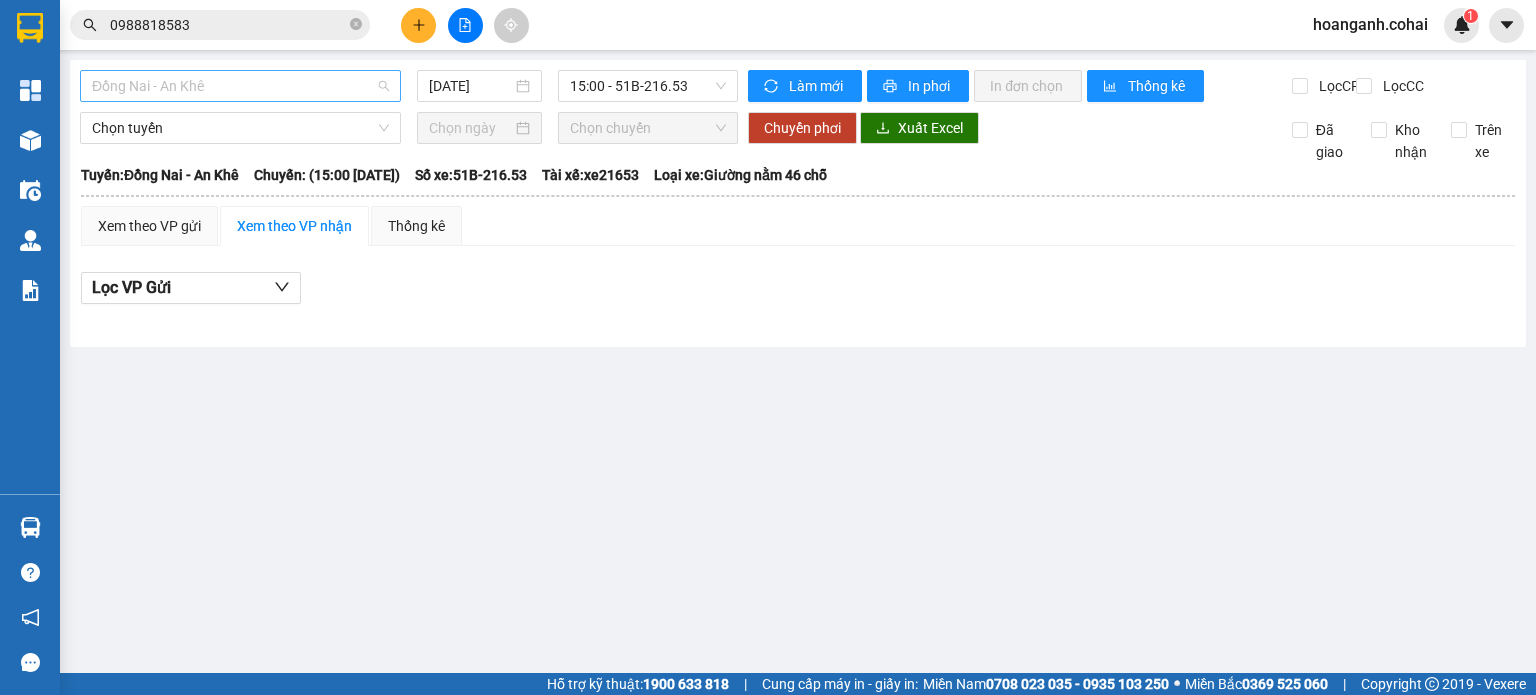 click on "Đồng Nai - An Khê" at bounding box center (240, 86) 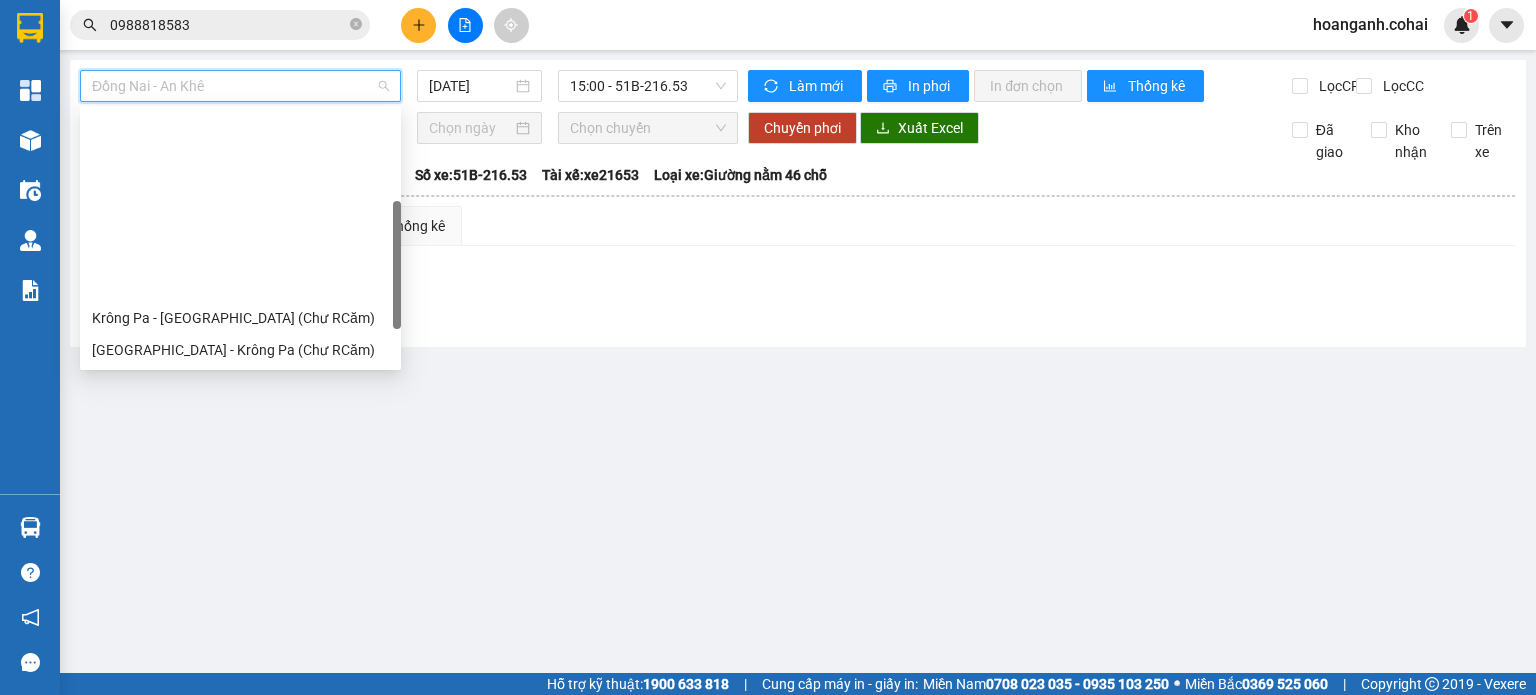 scroll, scrollTop: 200, scrollLeft: 0, axis: vertical 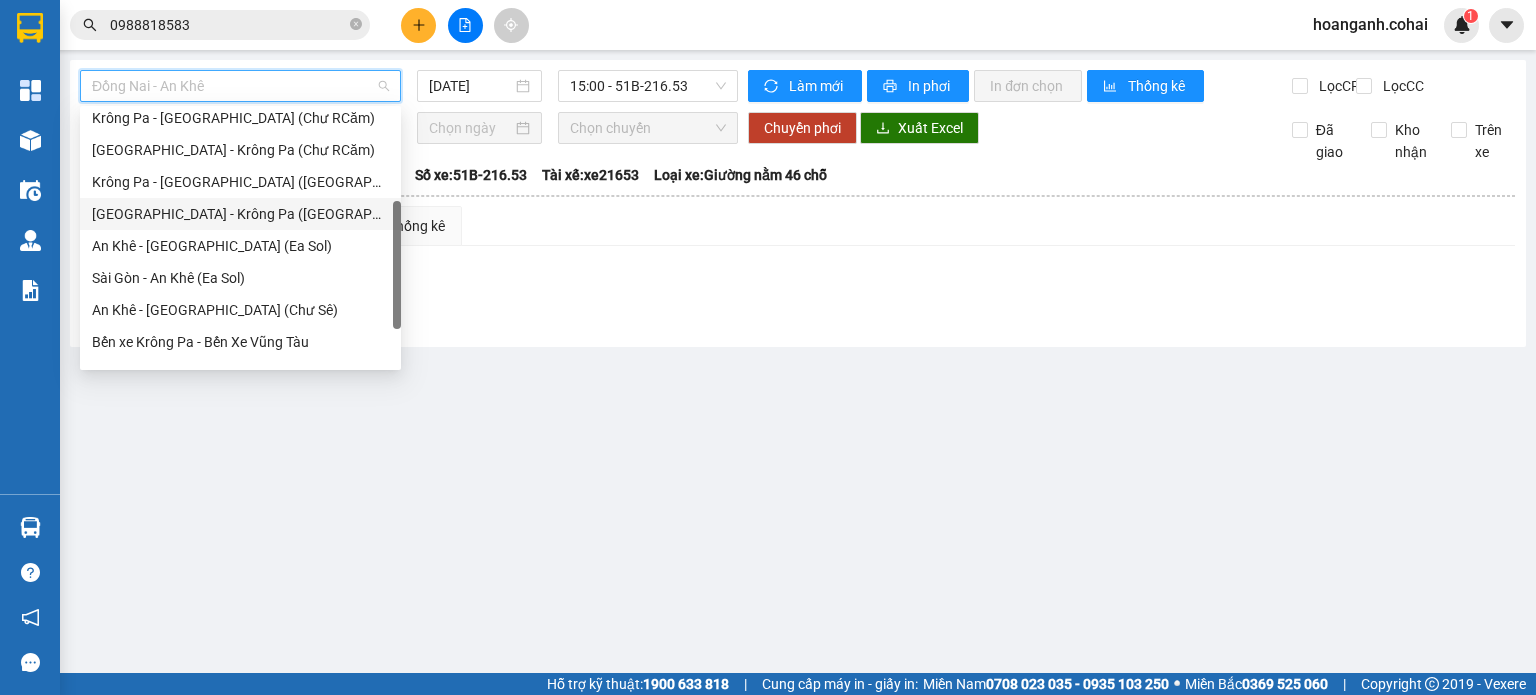 click on "[GEOGRAPHIC_DATA] - Krông Pa ([GEOGRAPHIC_DATA])" at bounding box center (240, 214) 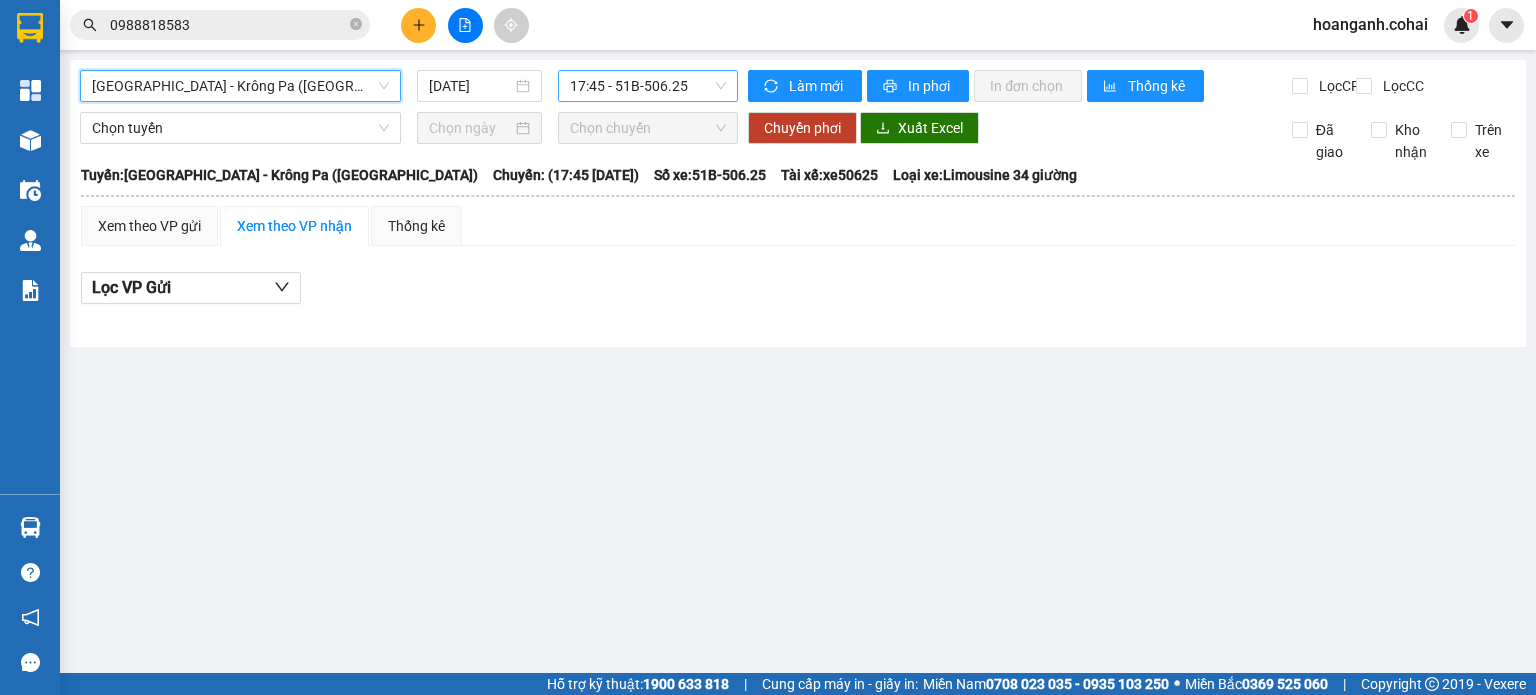 click on "17:45     - 51B-506.25" at bounding box center (648, 86) 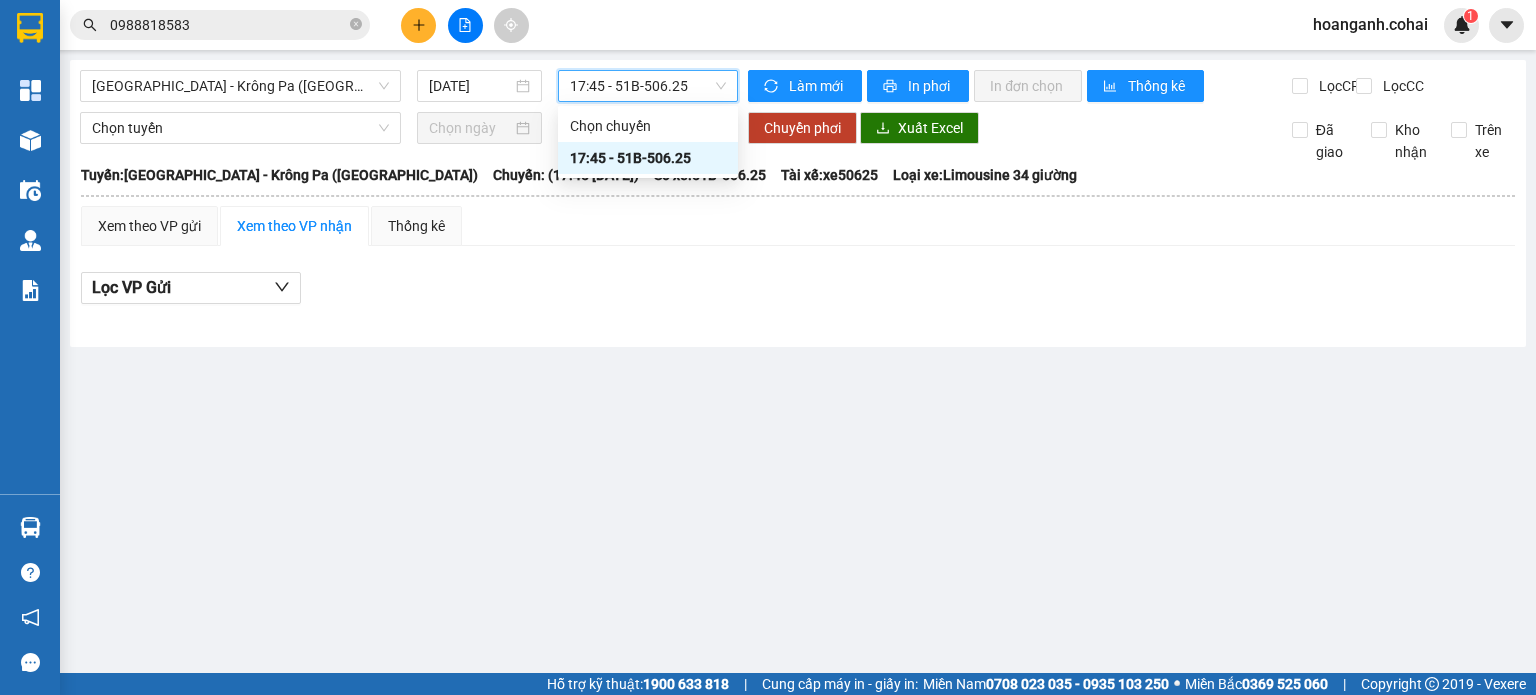 click on "17:45     - 51B-506.25" at bounding box center [648, 86] 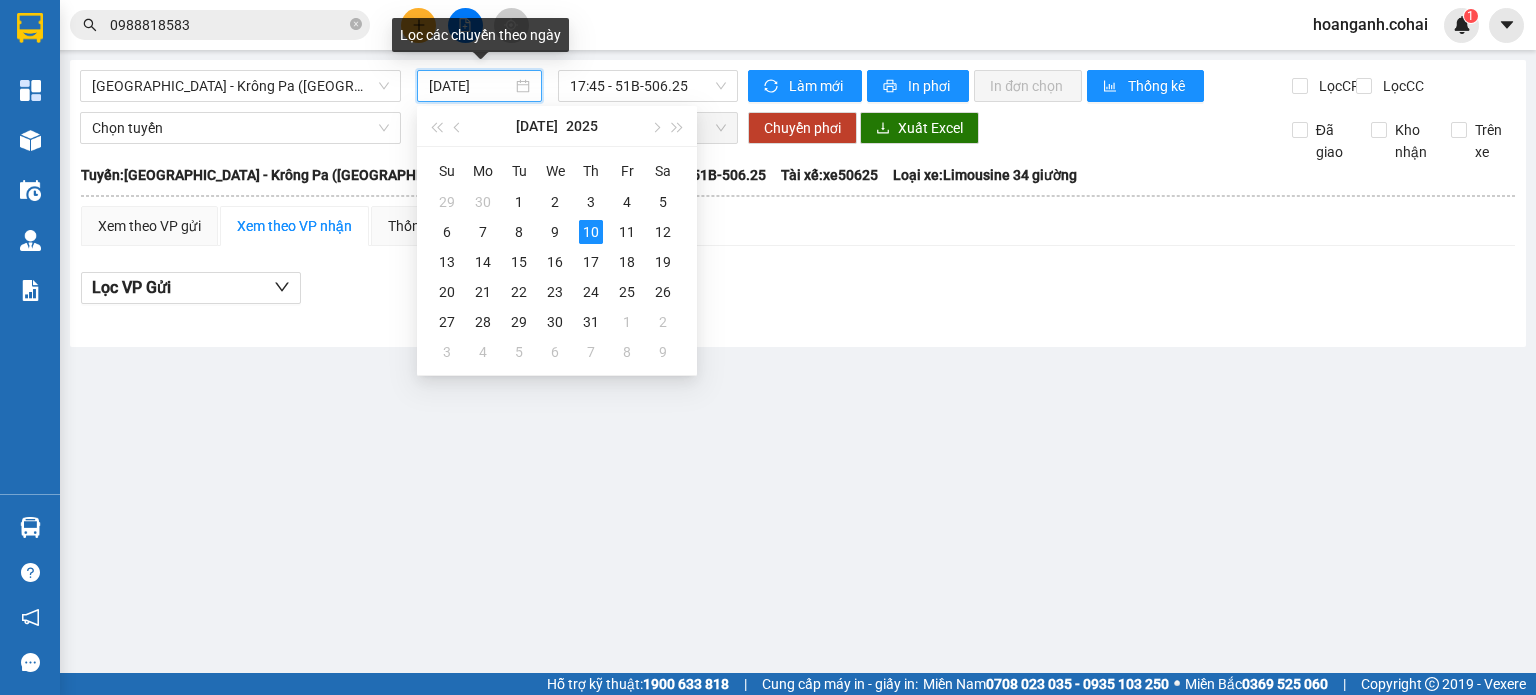 click on "[DATE]" at bounding box center [470, 86] 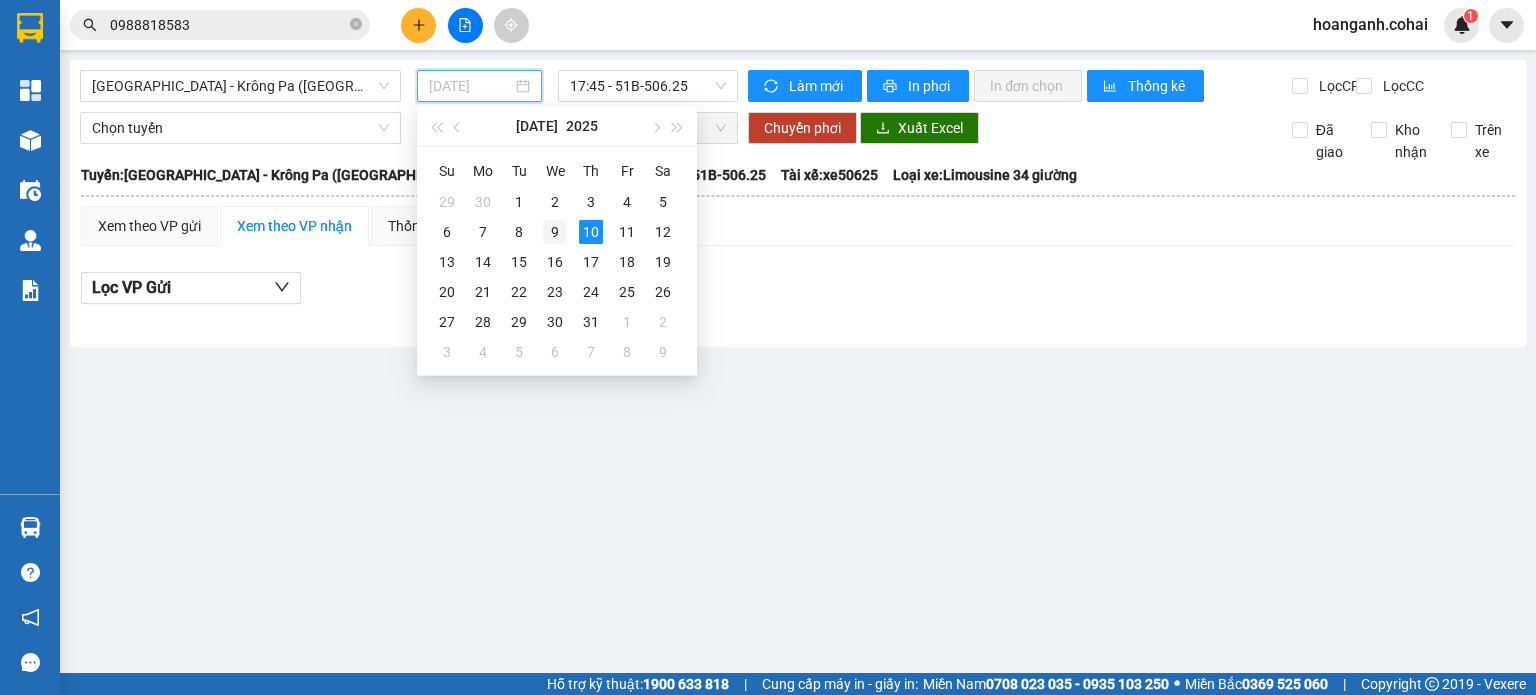 click on "9" at bounding box center [555, 232] 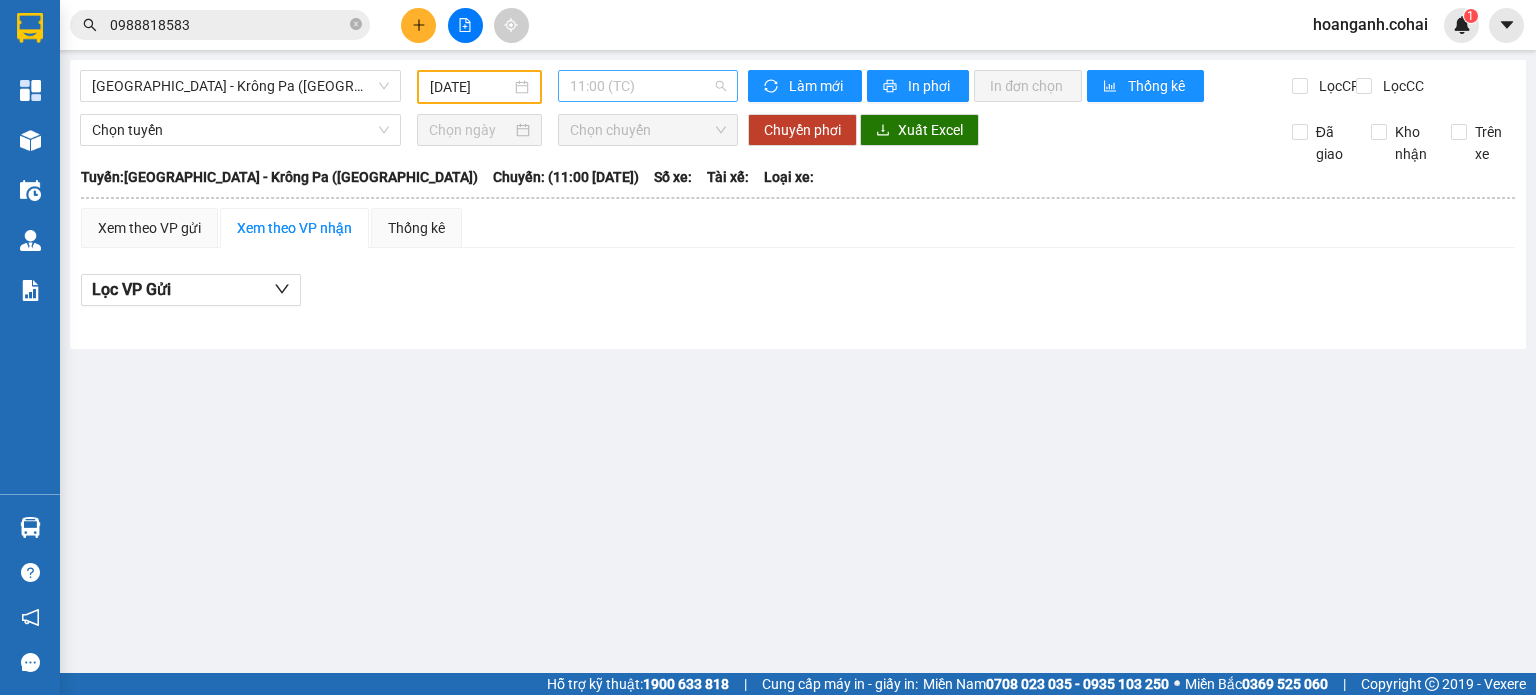 click on "11:00   (TC)" at bounding box center [648, 86] 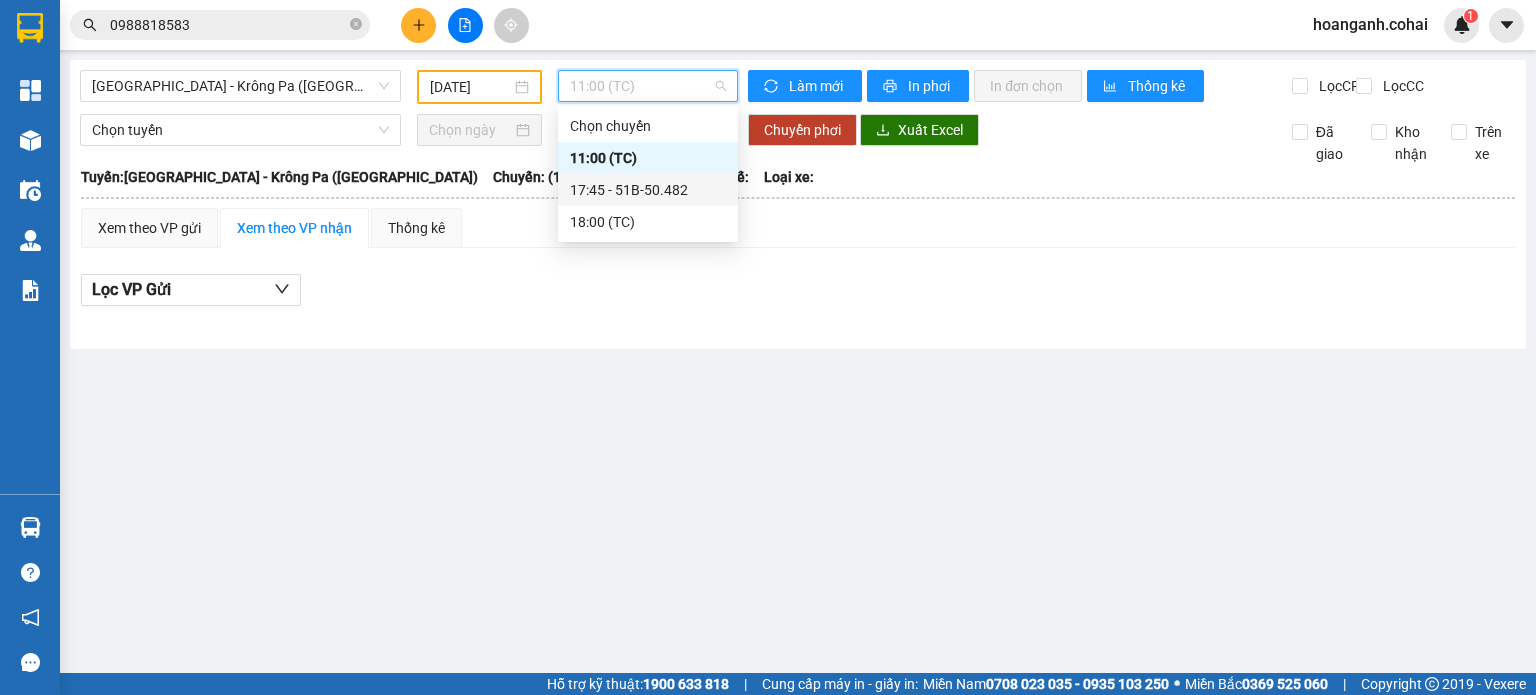click on "17:45     - 51B-50.482" at bounding box center [648, 190] 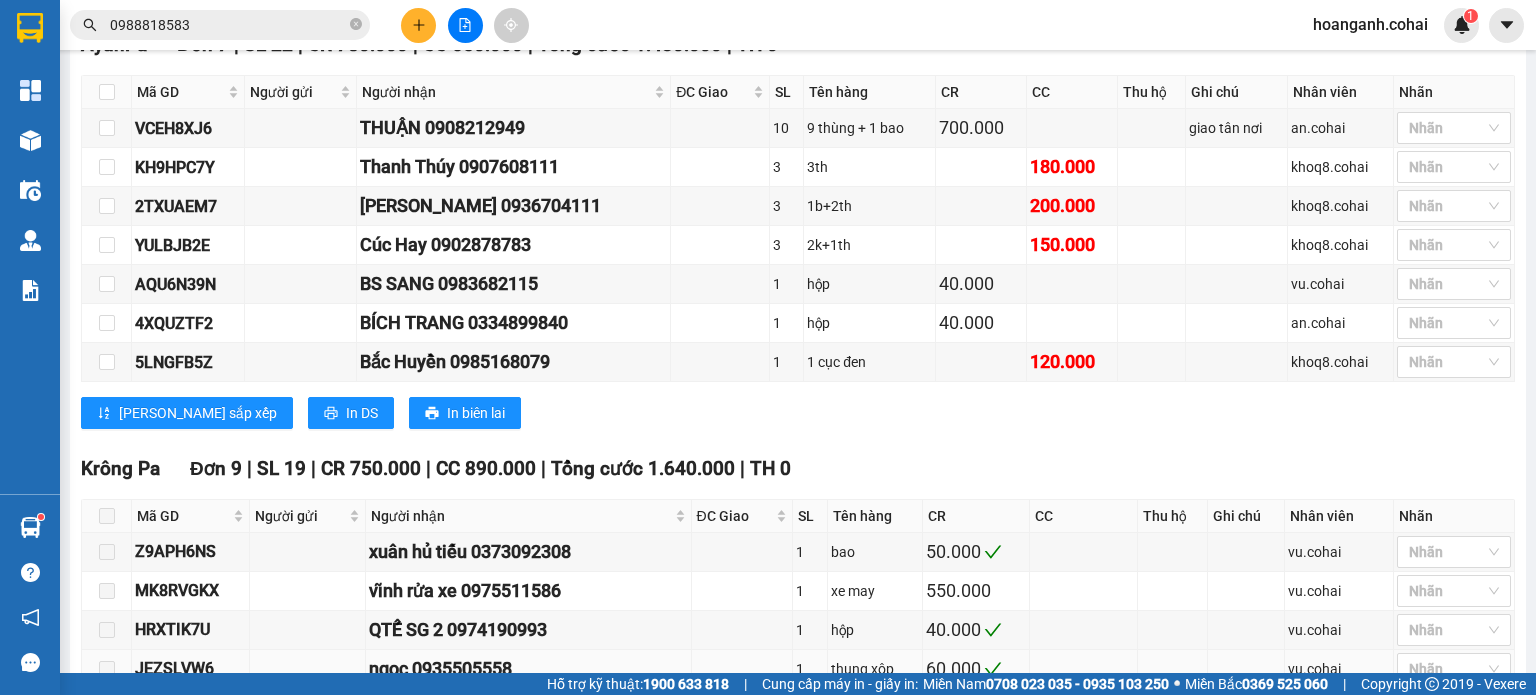 scroll, scrollTop: 634, scrollLeft: 0, axis: vertical 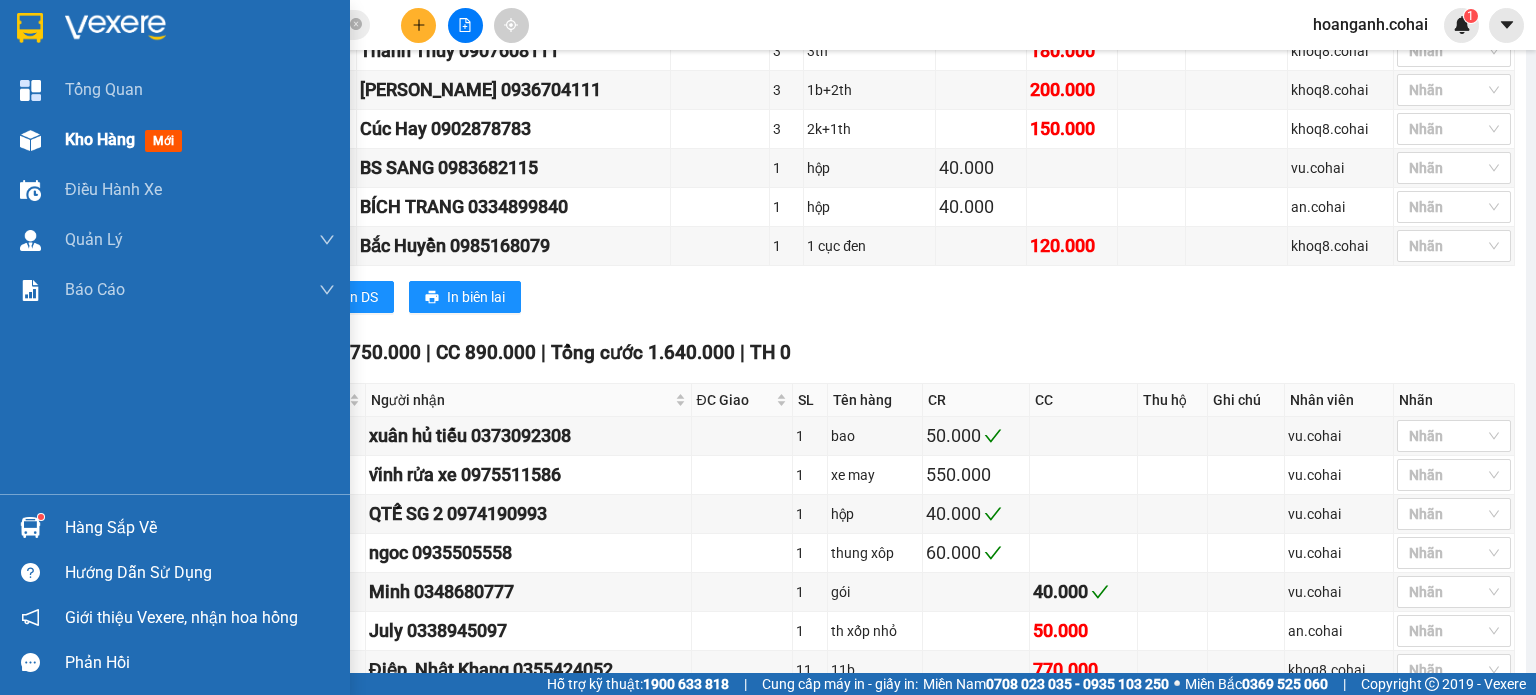 click on "Kho hàng" at bounding box center (100, 139) 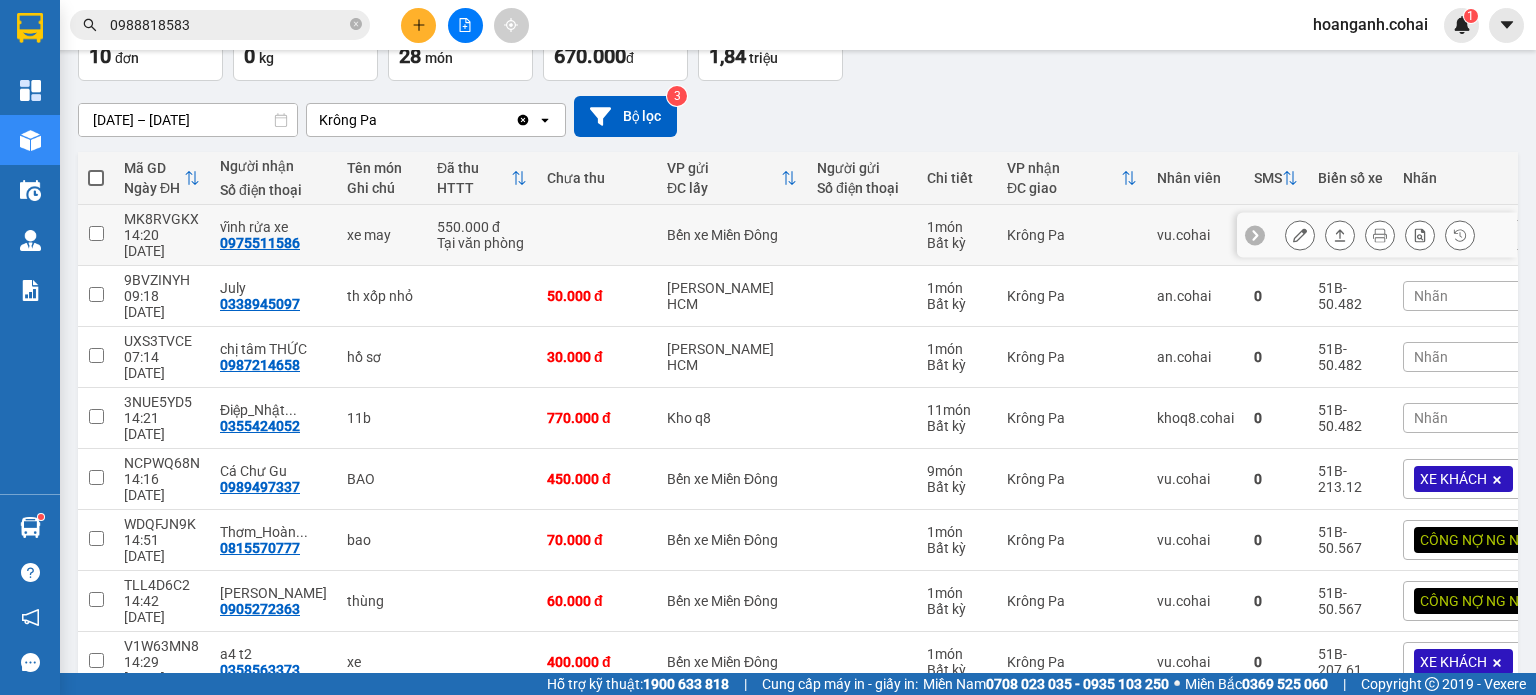 scroll, scrollTop: 0, scrollLeft: 0, axis: both 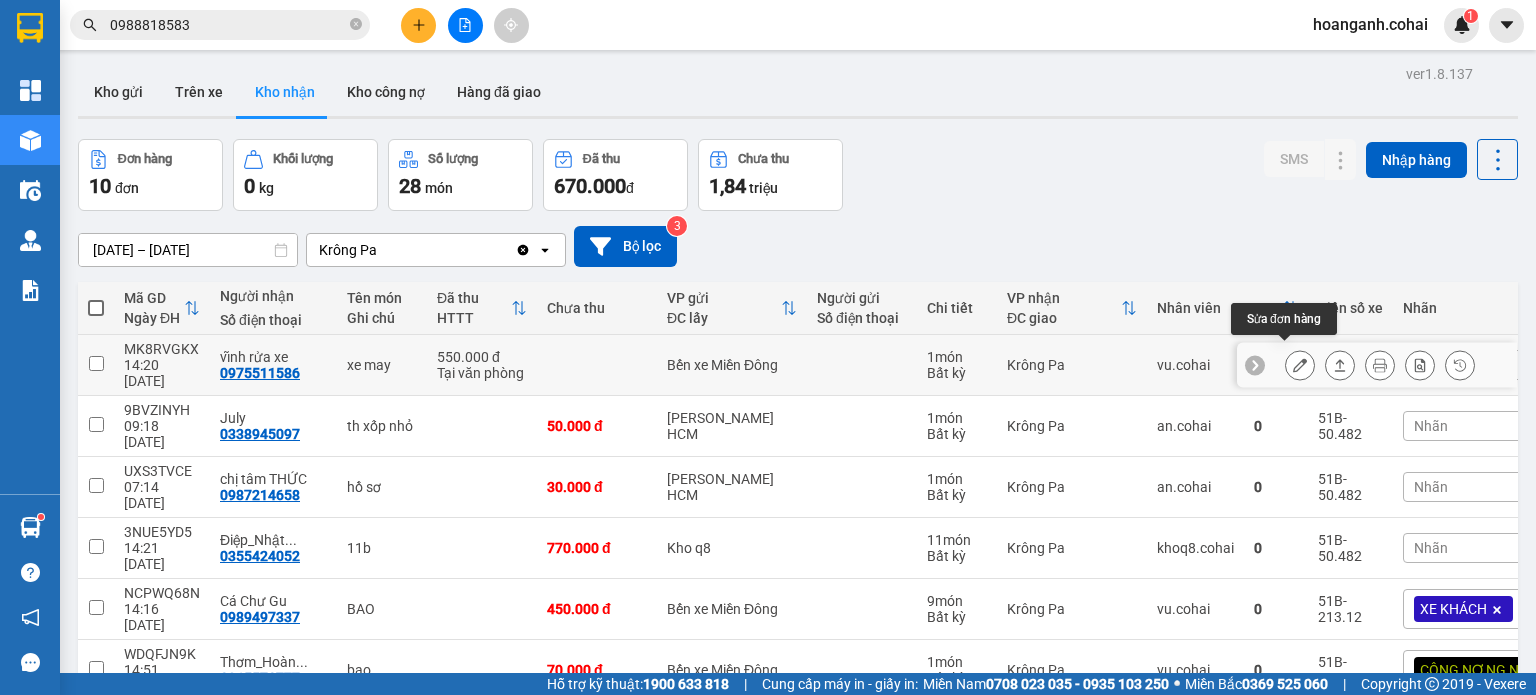 click at bounding box center (1300, 365) 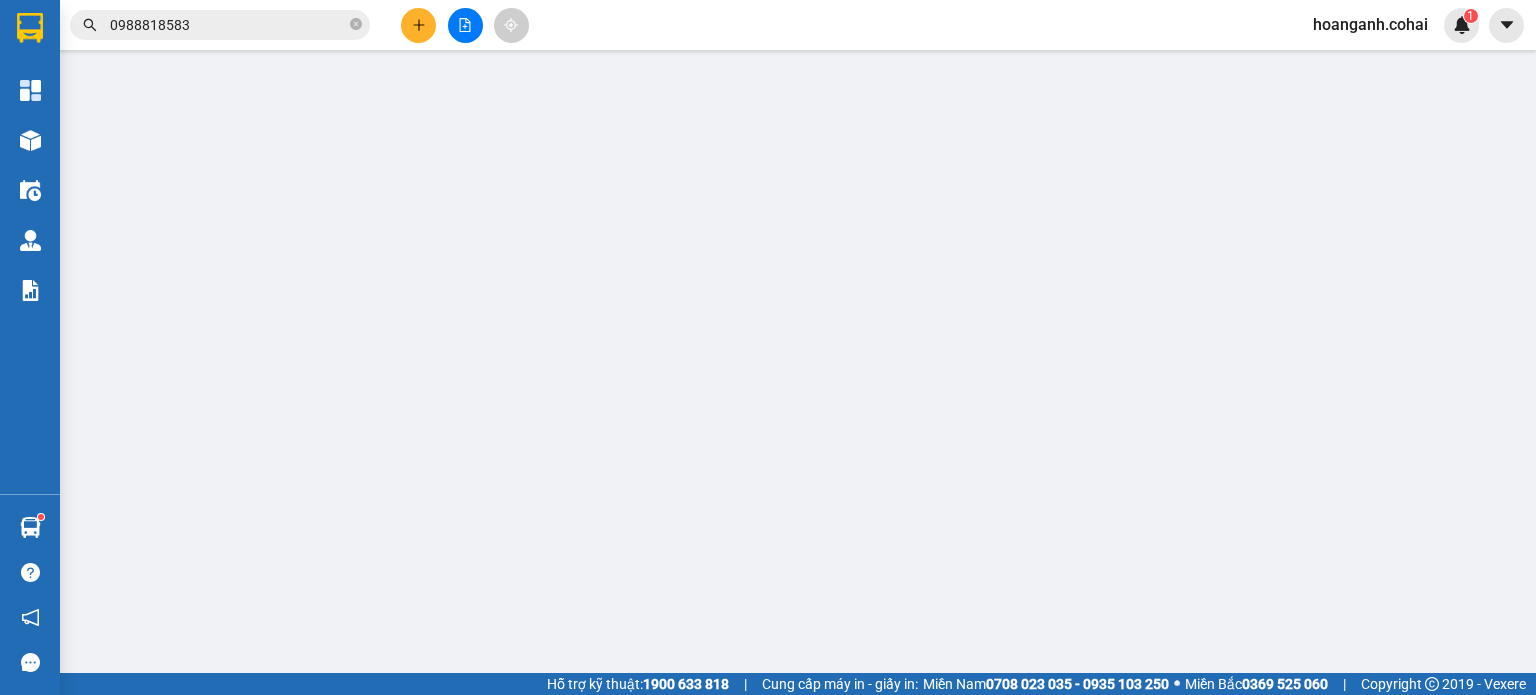 type on "0975511586" 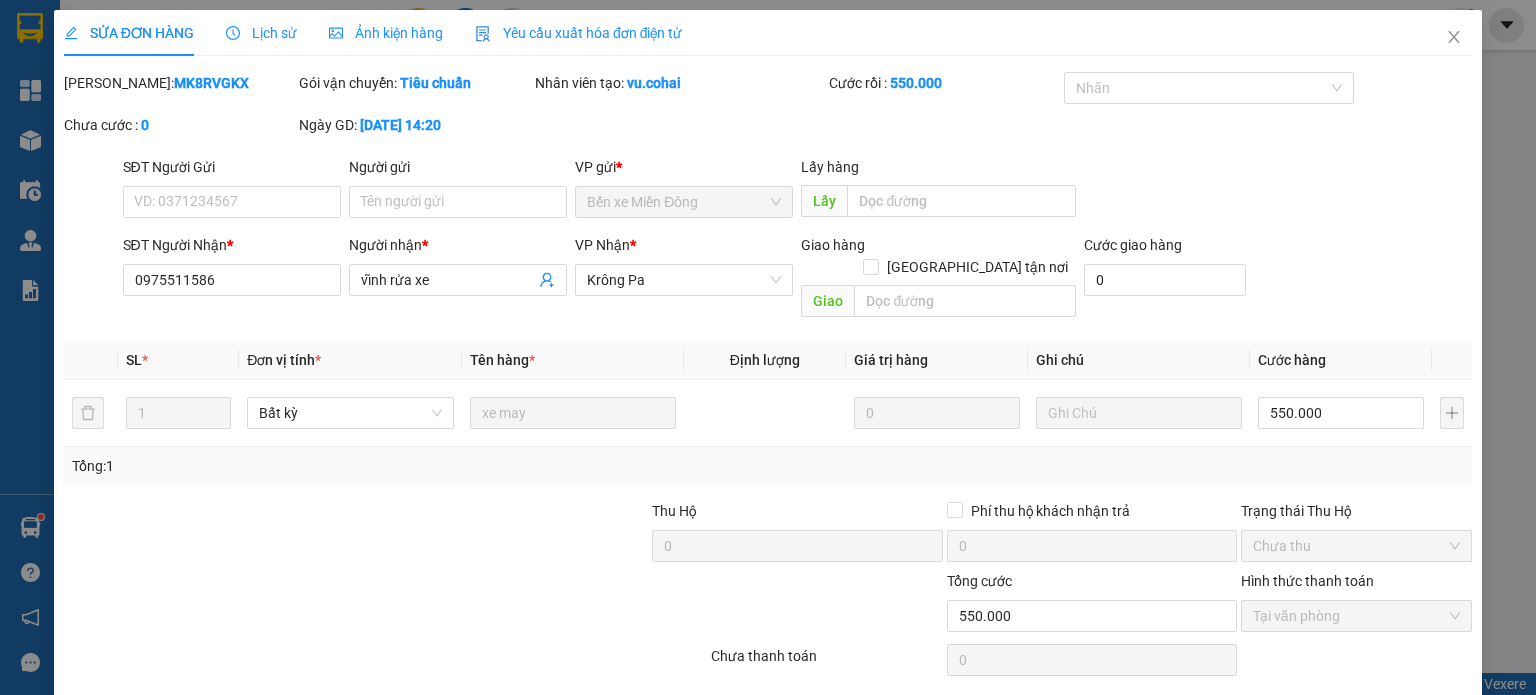 click on "[PERSON_NAME] và Giao hàng" at bounding box center (904, 711) 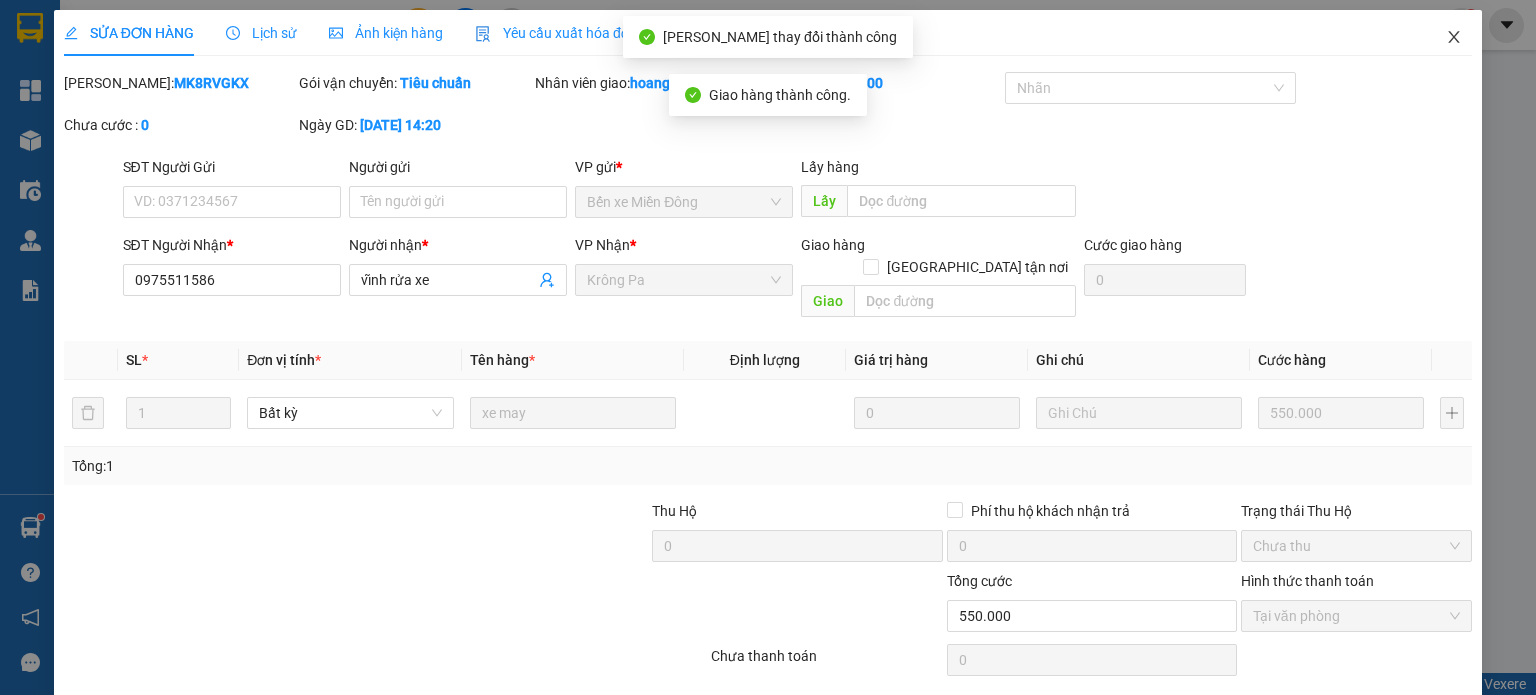 click 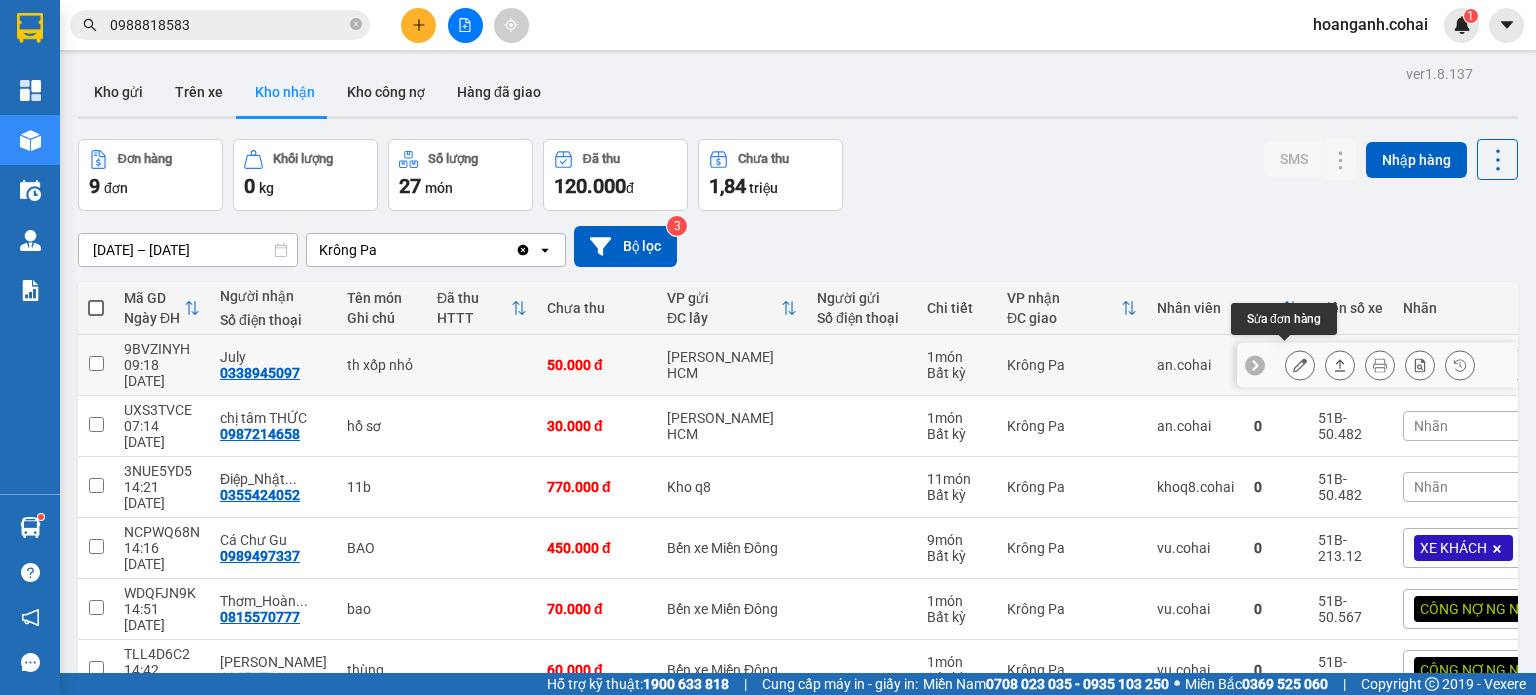 click at bounding box center (1300, 365) 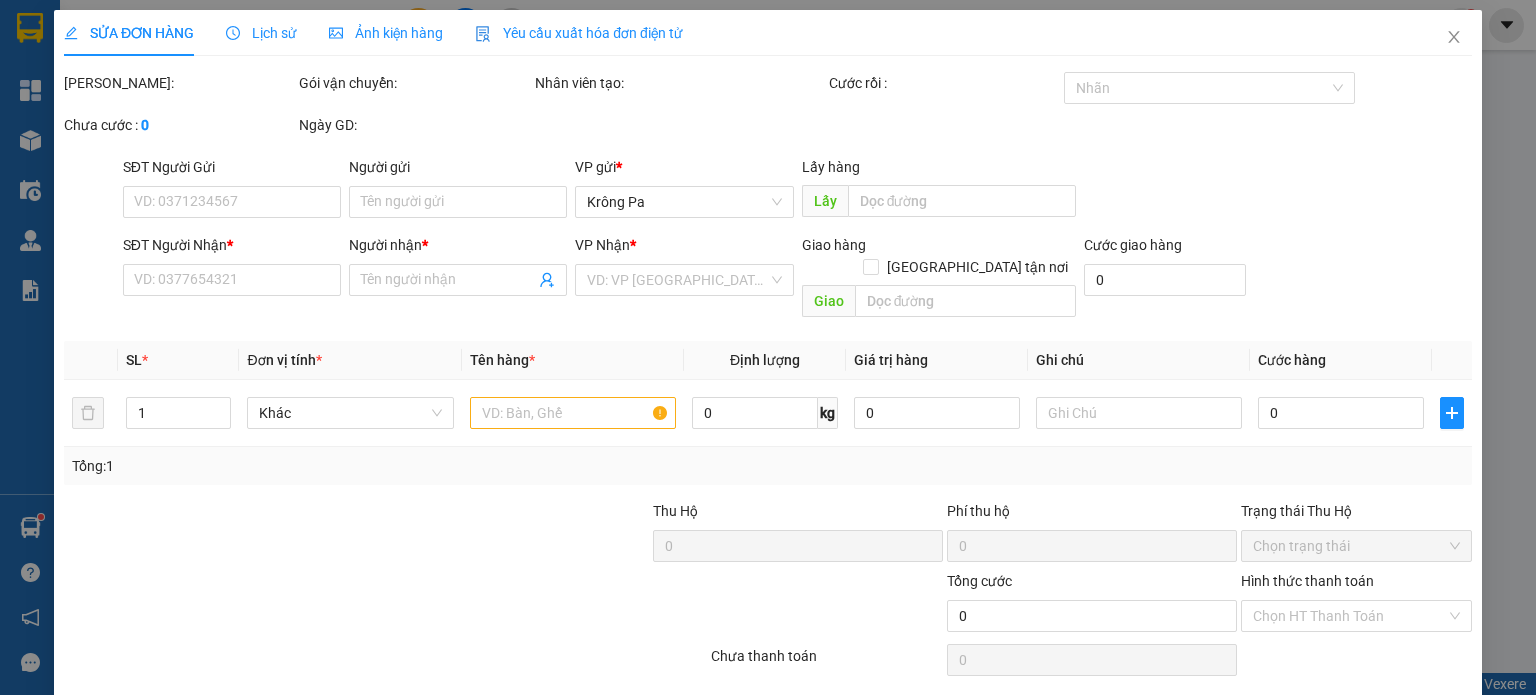 type on "0338945097" 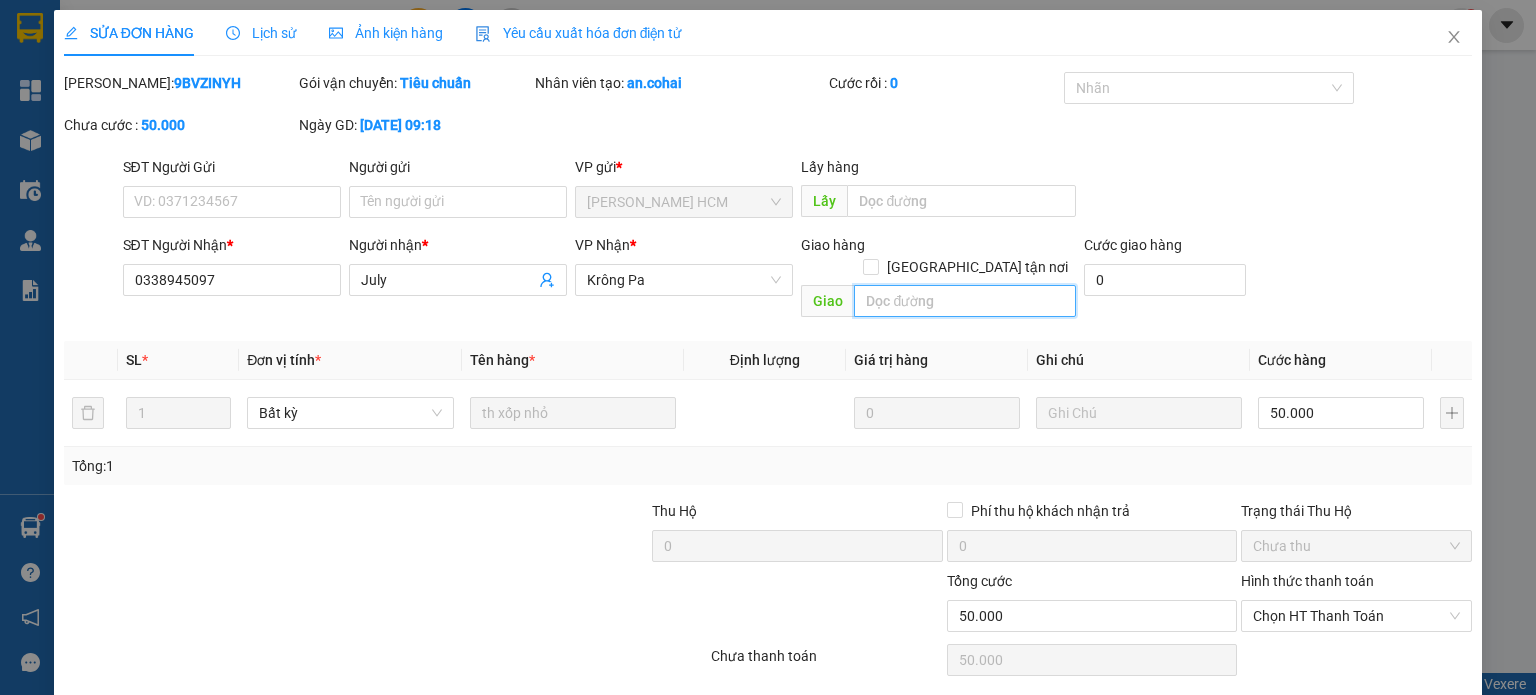 click at bounding box center [965, 301] 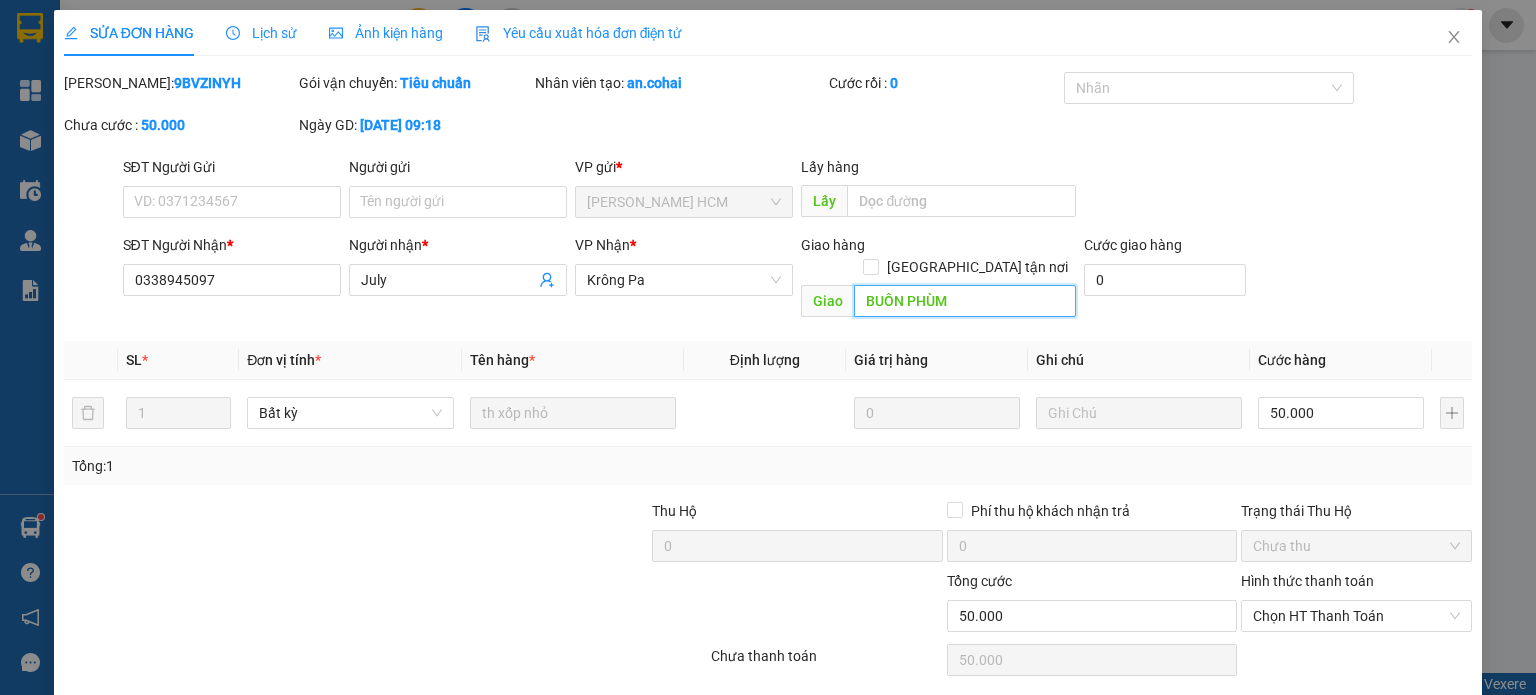 type on "BUÔN PHÙM" 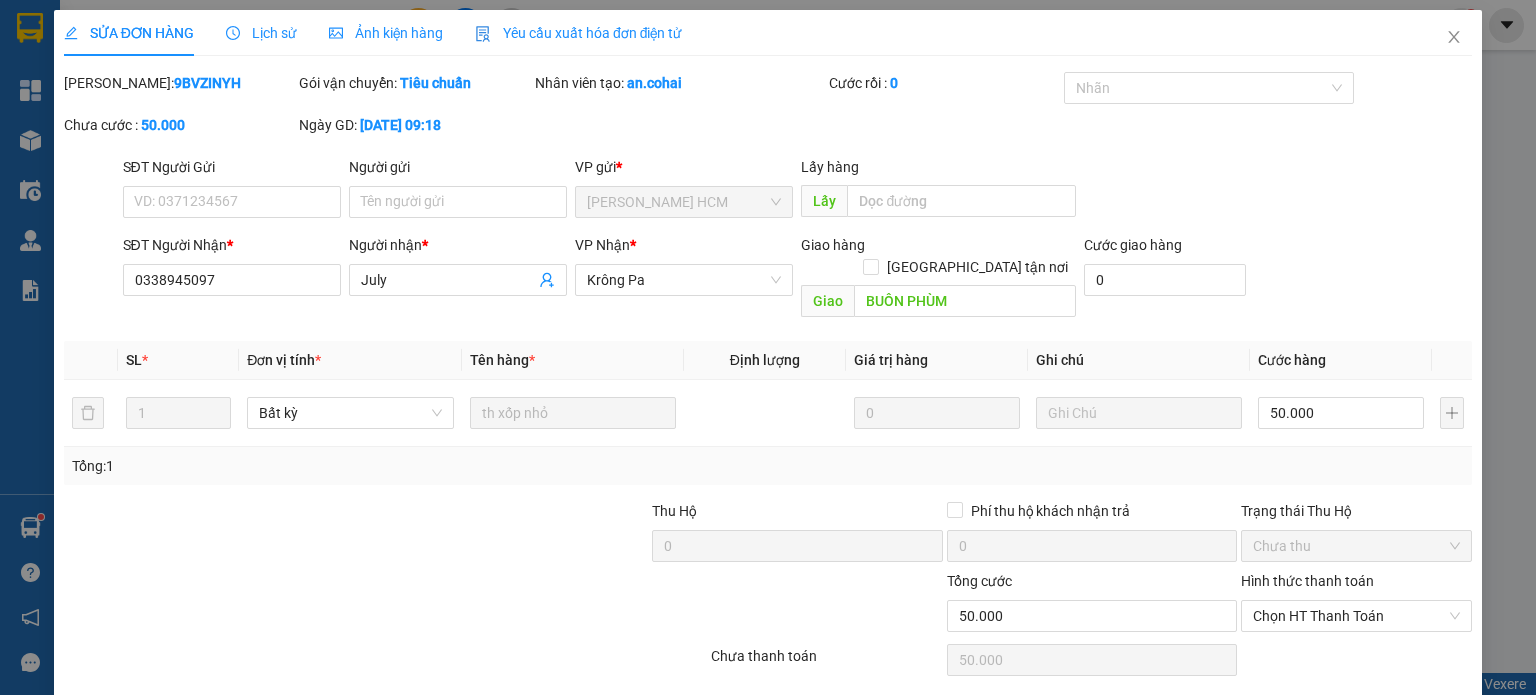 click on "[PERSON_NAME] thay đổi" at bounding box center [1241, 711] 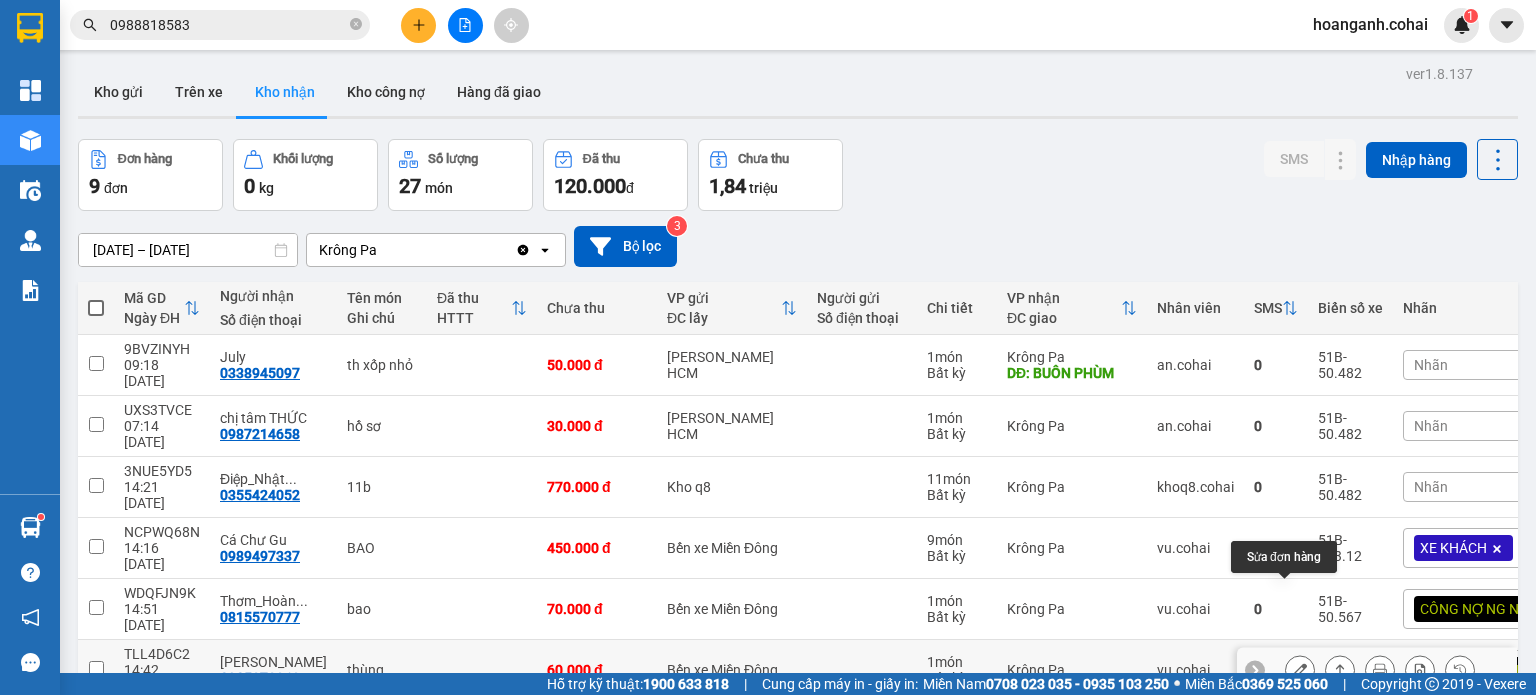 click 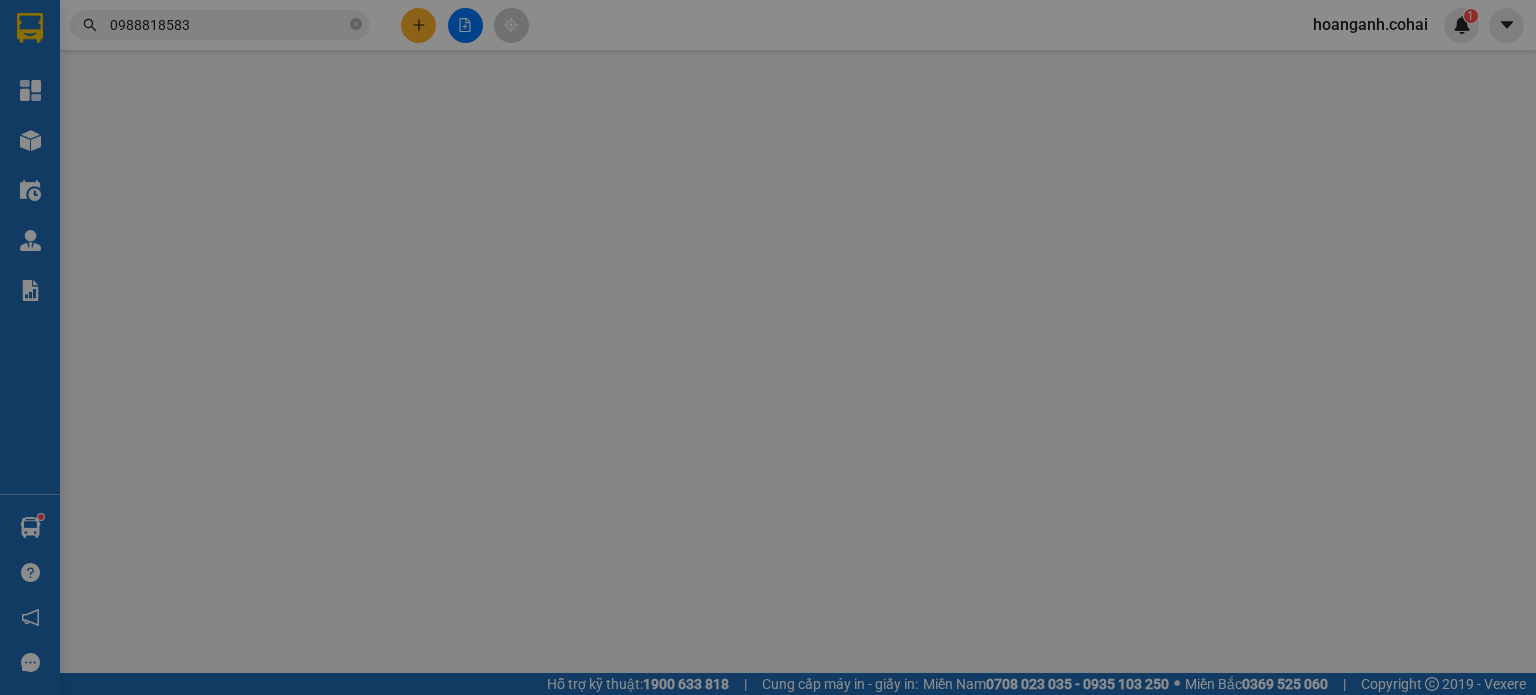 type on "0905272363" 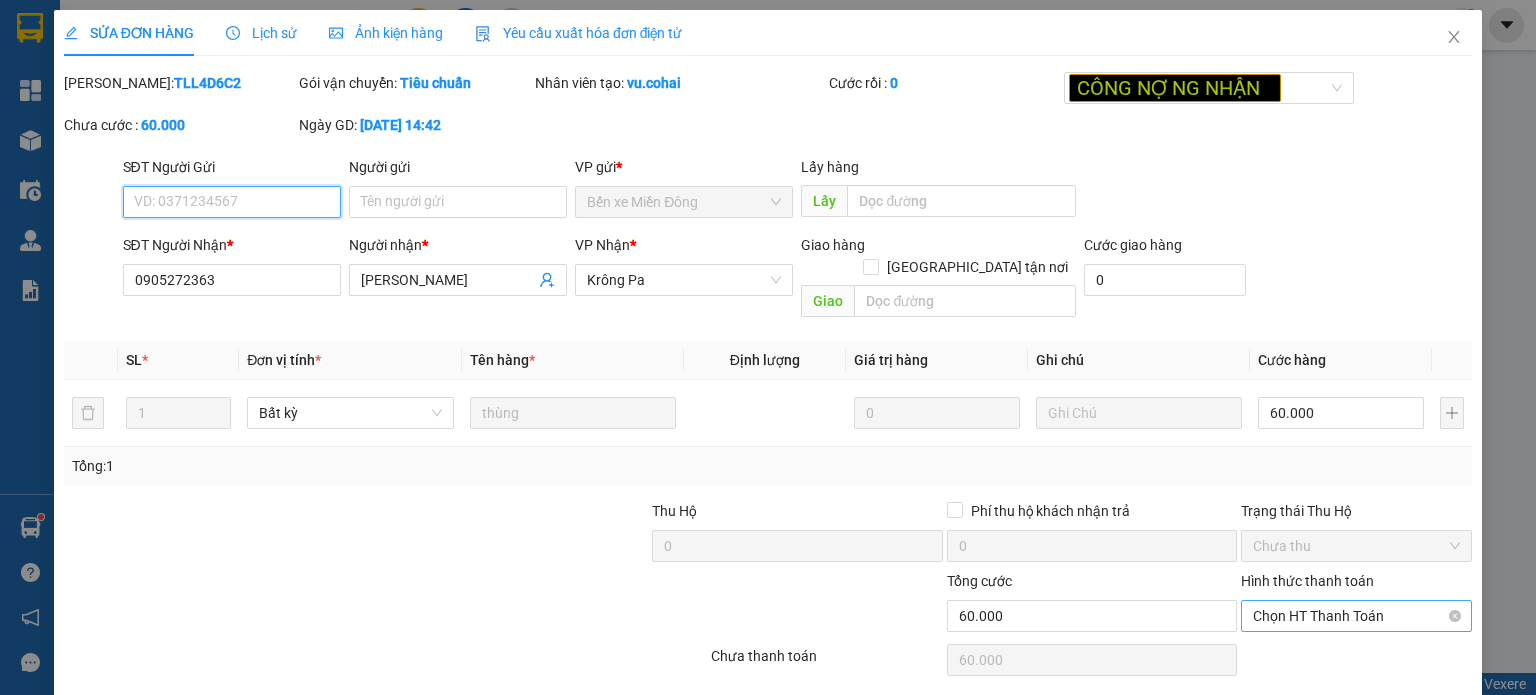 click on "Chọn HT Thanh Toán" at bounding box center (1356, 616) 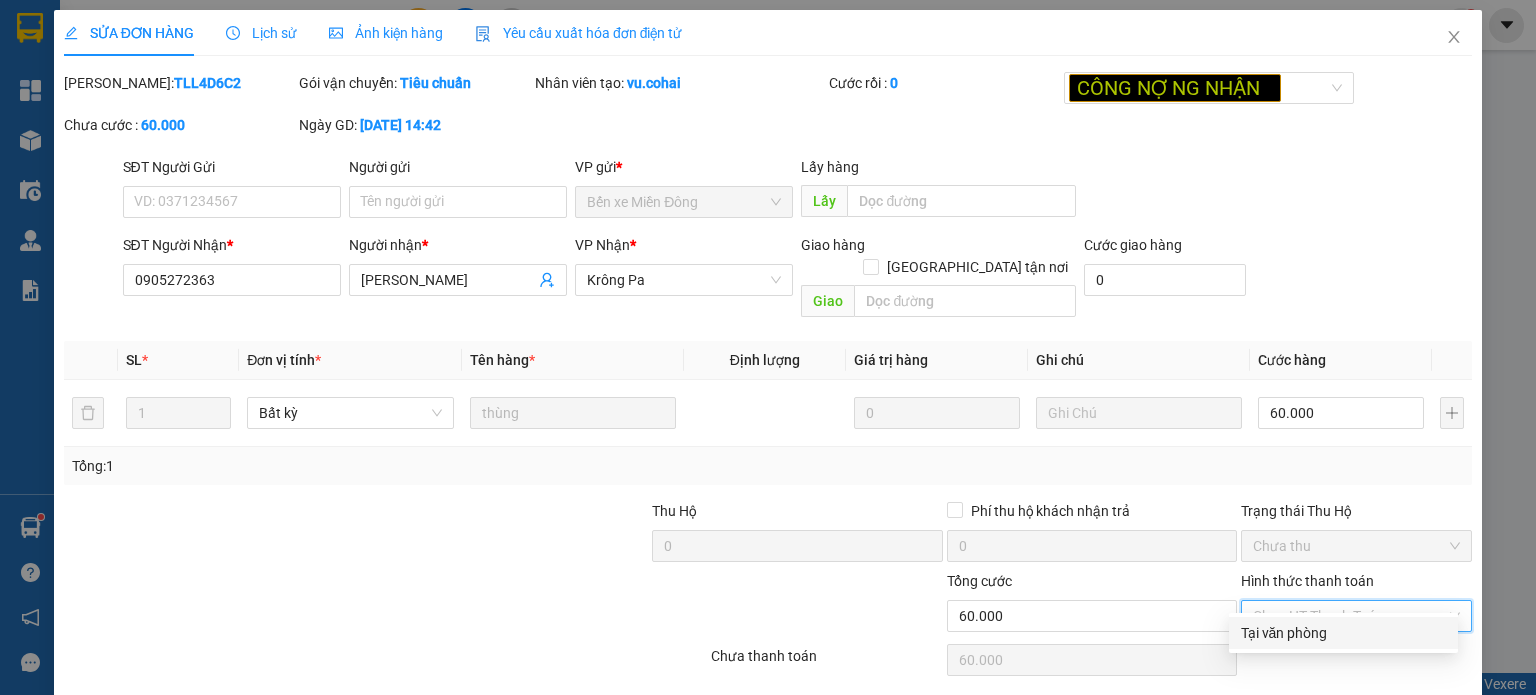 click on "Tại văn phòng" at bounding box center (1343, 633) 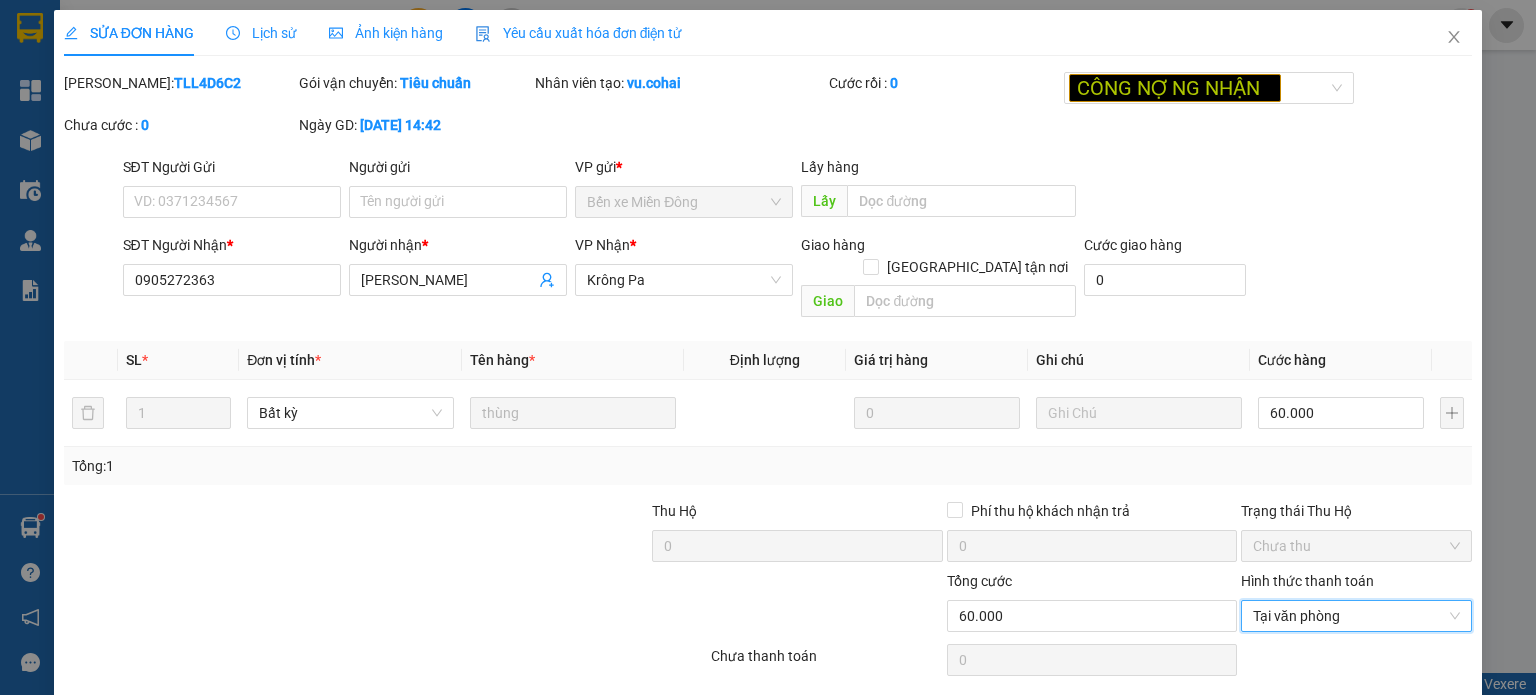 click on "[PERSON_NAME] và Giao hàng" at bounding box center [904, 711] 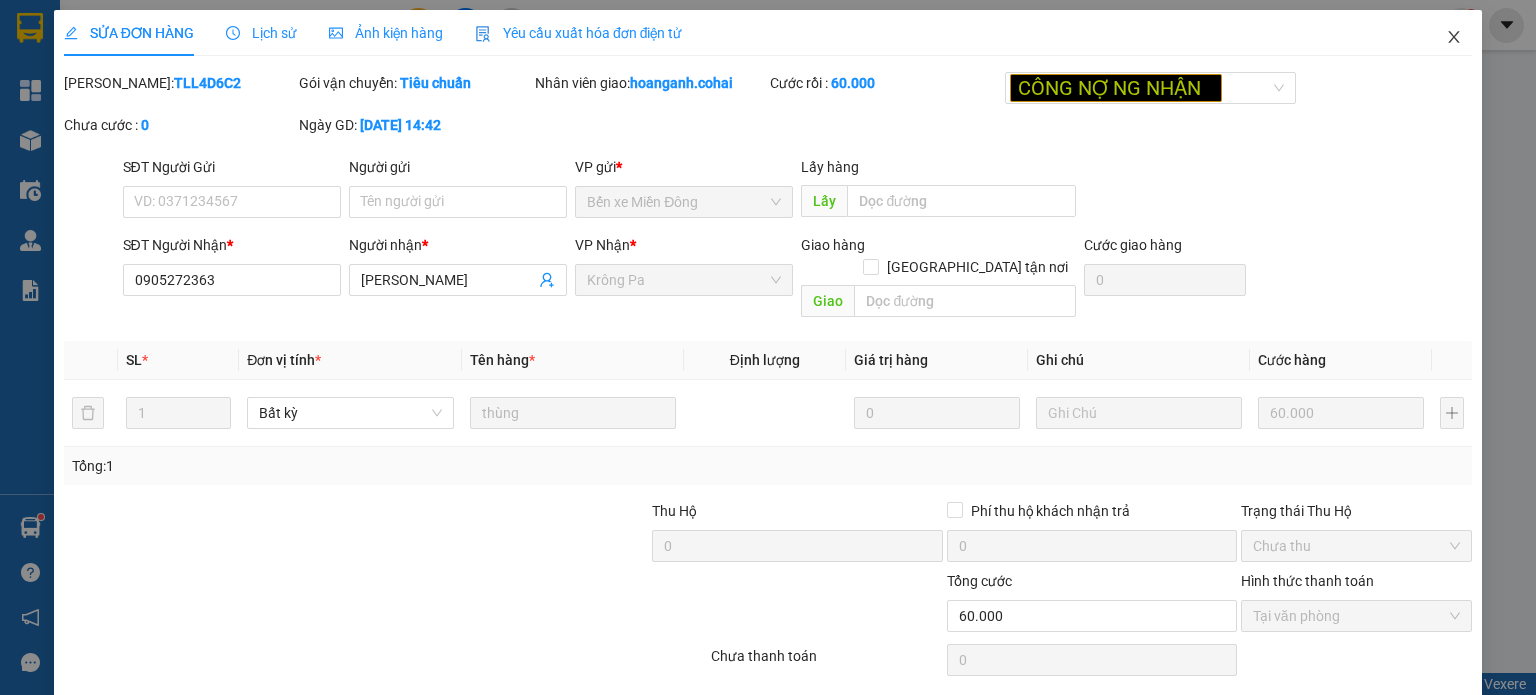 click 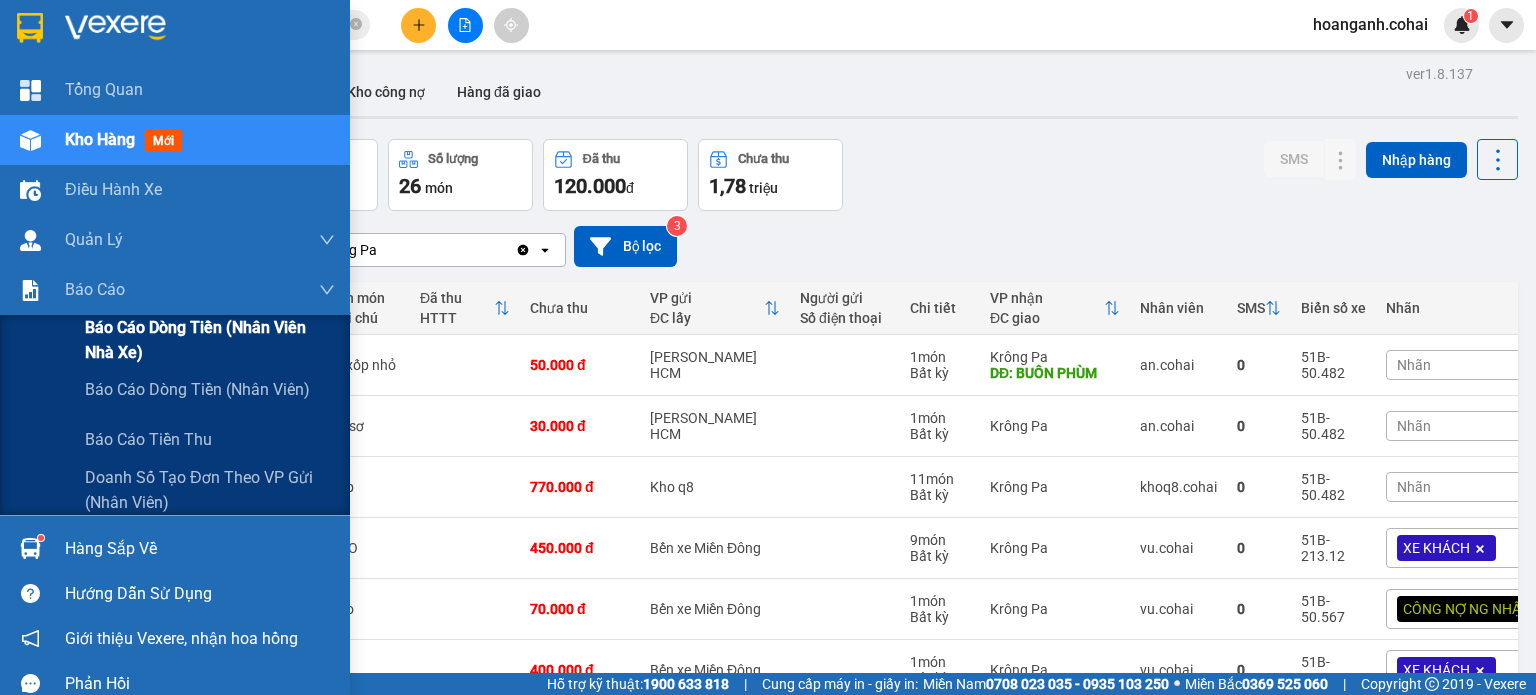 click on "Báo cáo dòng tiền (Nhân viên Nhà xe)" at bounding box center (210, 340) 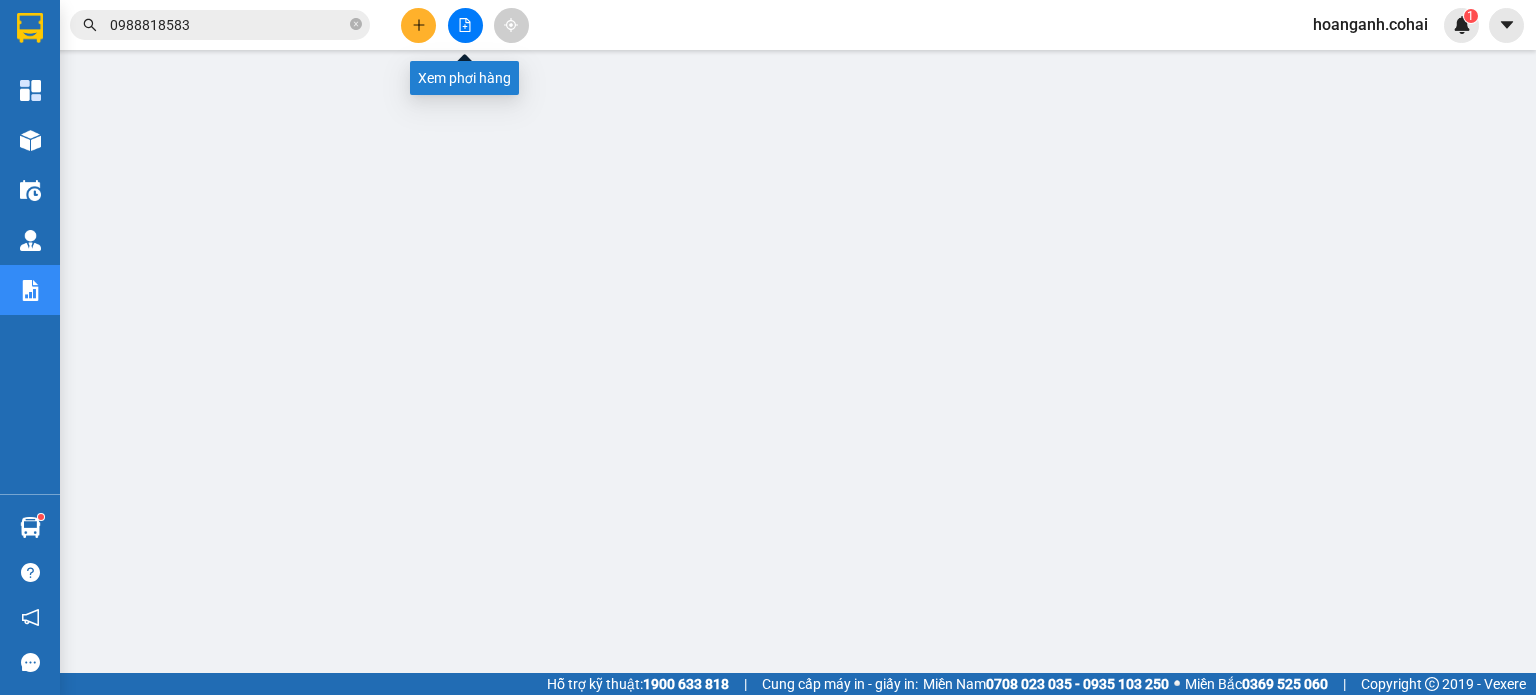 click at bounding box center [465, 25] 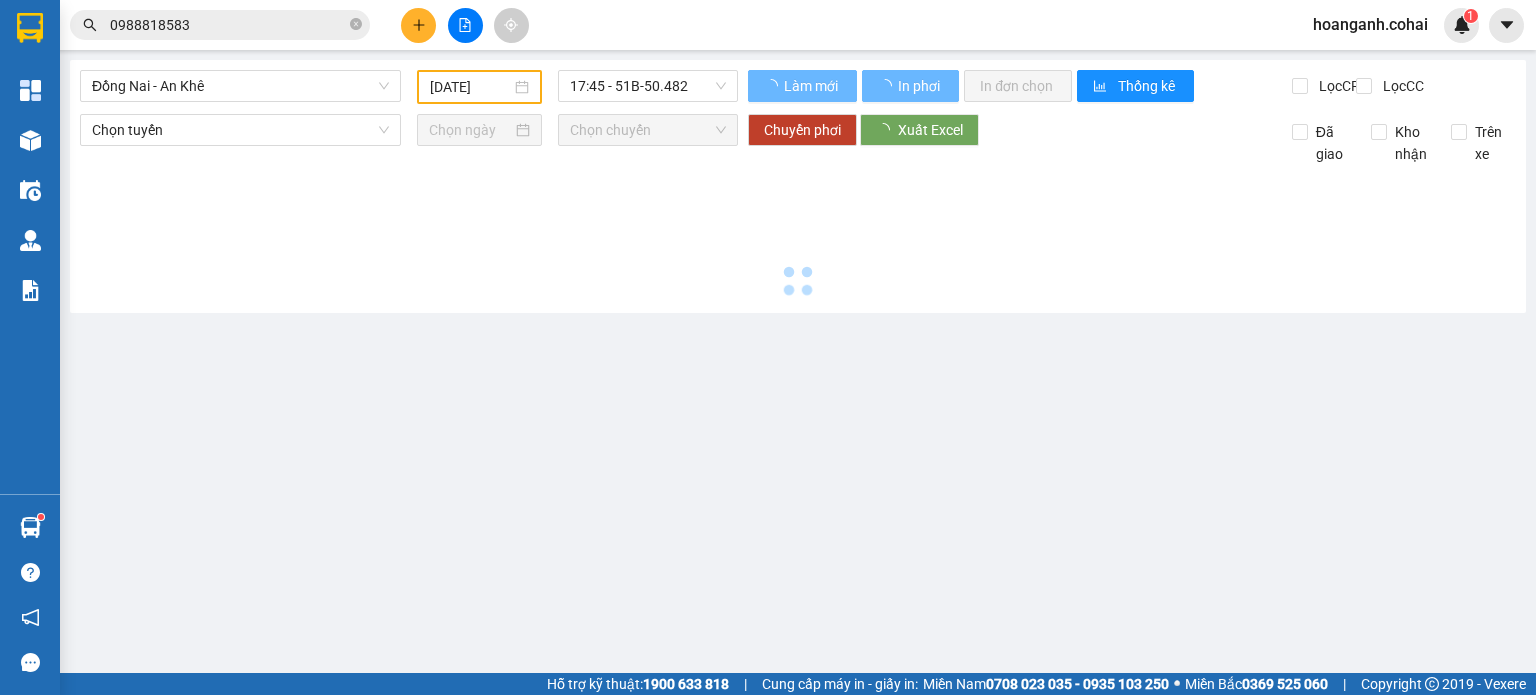 type on "[DATE]" 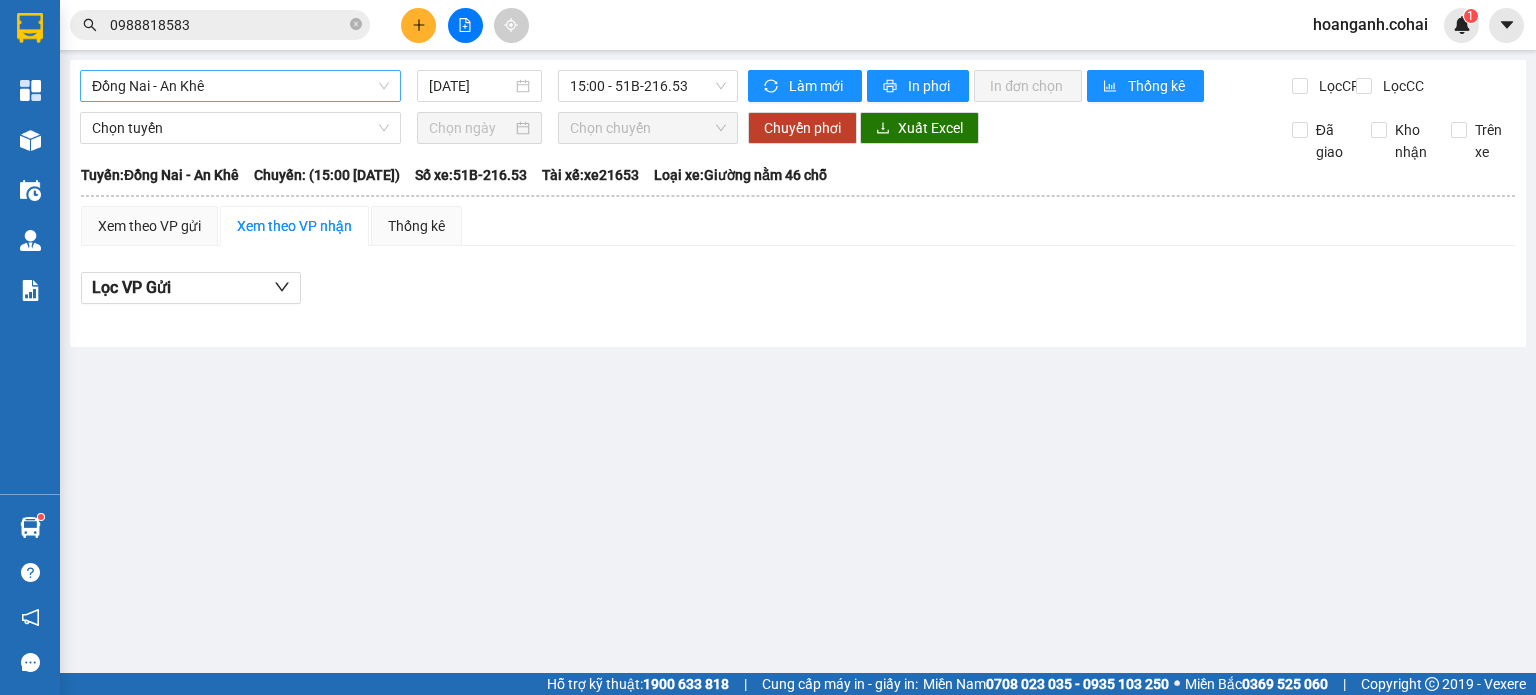 click on "Đồng Nai - An Khê" at bounding box center (240, 86) 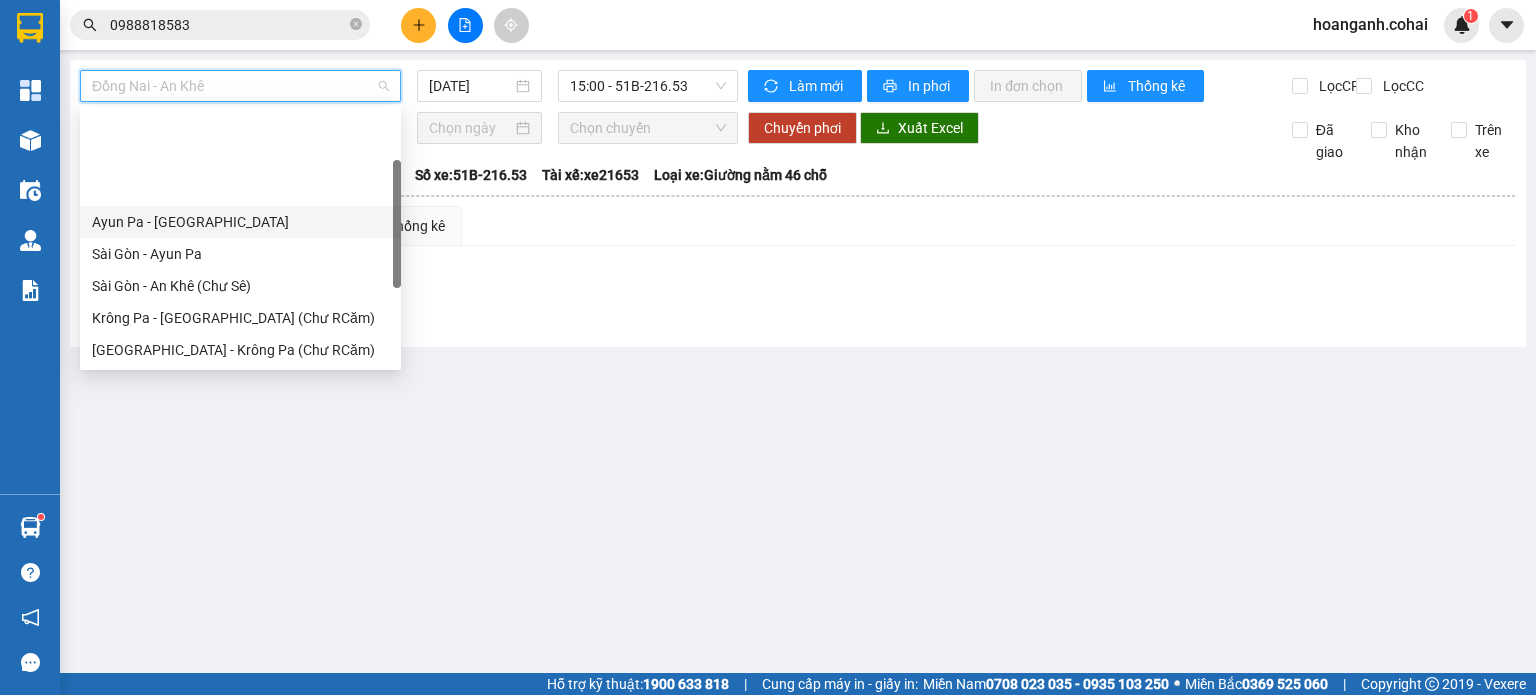 scroll, scrollTop: 100, scrollLeft: 0, axis: vertical 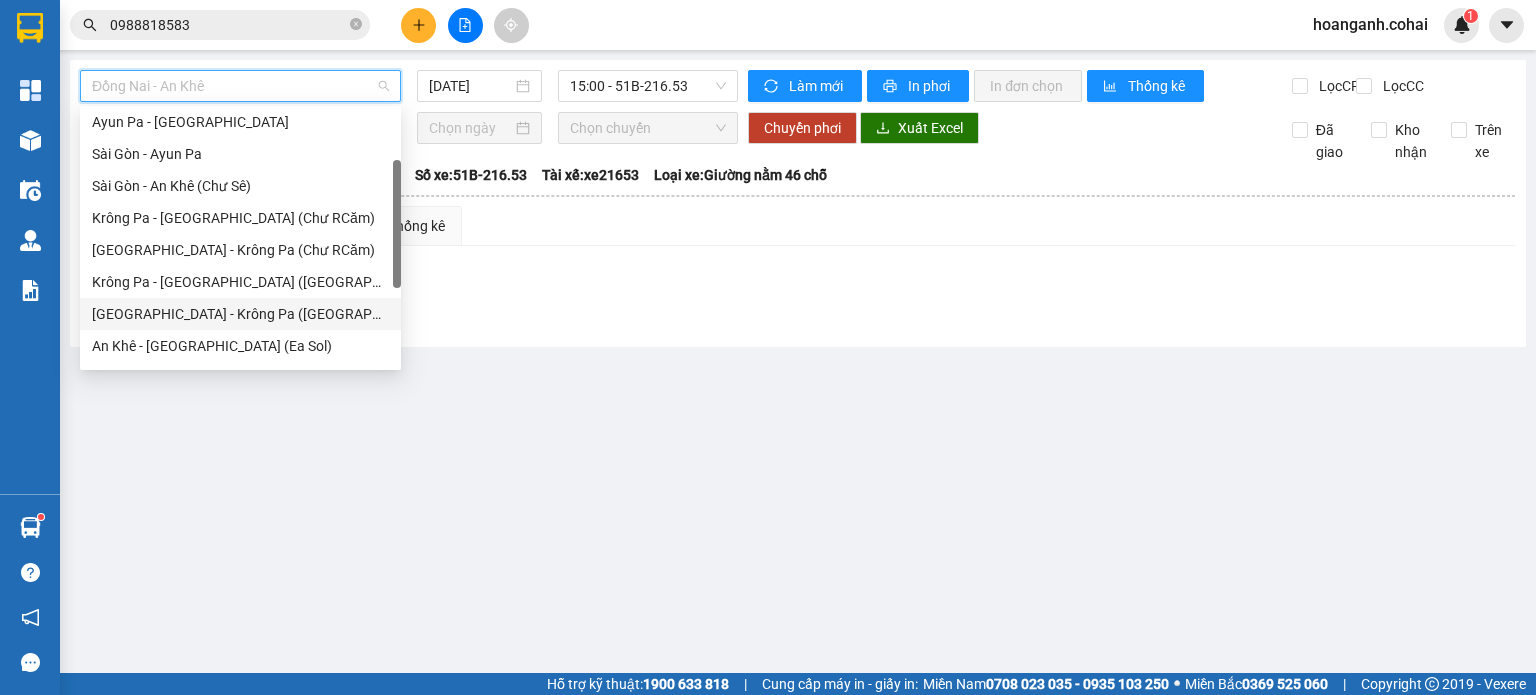 click on "[GEOGRAPHIC_DATA] - Krông Pa ([GEOGRAPHIC_DATA])" at bounding box center (240, 314) 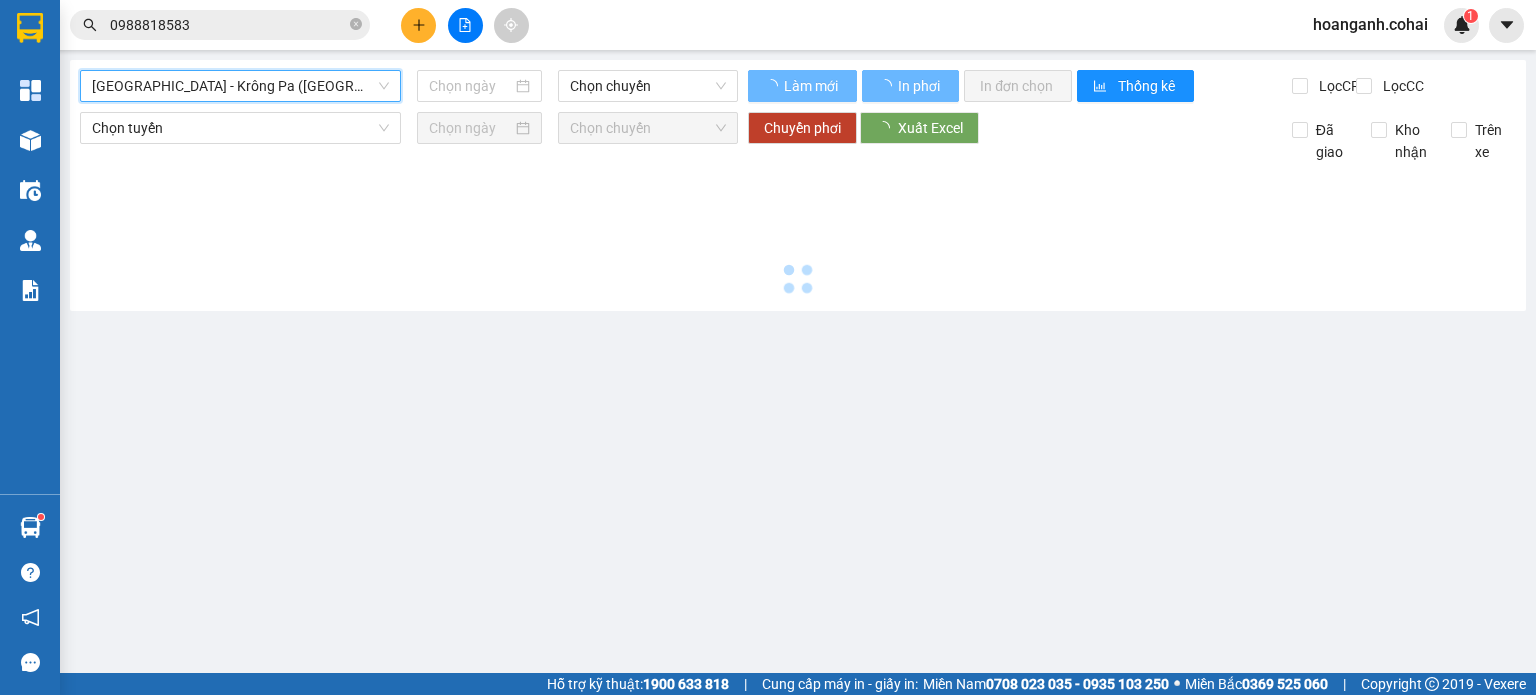 type on "[DATE]" 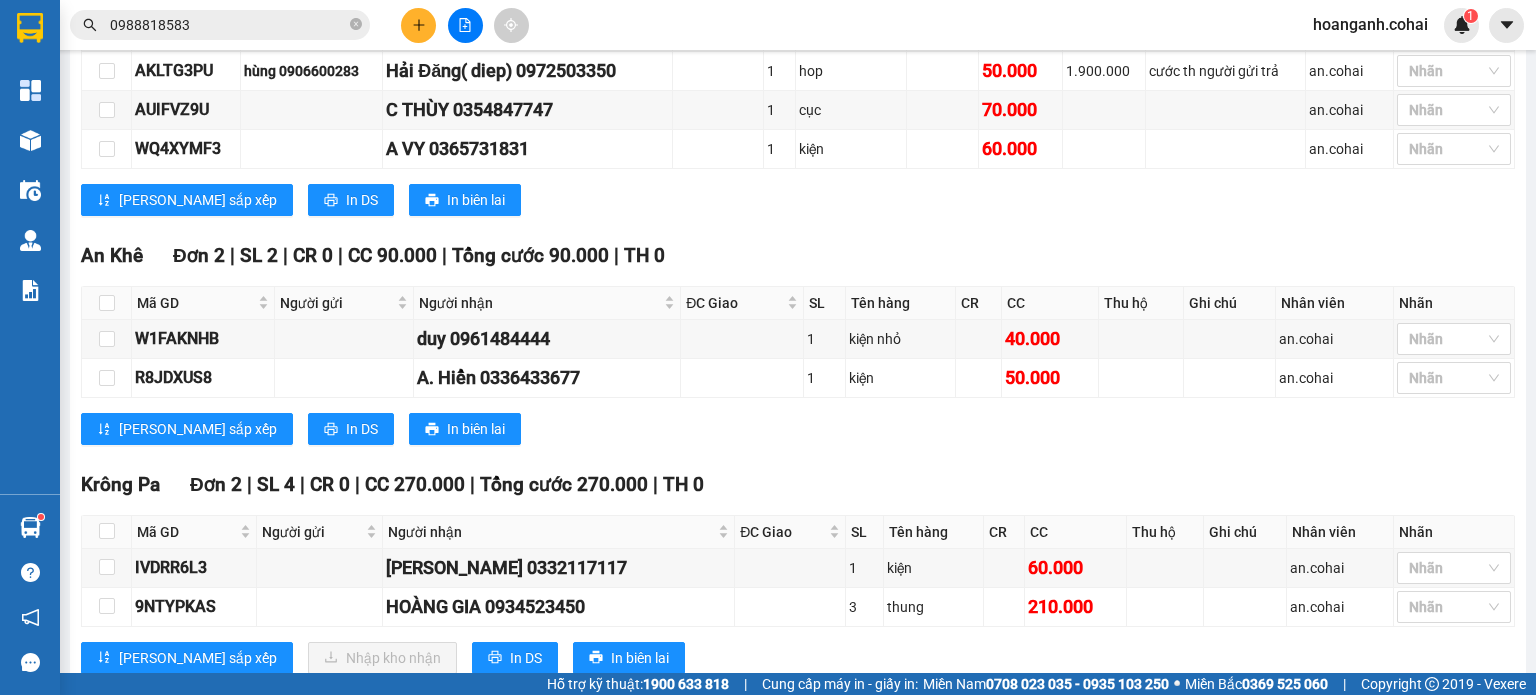 scroll, scrollTop: 1000, scrollLeft: 0, axis: vertical 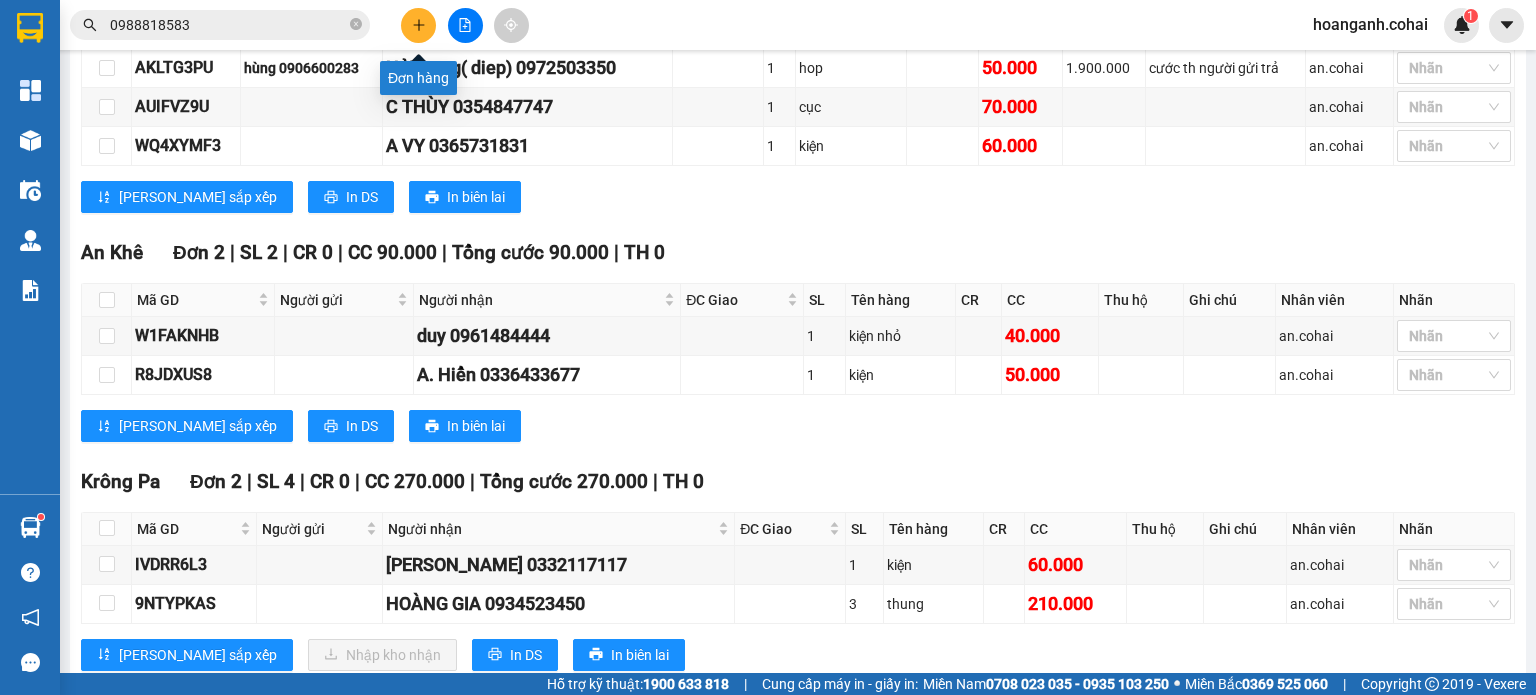 click 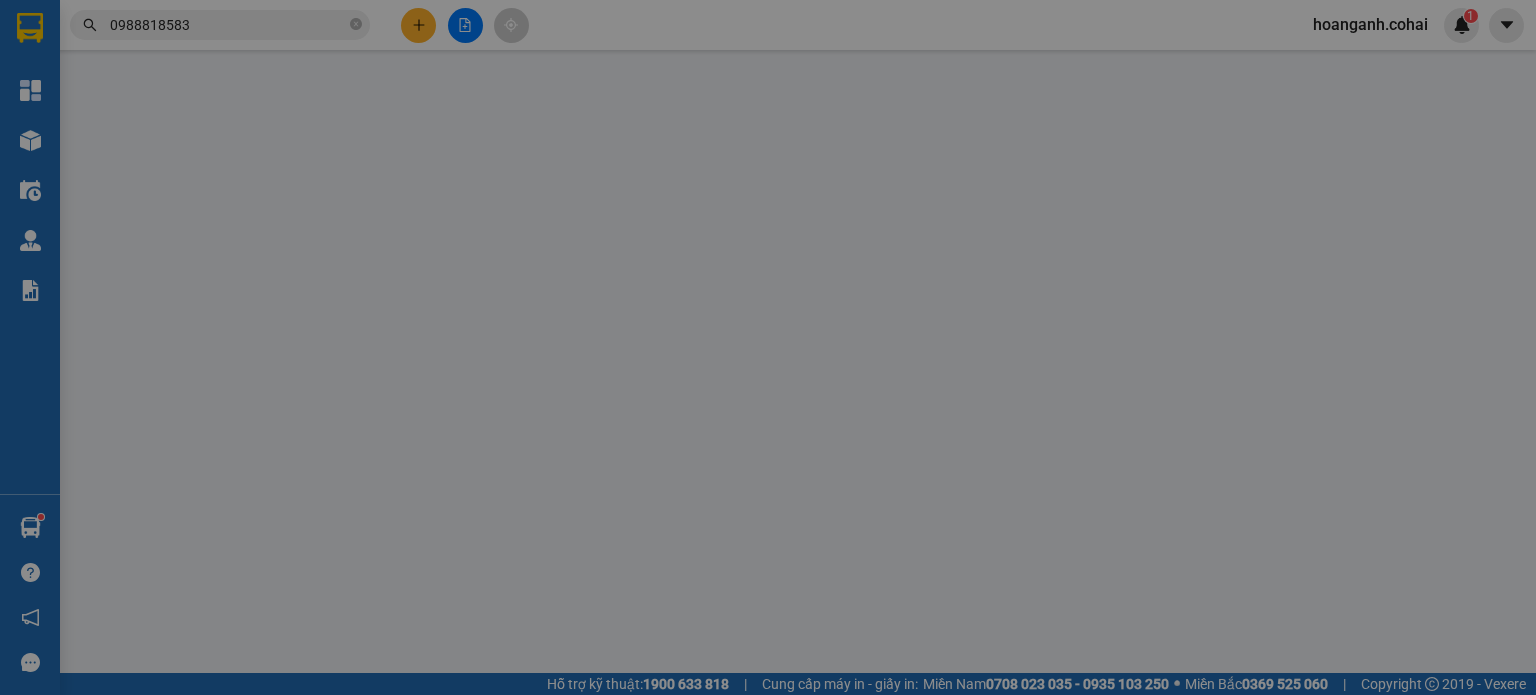 scroll, scrollTop: 0, scrollLeft: 0, axis: both 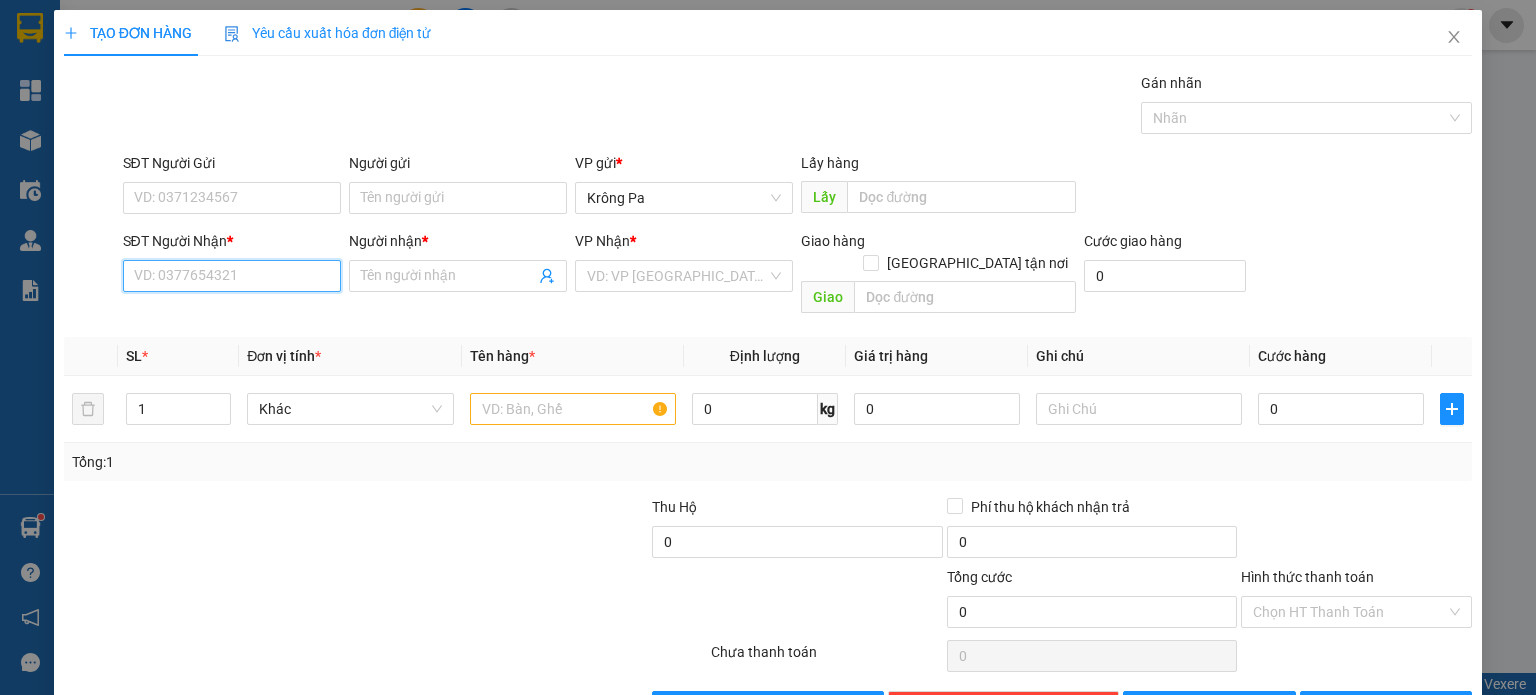 click on "SĐT Người Nhận  *" at bounding box center (232, 276) 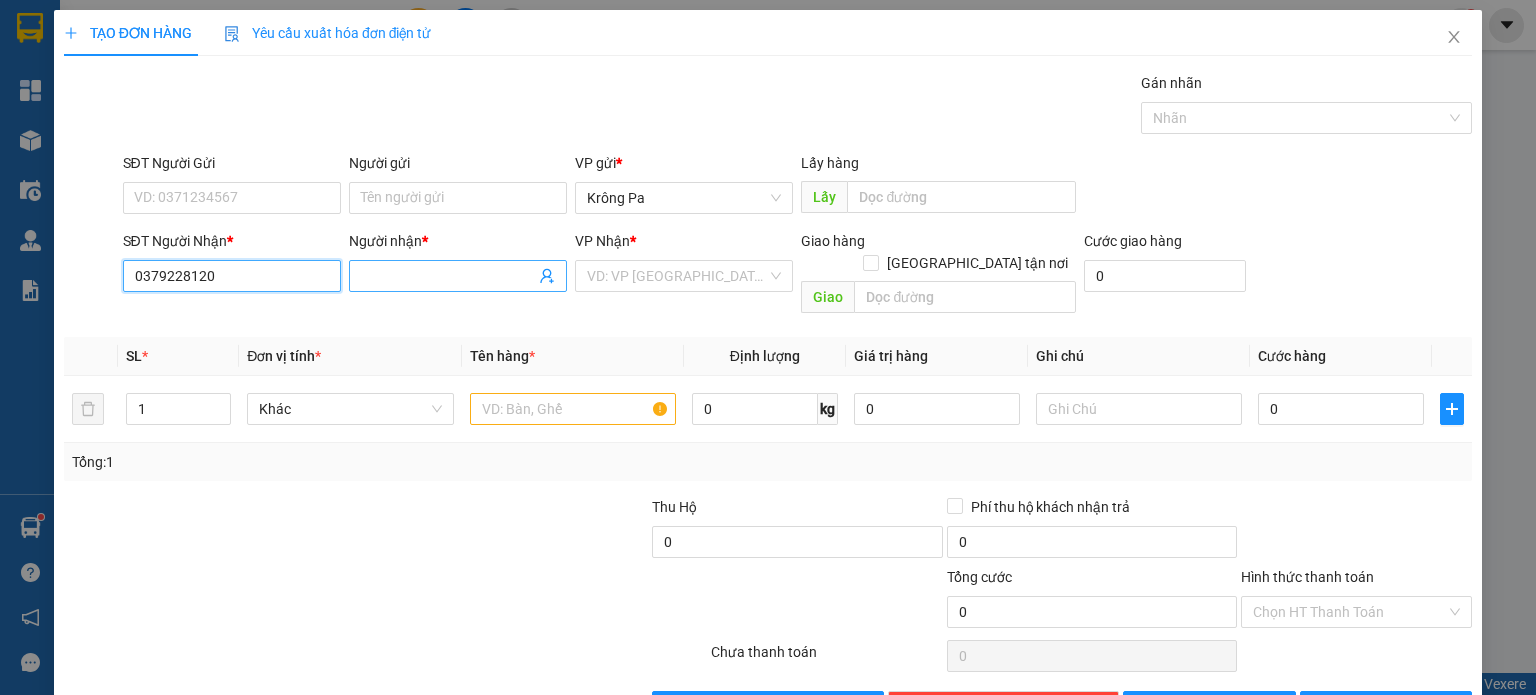 type on "0379228120" 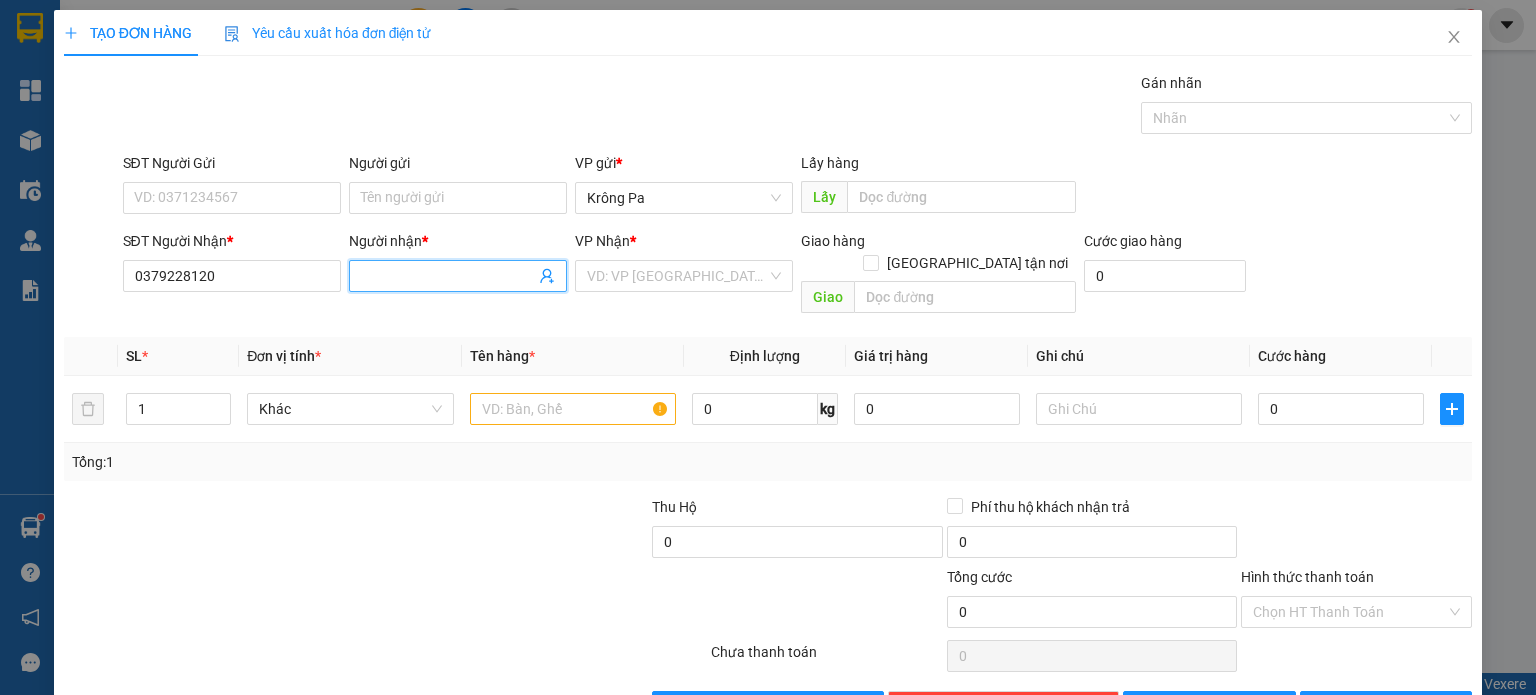 click on "Người nhận  *" at bounding box center [448, 276] 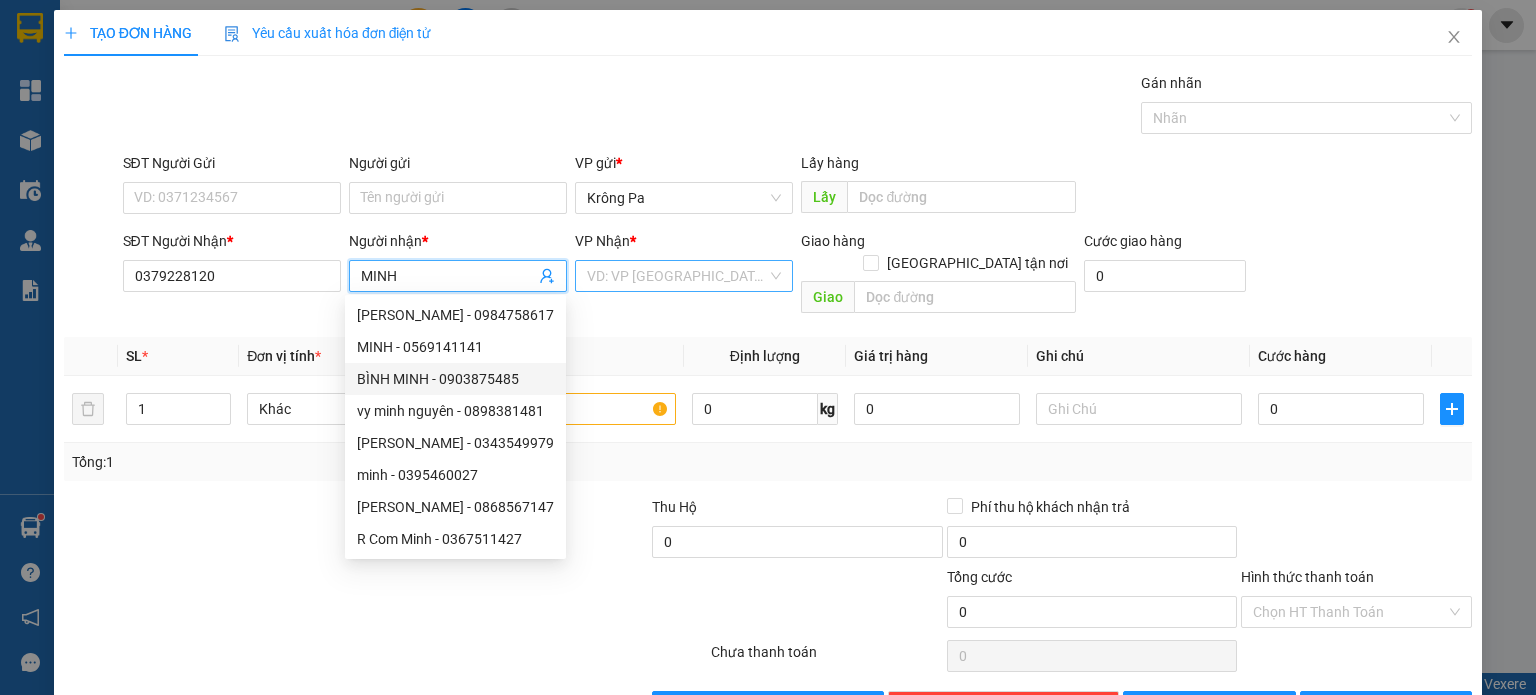 type on "MINH" 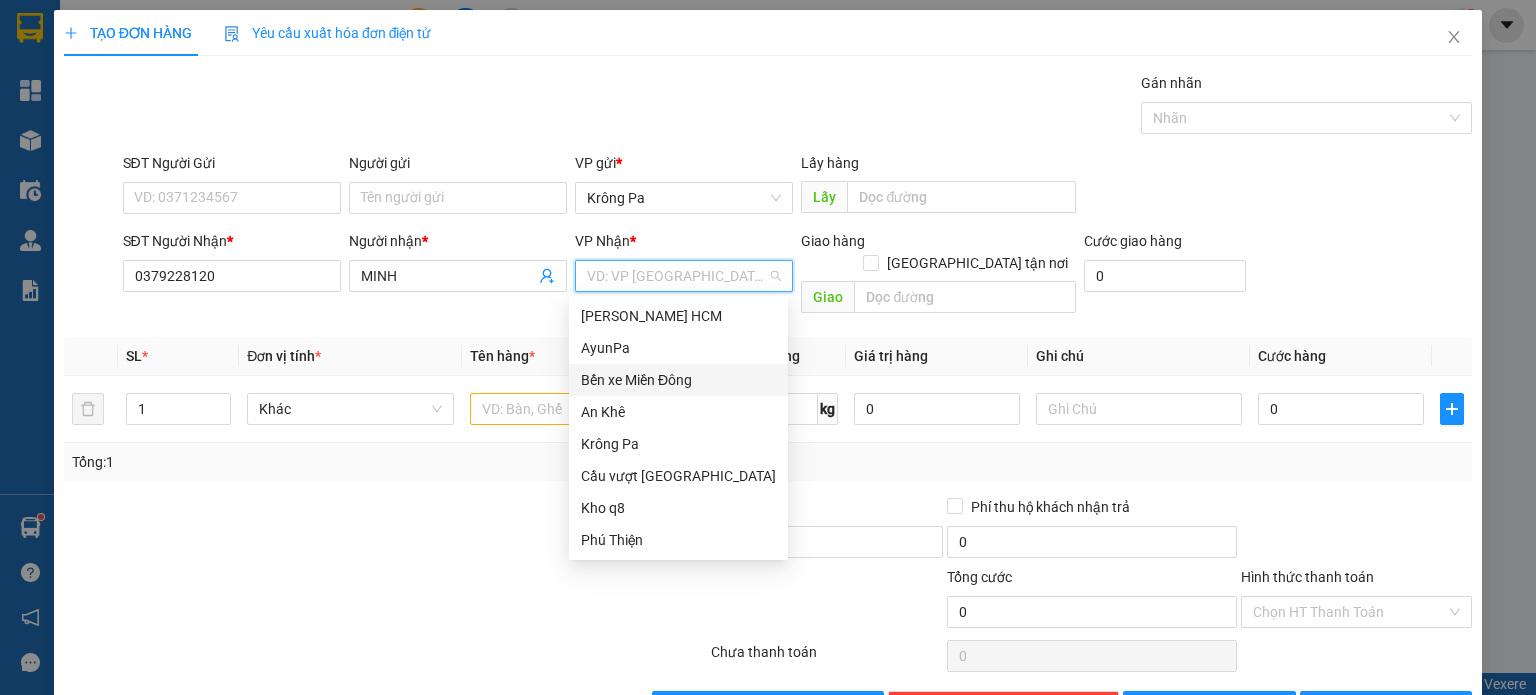 click on "Bến xe Miền Đông" at bounding box center [678, 380] 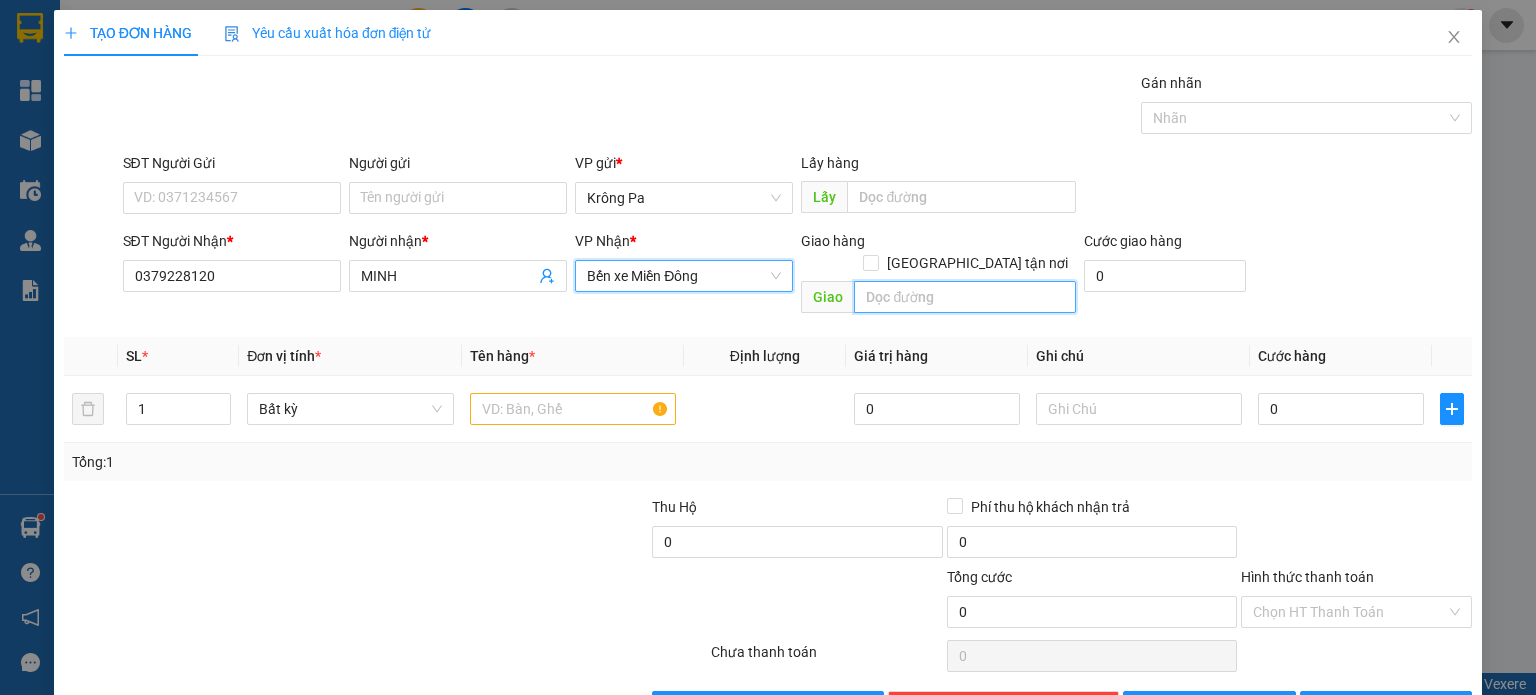 click at bounding box center [965, 297] 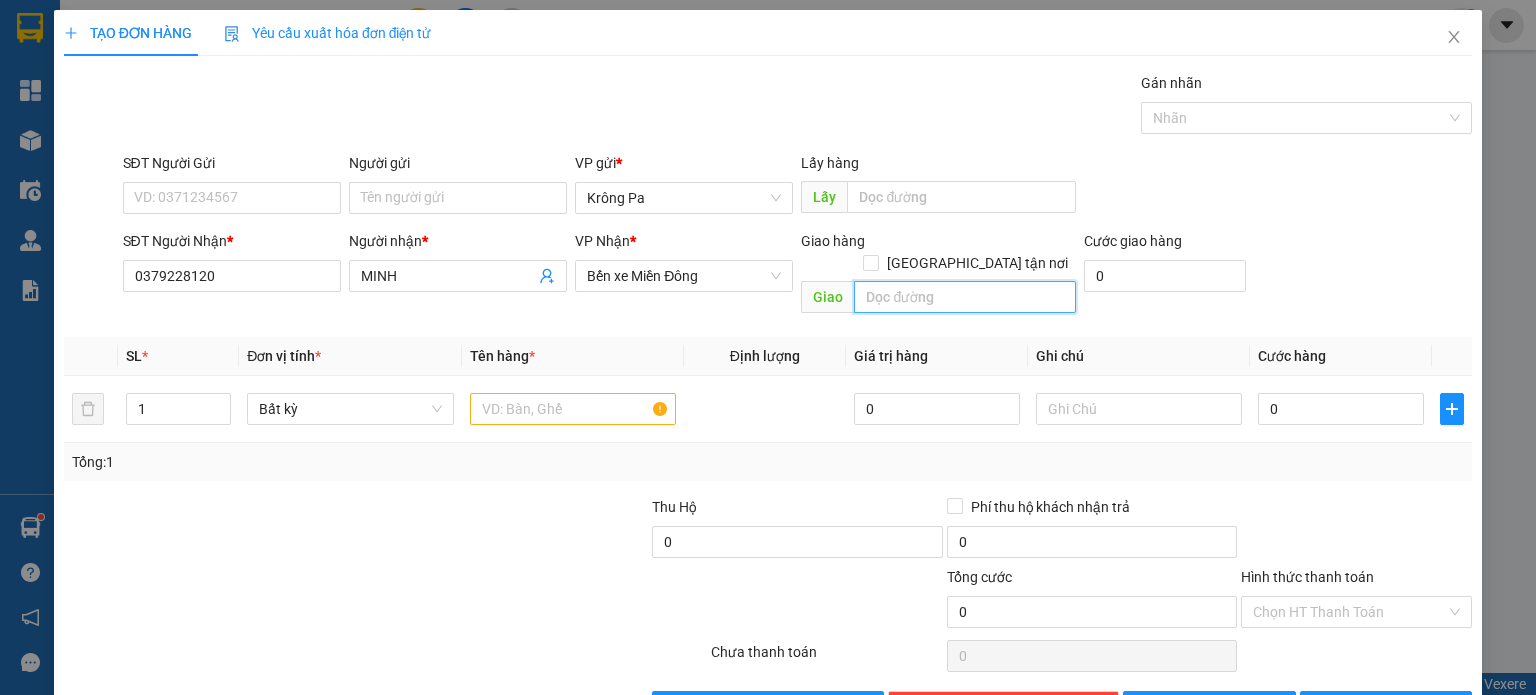 type on "D" 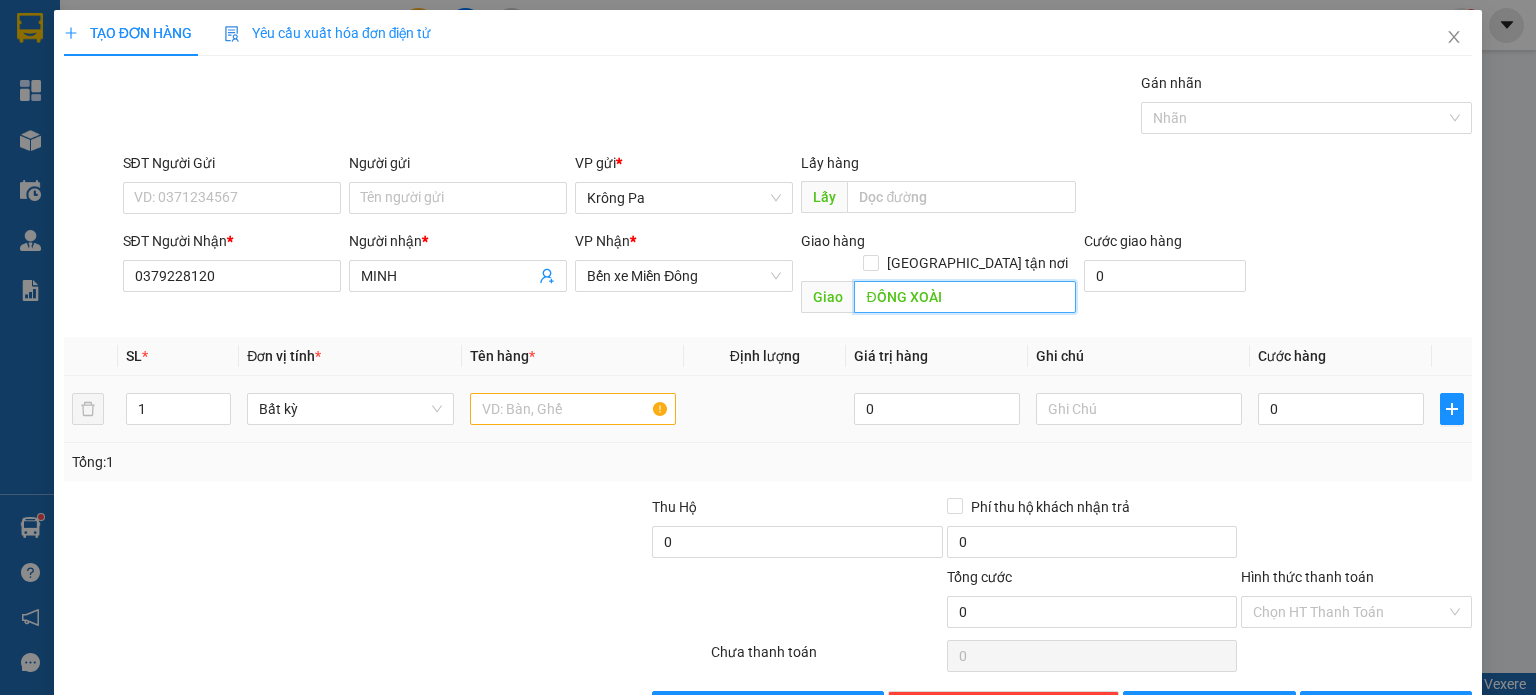 type on "ĐỒNG XOÀI" 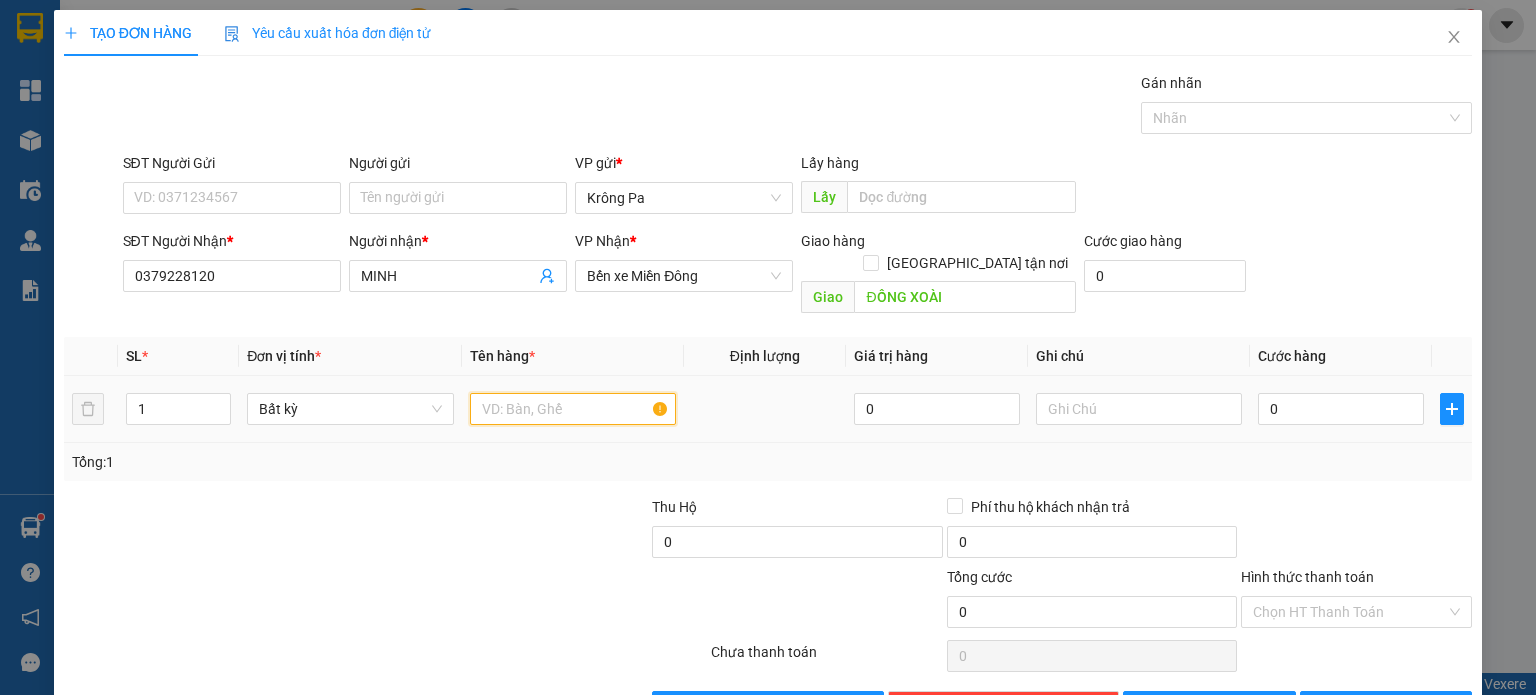 click at bounding box center [573, 409] 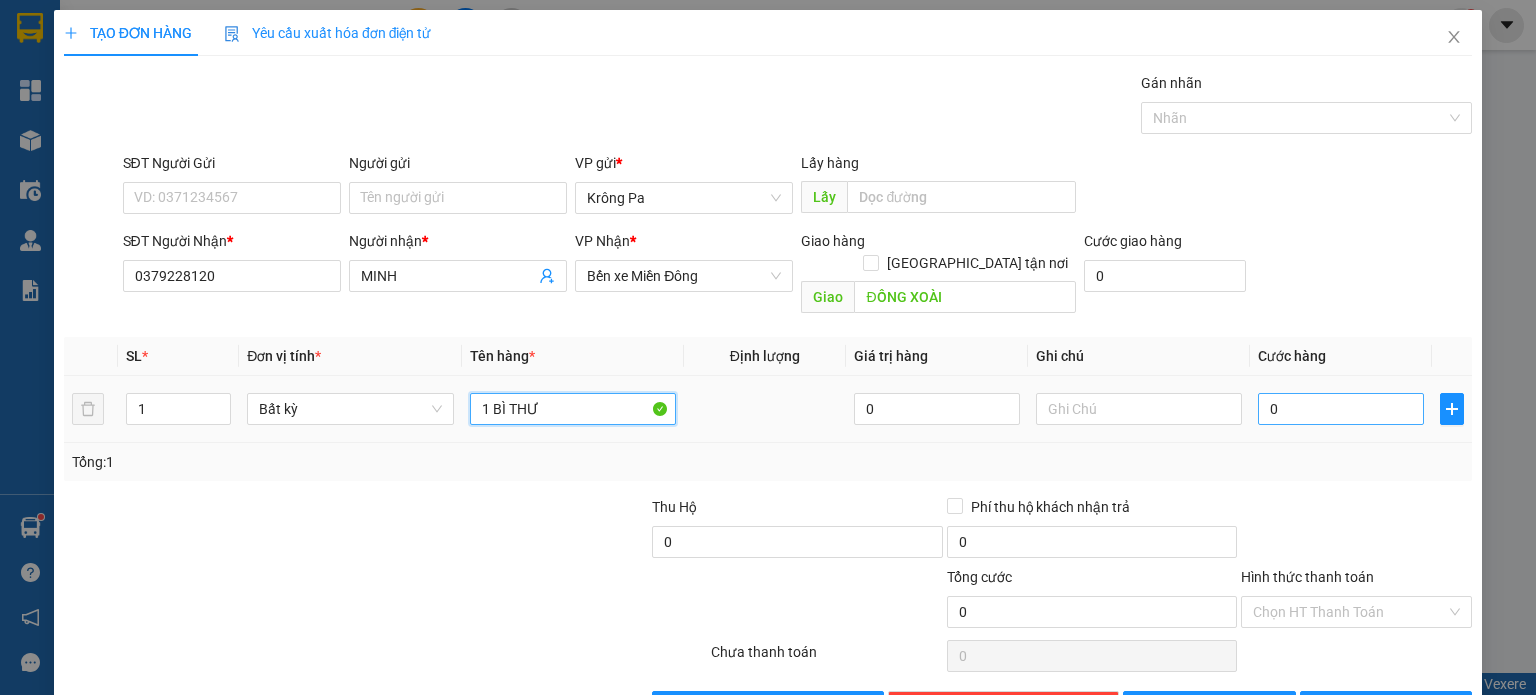 type on "1 BÌ THƯ" 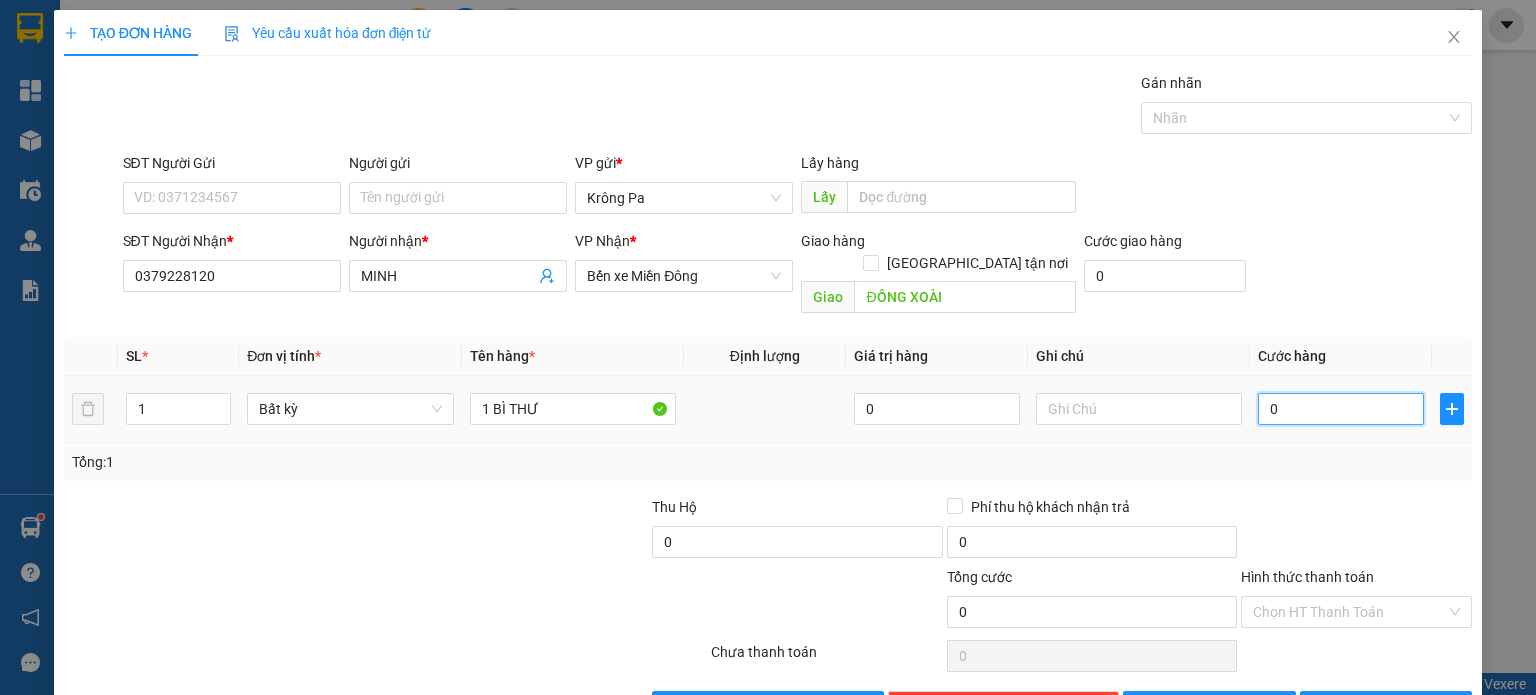 click on "0" at bounding box center (1341, 409) 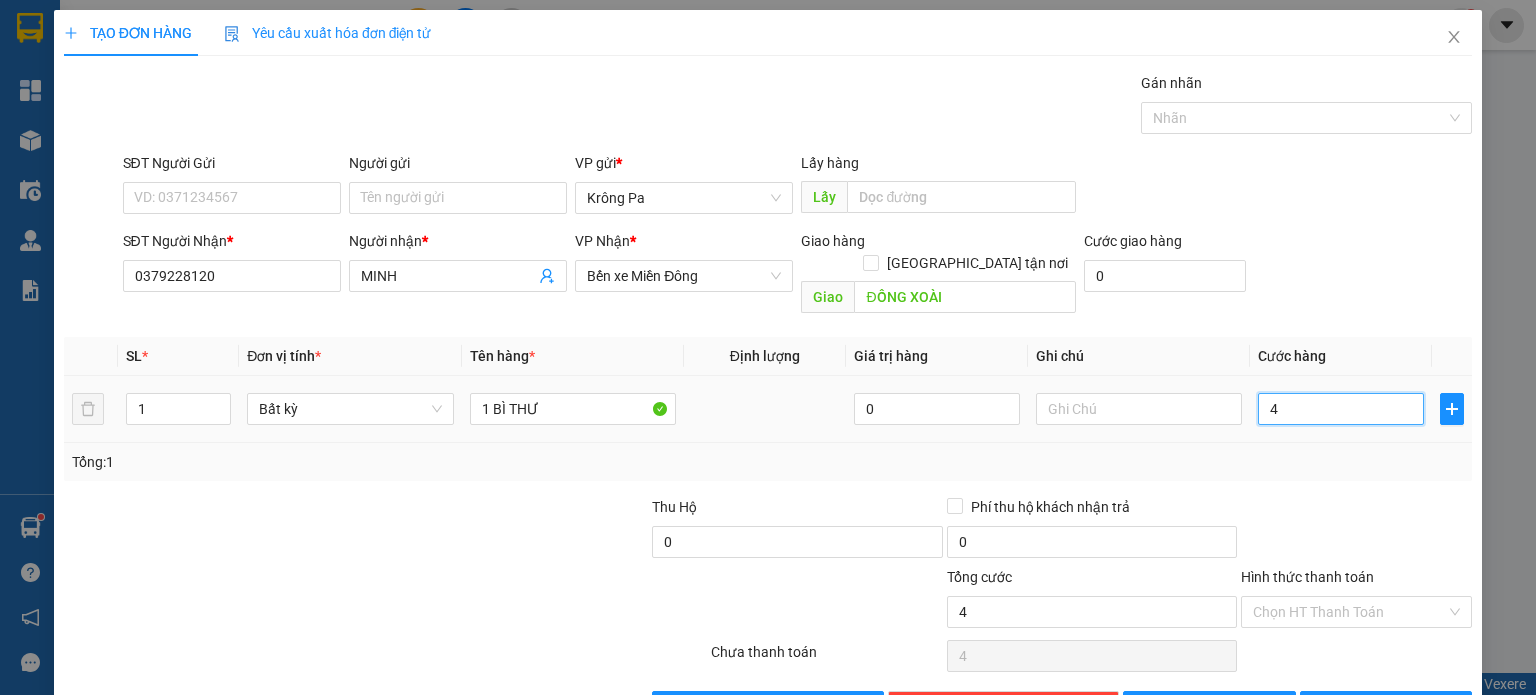type on "40" 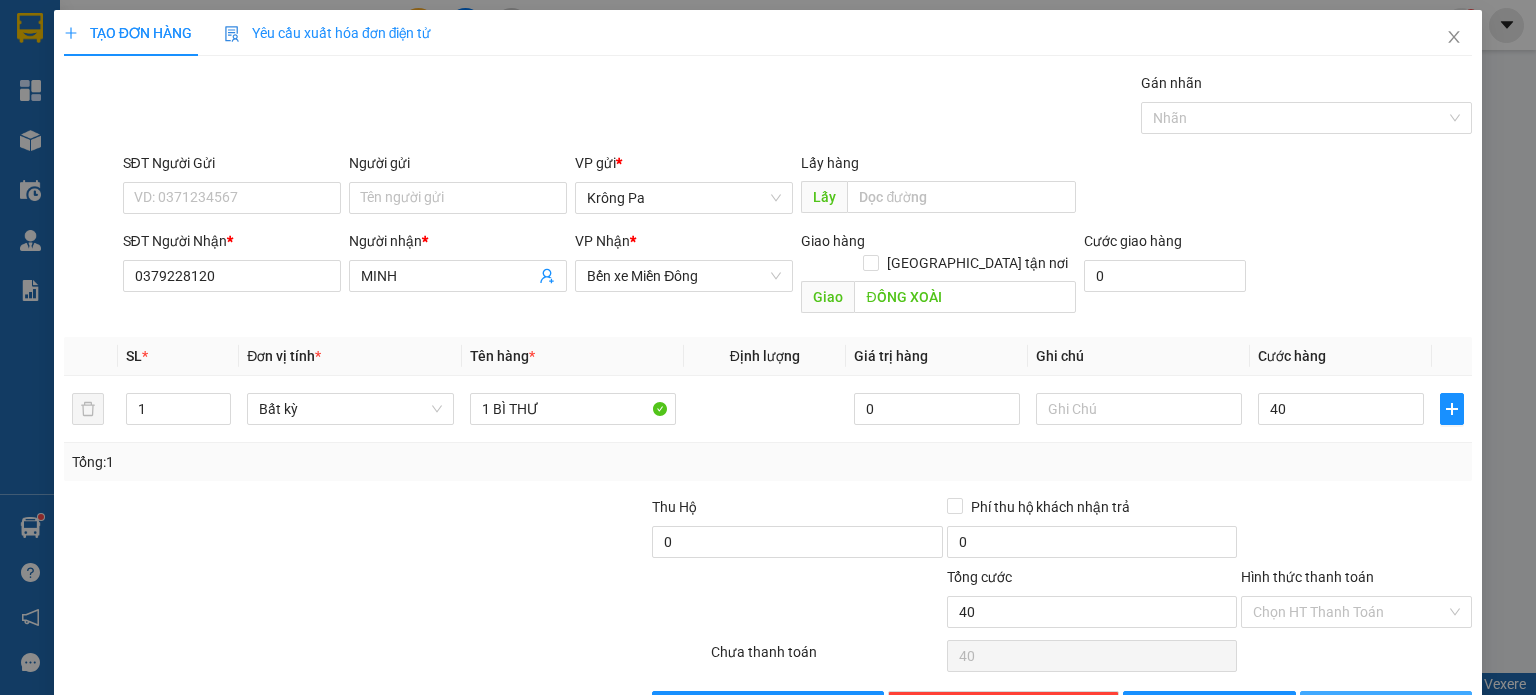 type on "40.000" 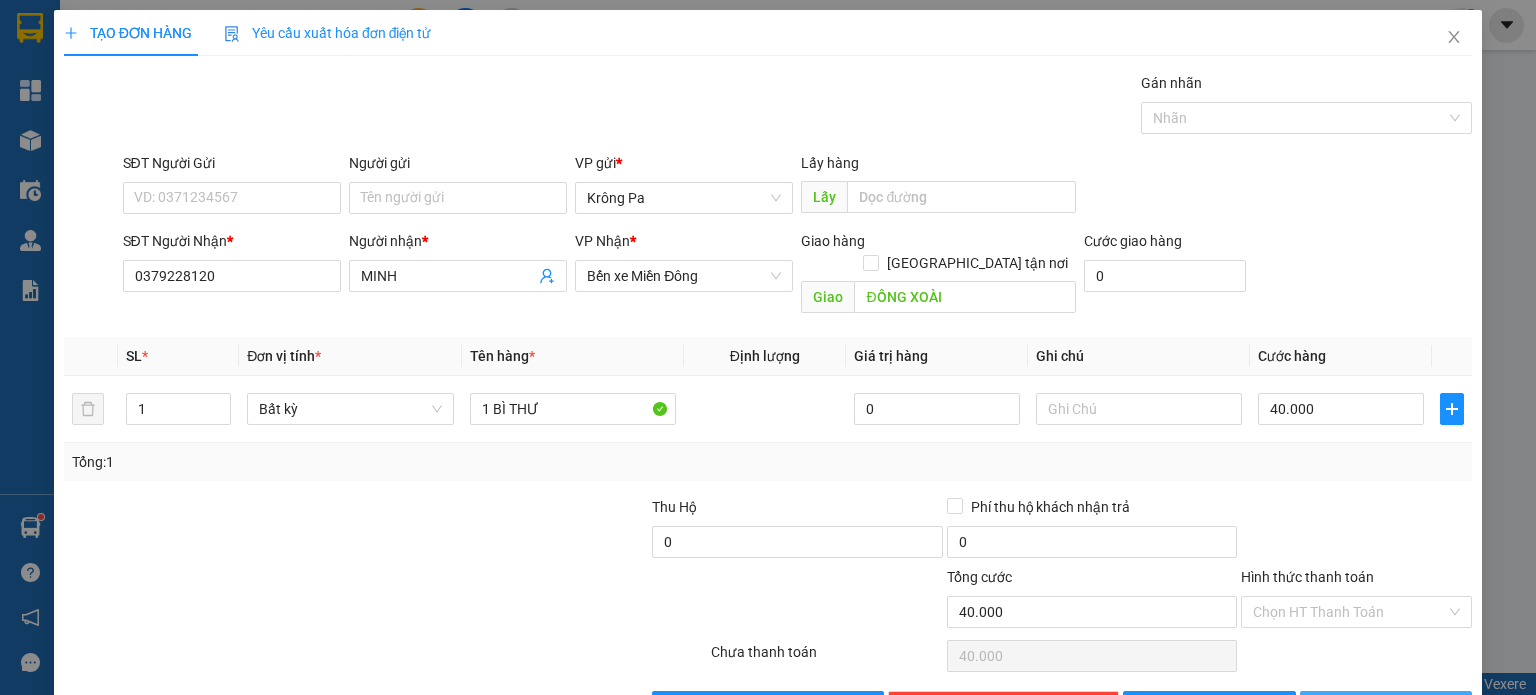 click on "[PERSON_NAME] và In" at bounding box center [1408, 707] 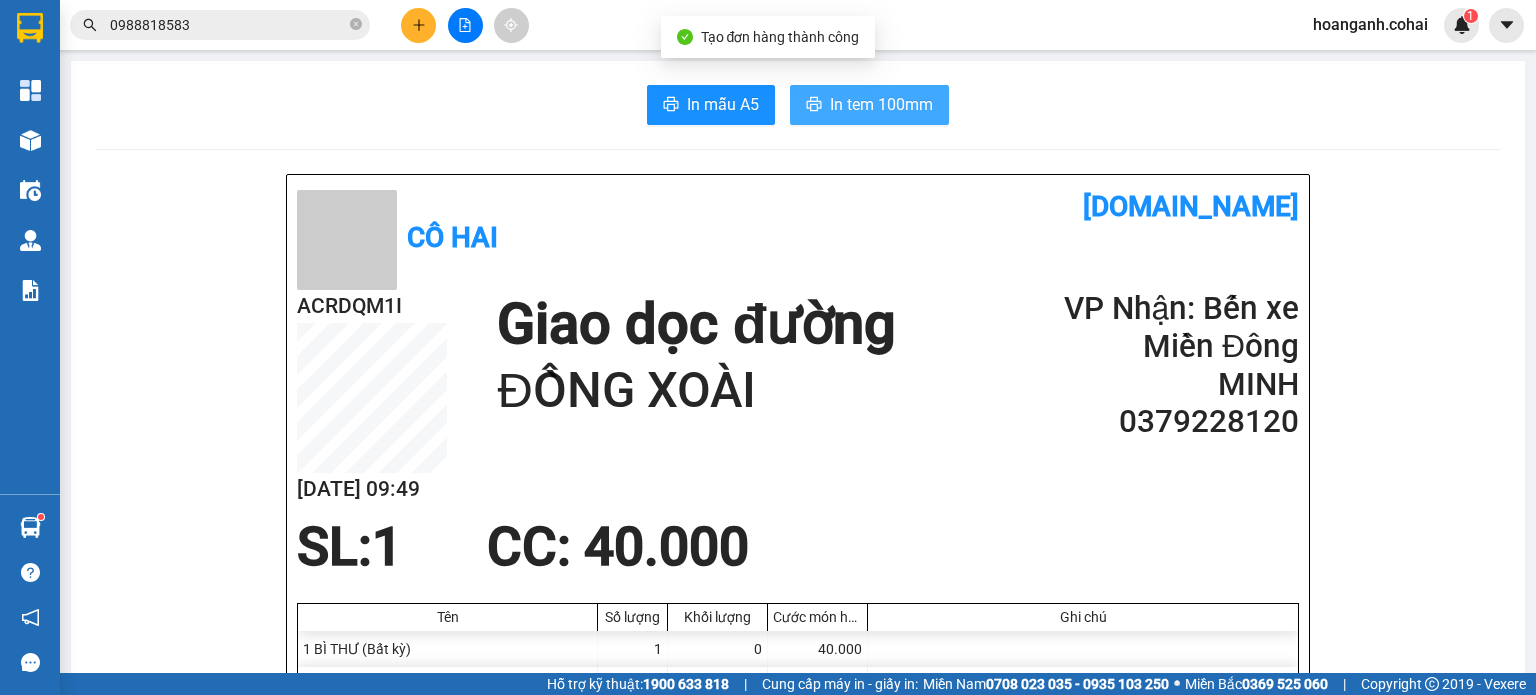 click on "In tem 100mm" at bounding box center [881, 104] 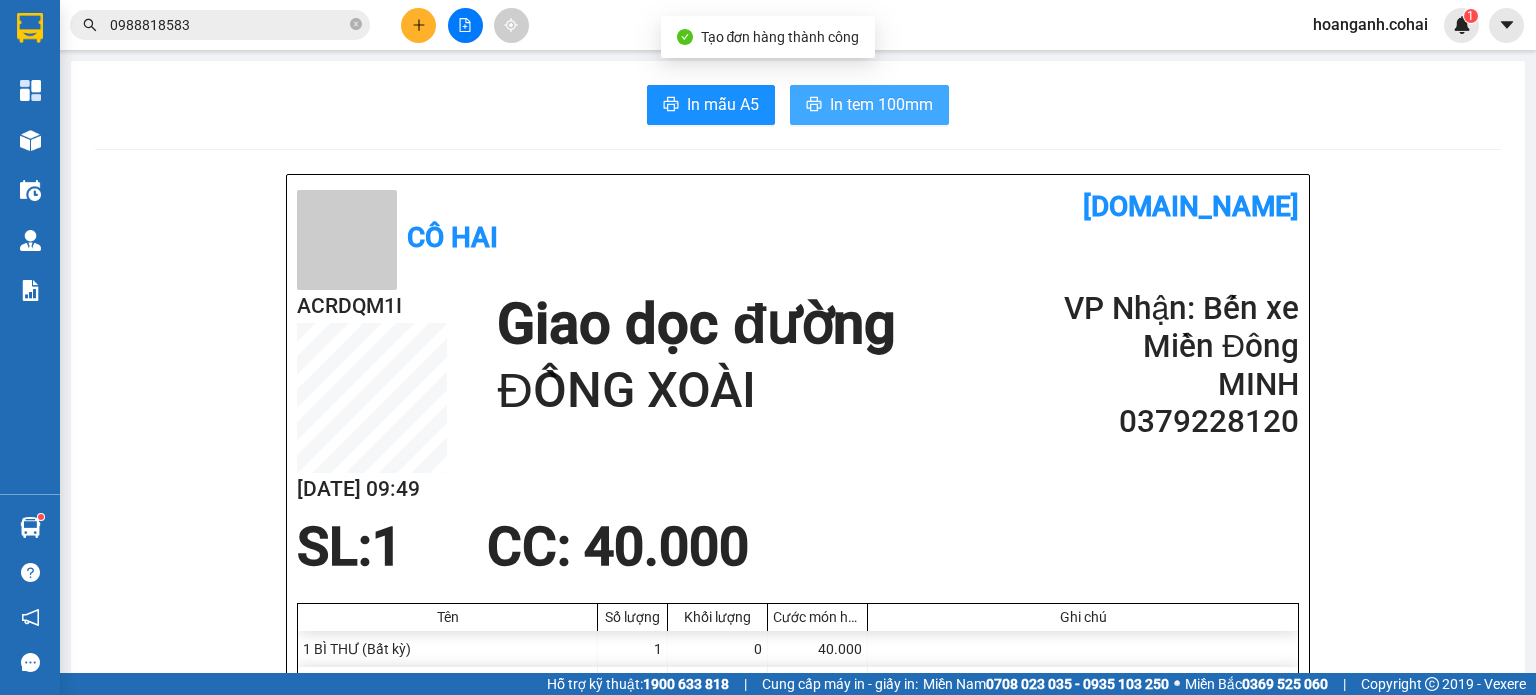 scroll, scrollTop: 0, scrollLeft: 0, axis: both 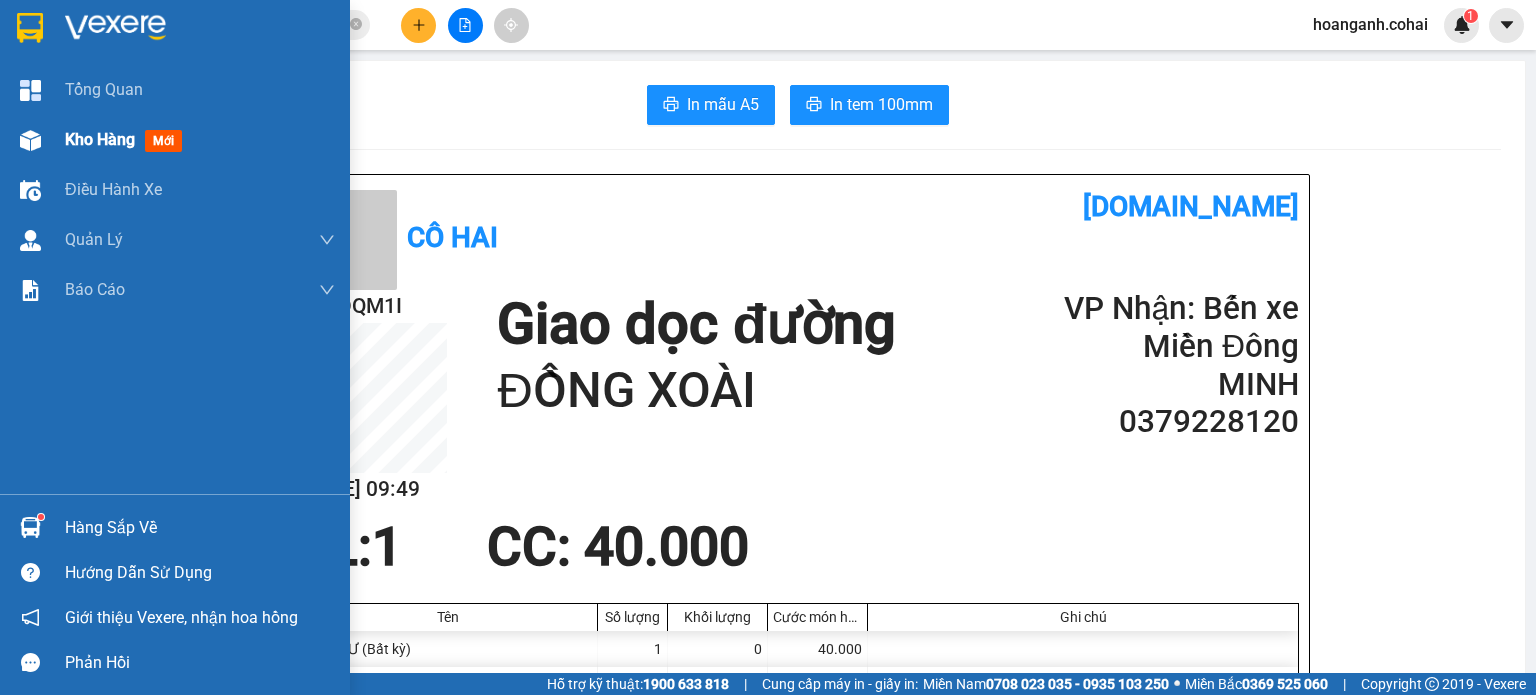 click on "Kho hàng" at bounding box center (100, 139) 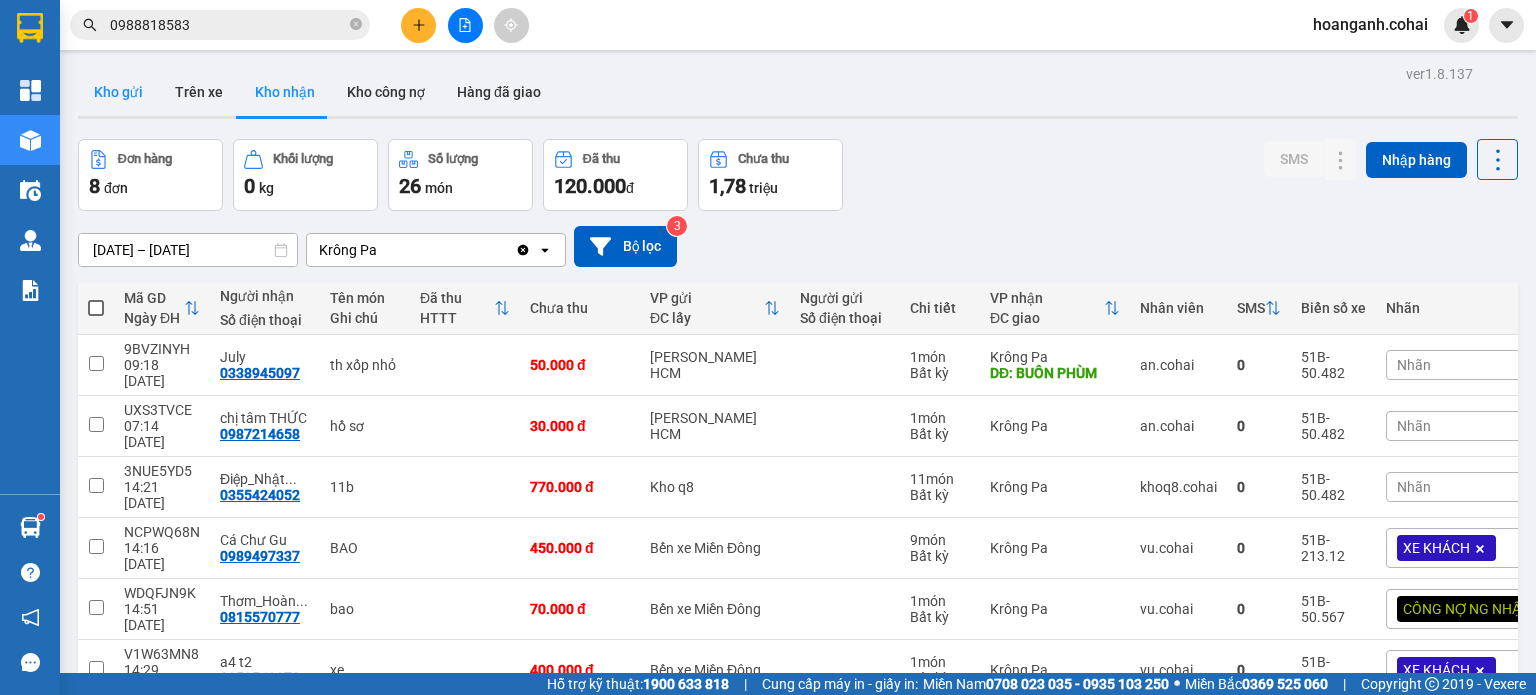 click on "Kho gửi" at bounding box center (118, 92) 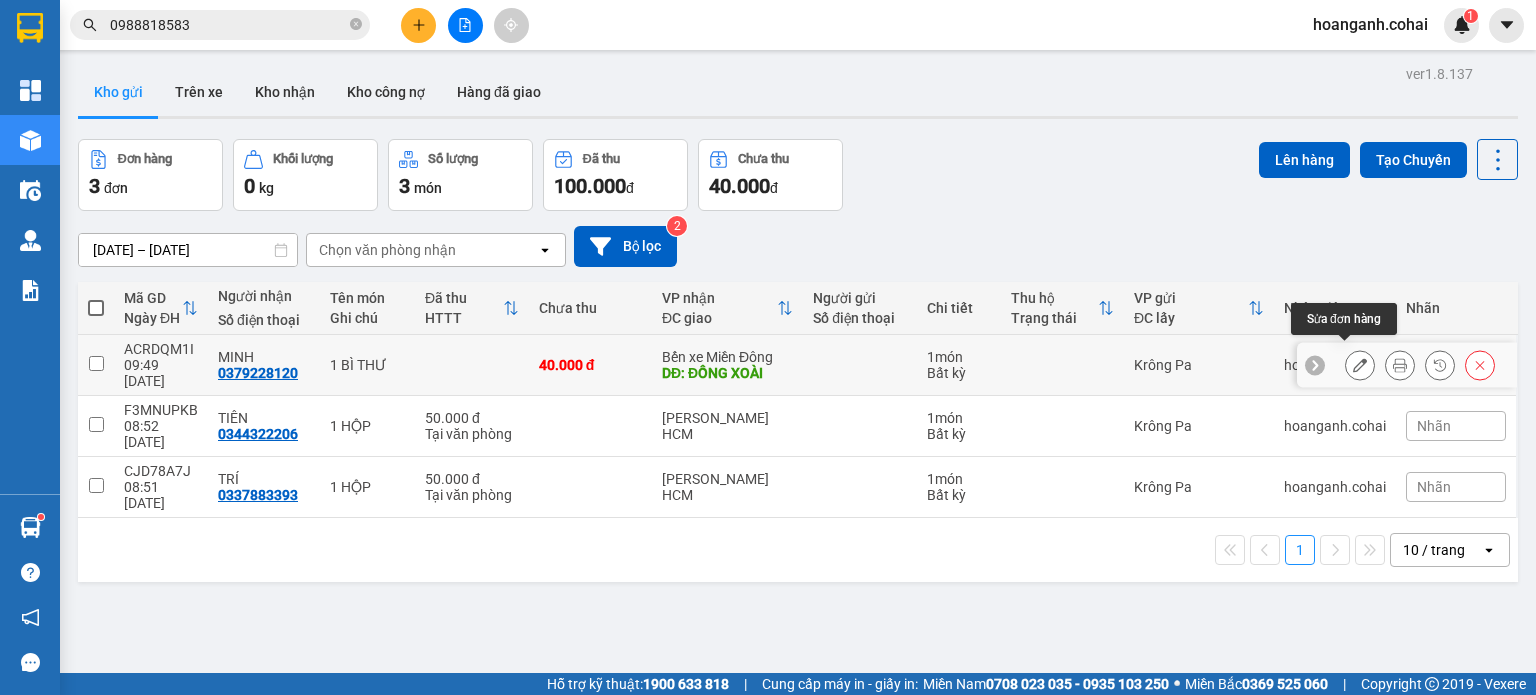 click 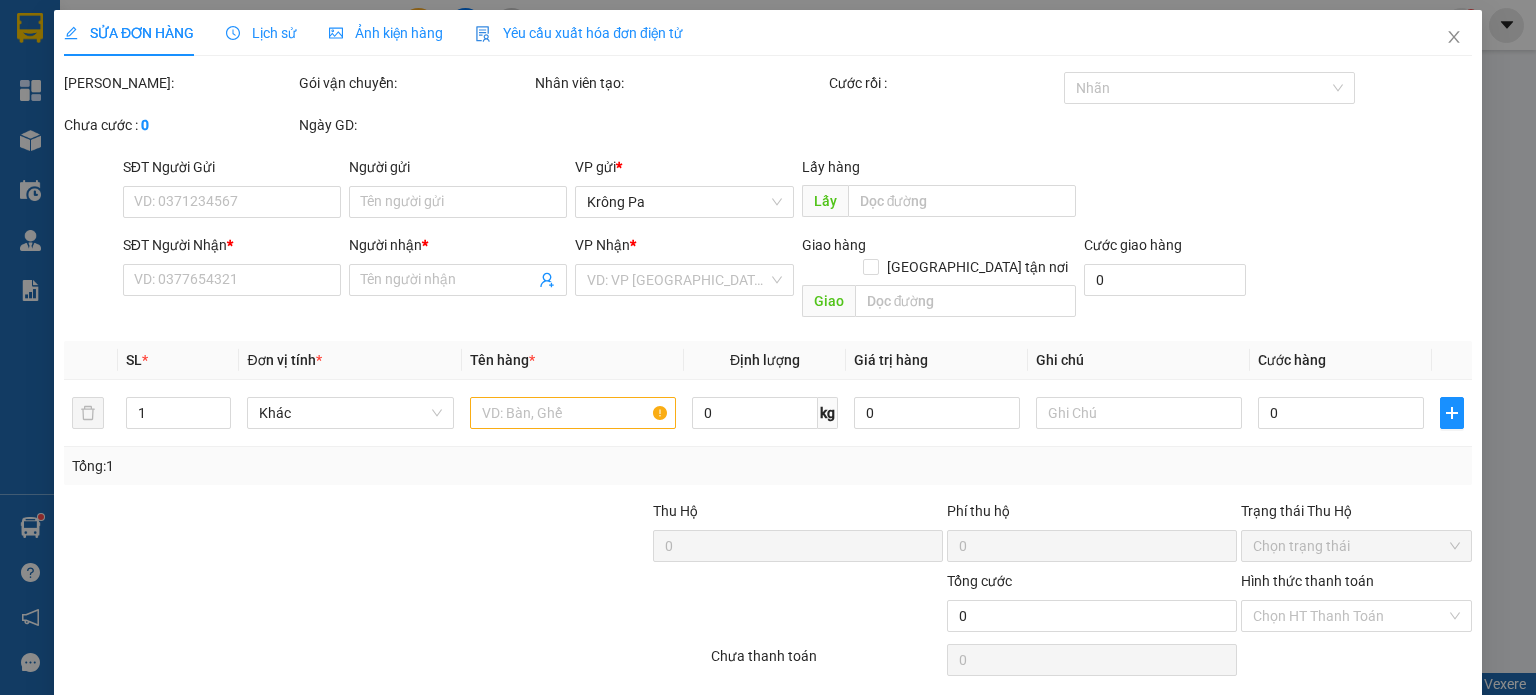 type on "0379228120" 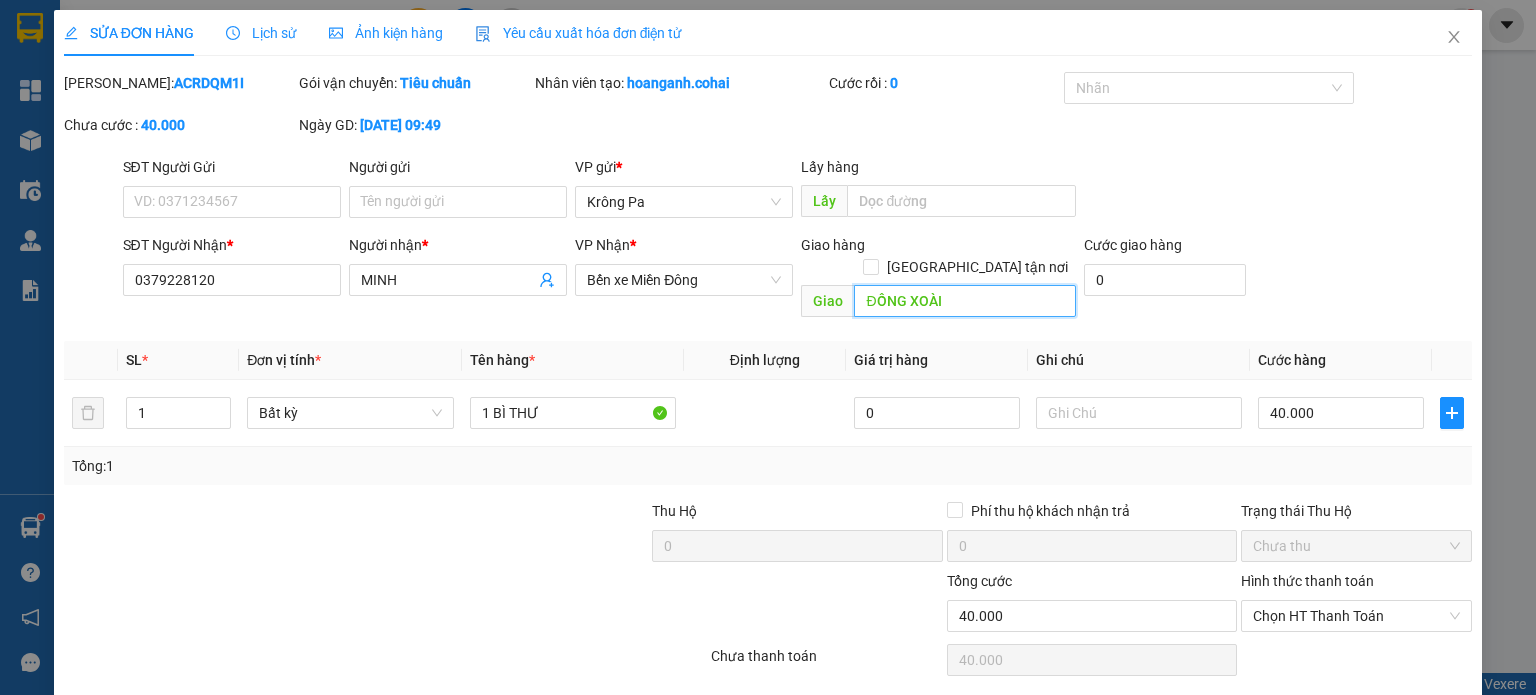click on "ĐỒNG XOÀI" at bounding box center [965, 301] 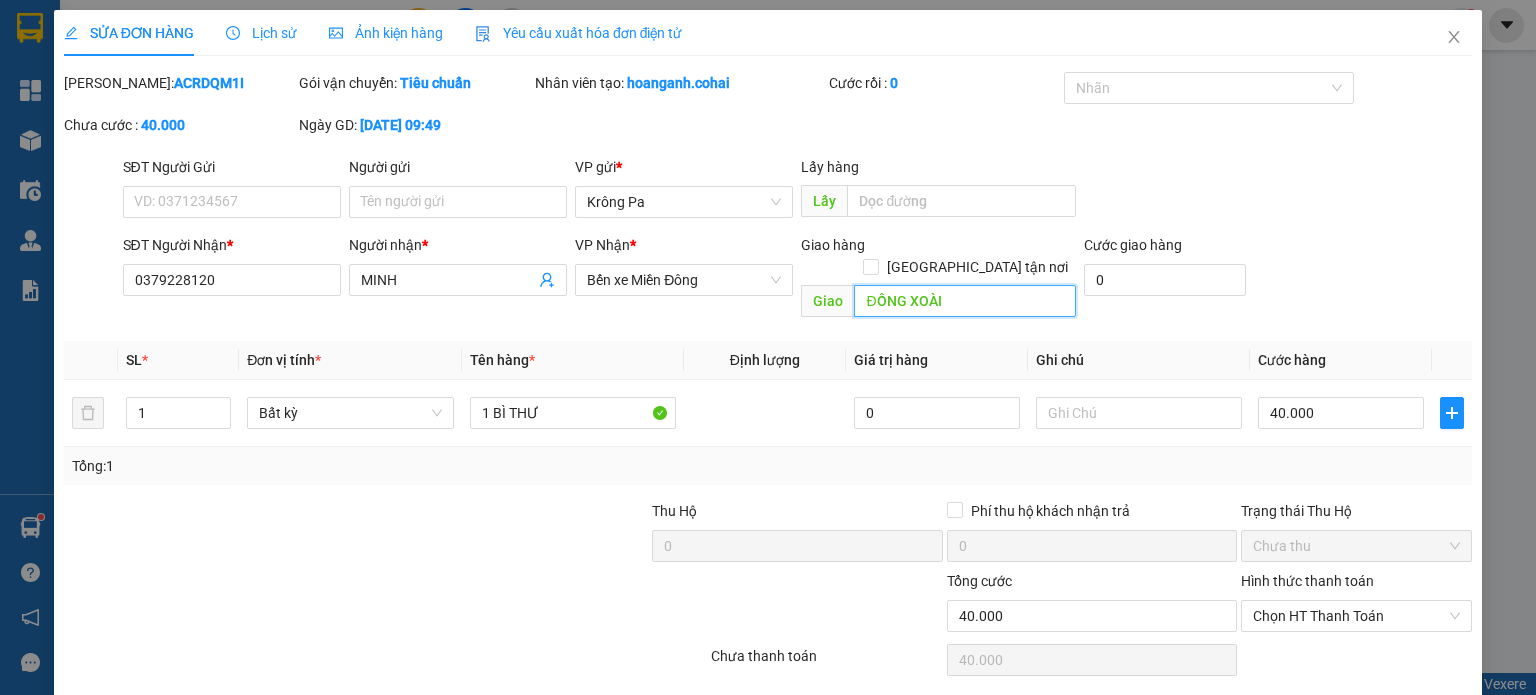 click on "ĐỒNG XOÀI" at bounding box center (965, 301) 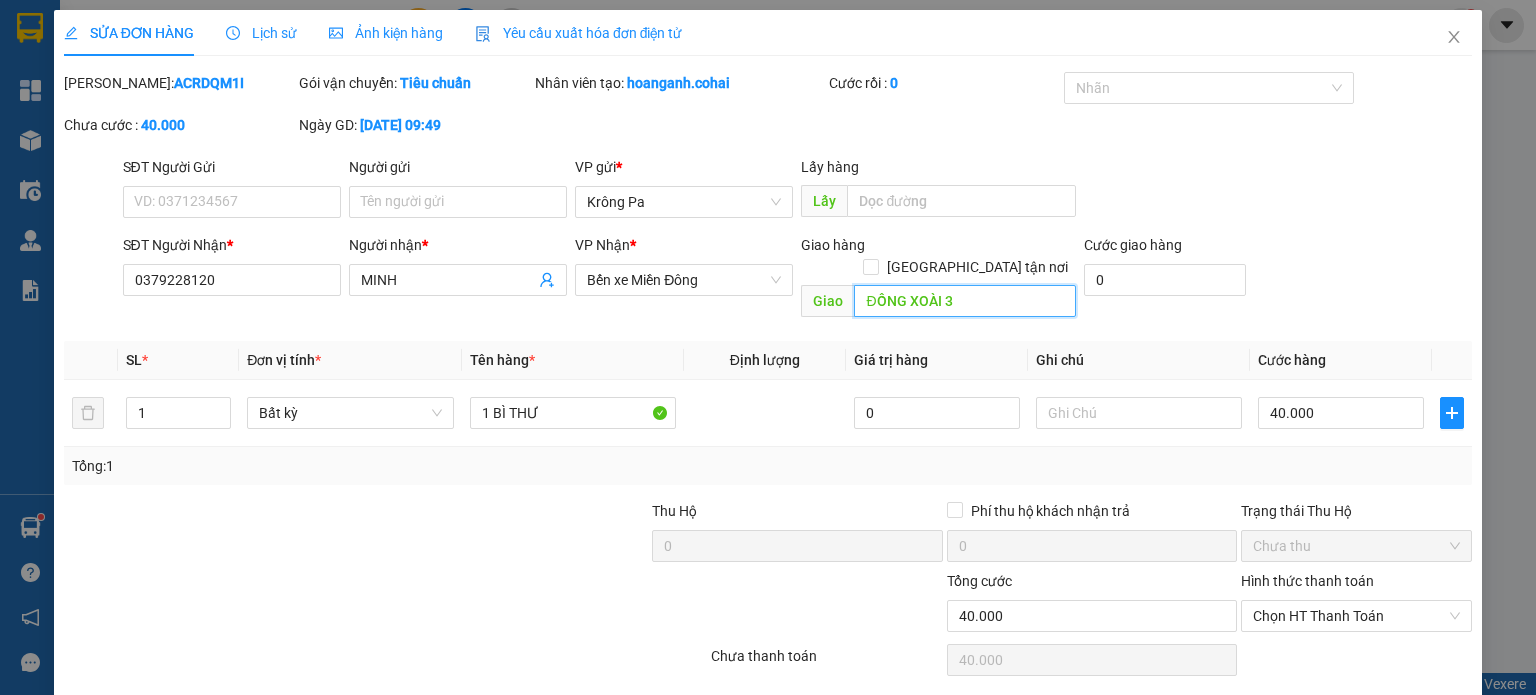 type on "ĐỒNG XOÀI 3" 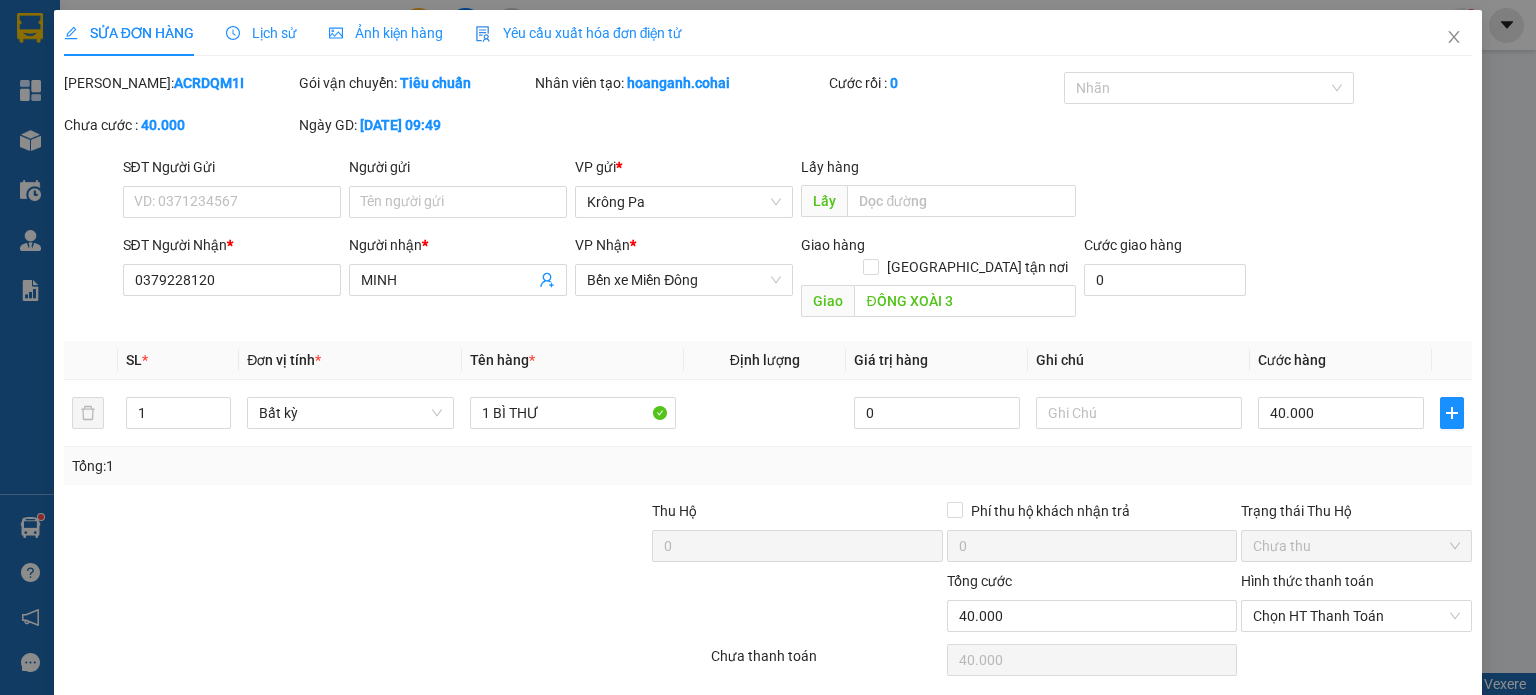 click on "[PERSON_NAME] và In" at bounding box center [1408, 711] 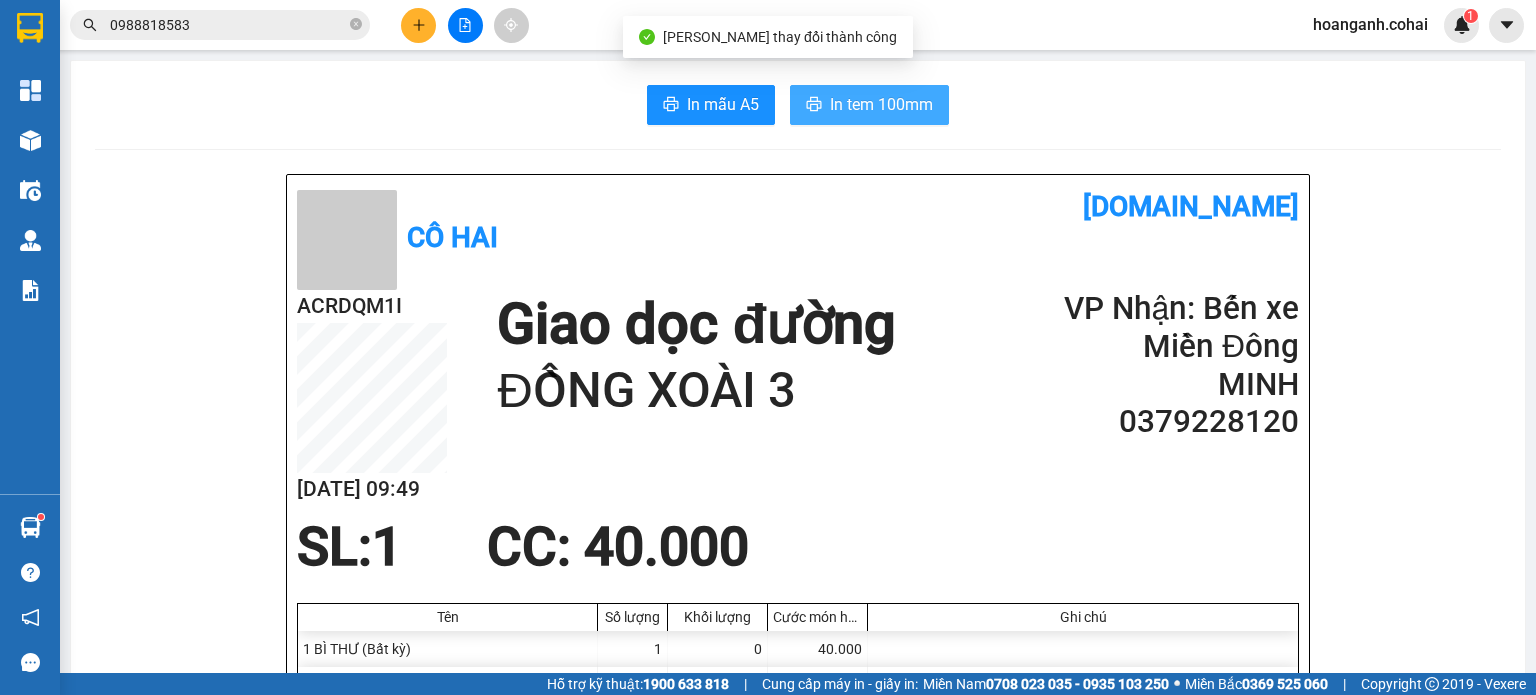 click on "In tem 100mm" at bounding box center (881, 104) 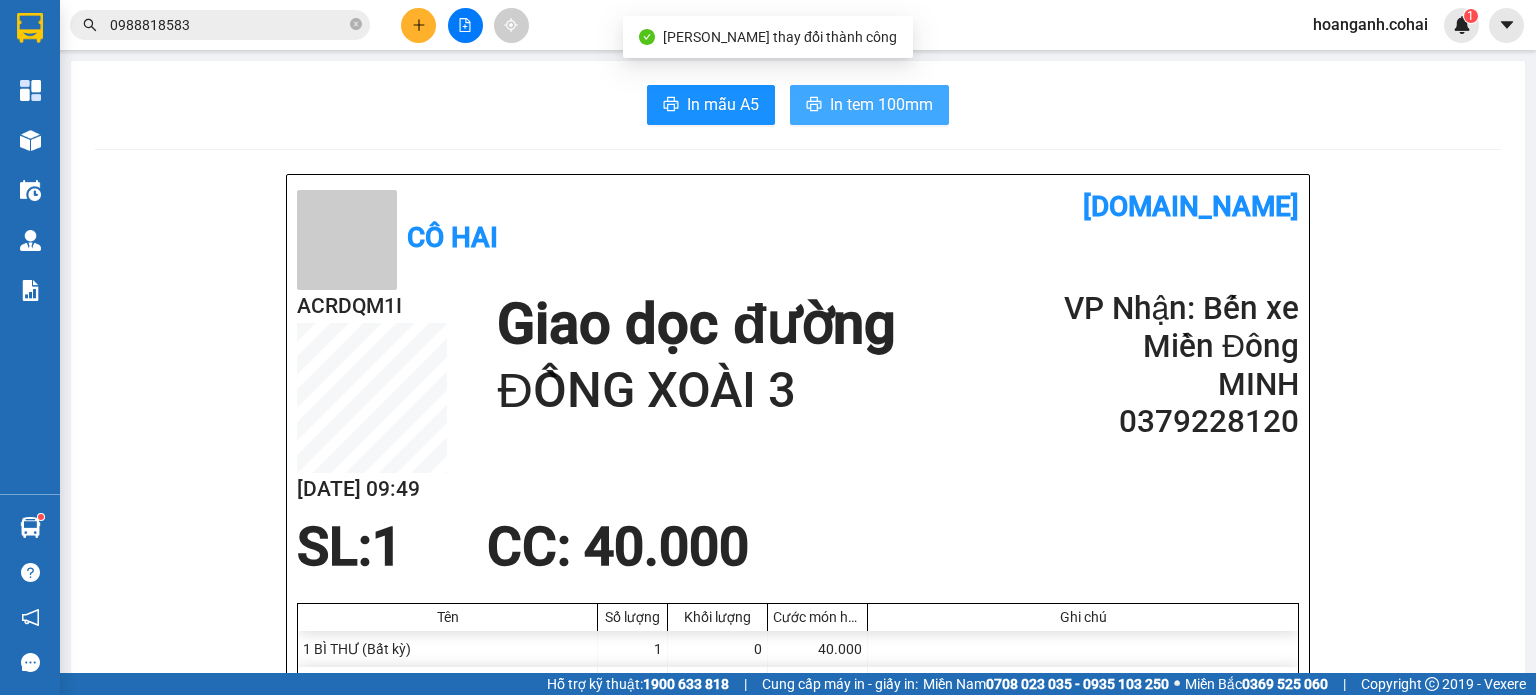 scroll, scrollTop: 0, scrollLeft: 0, axis: both 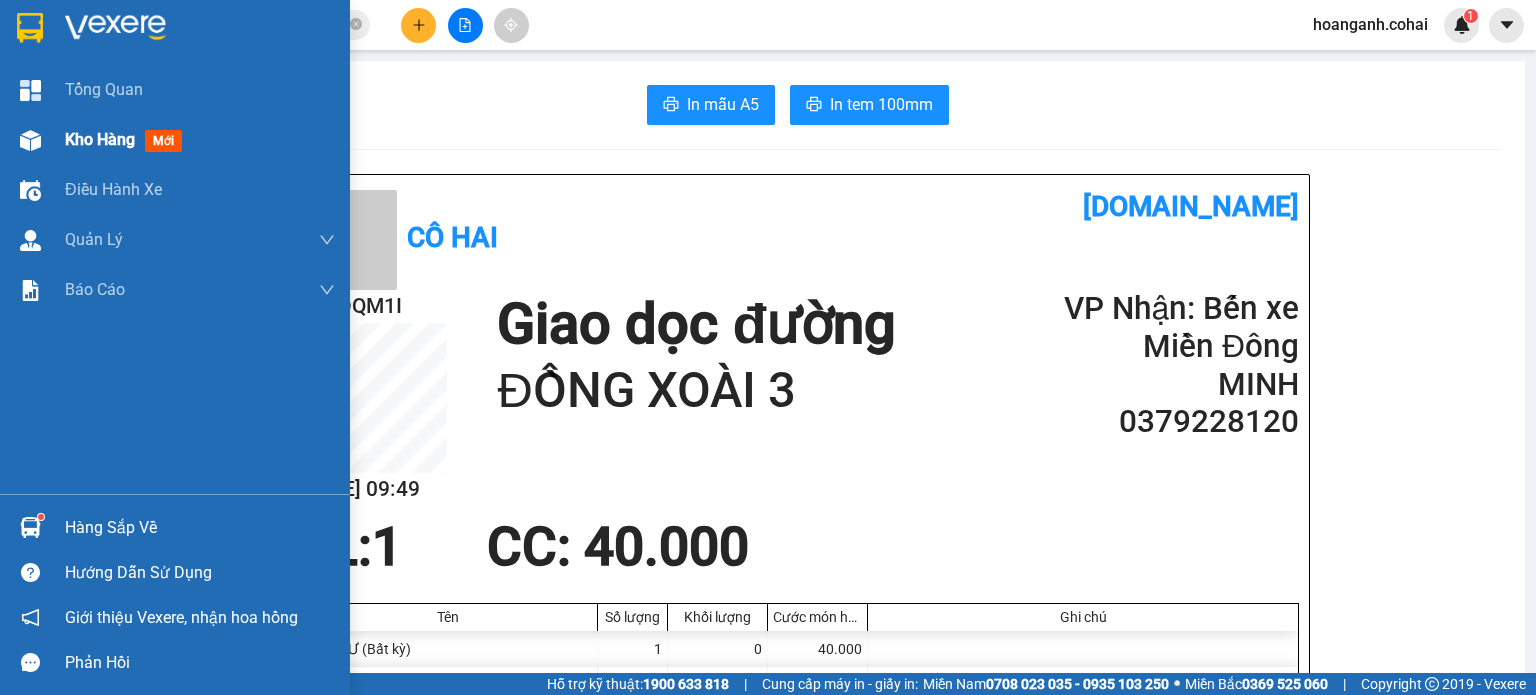 click at bounding box center [30, 140] 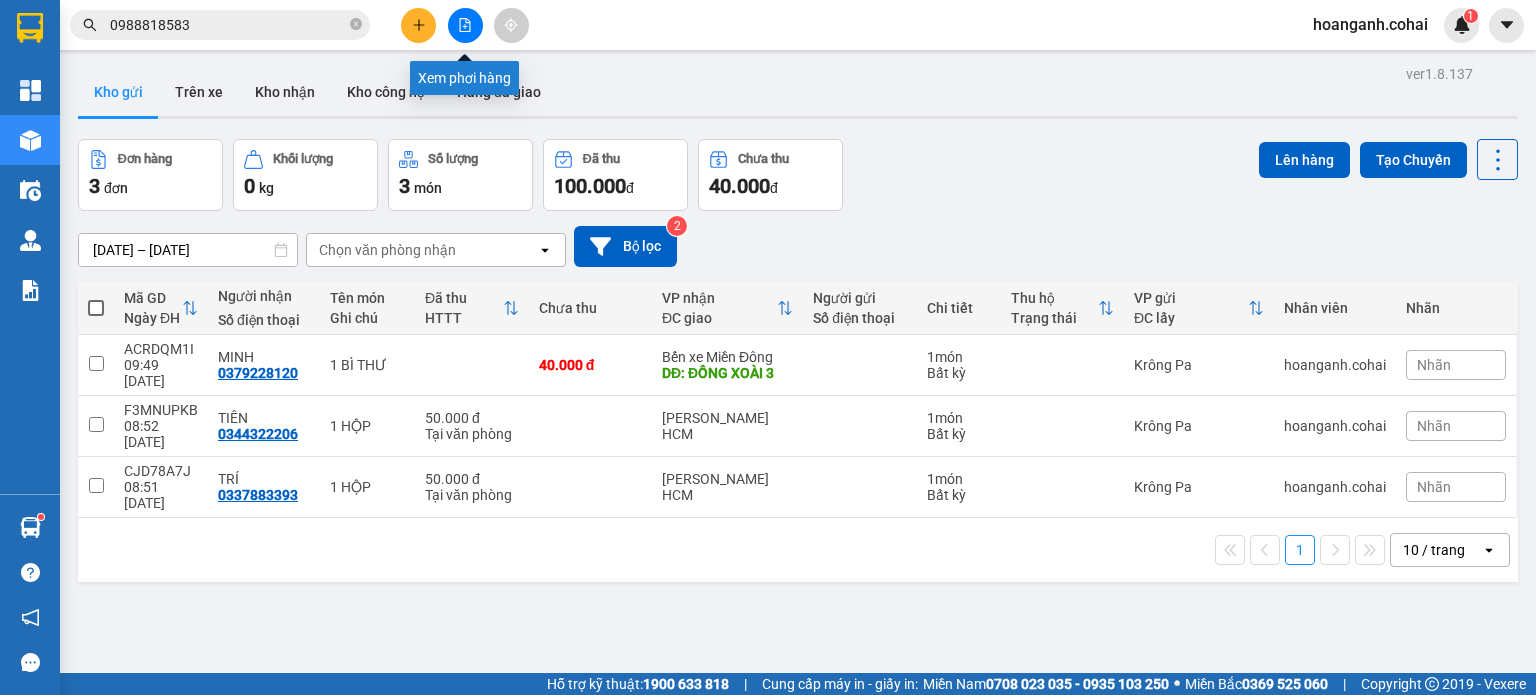 click at bounding box center (465, 25) 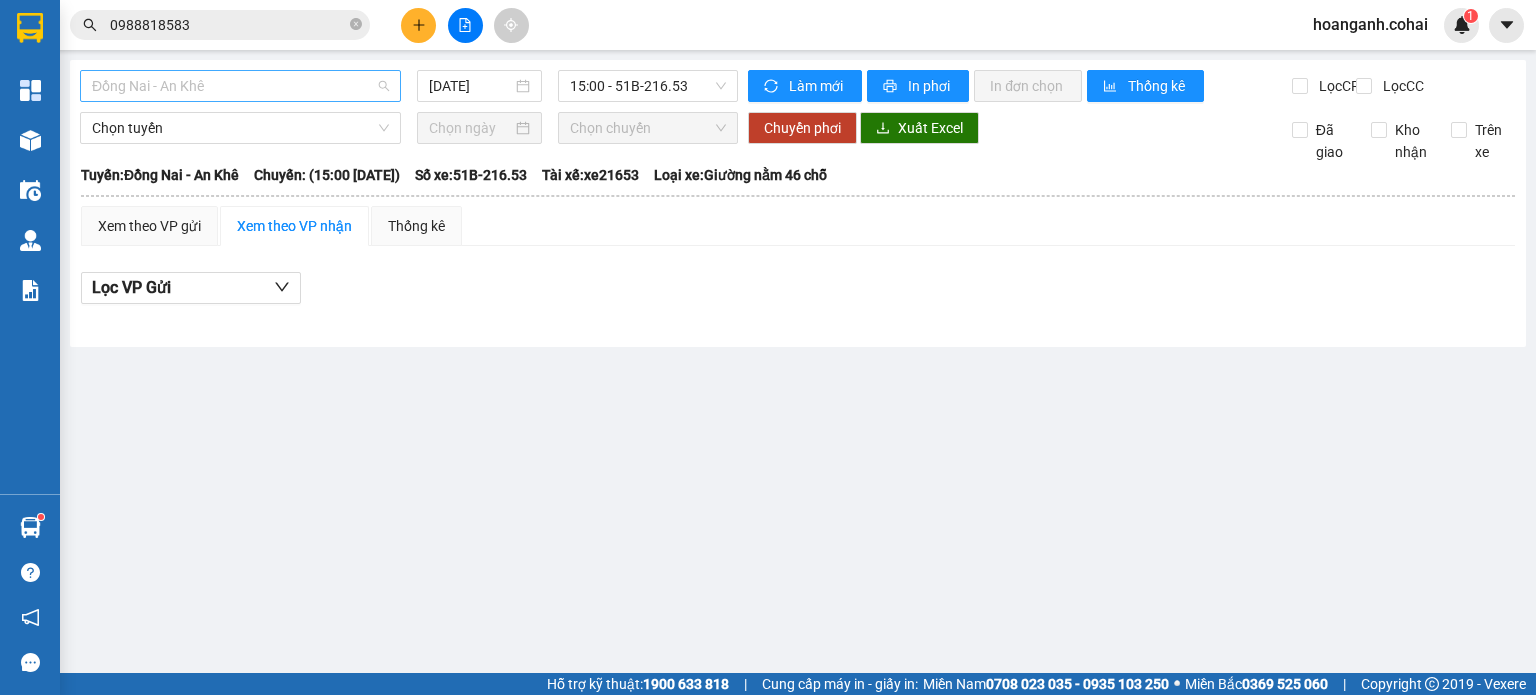click on "Đồng Nai - An Khê" at bounding box center (240, 86) 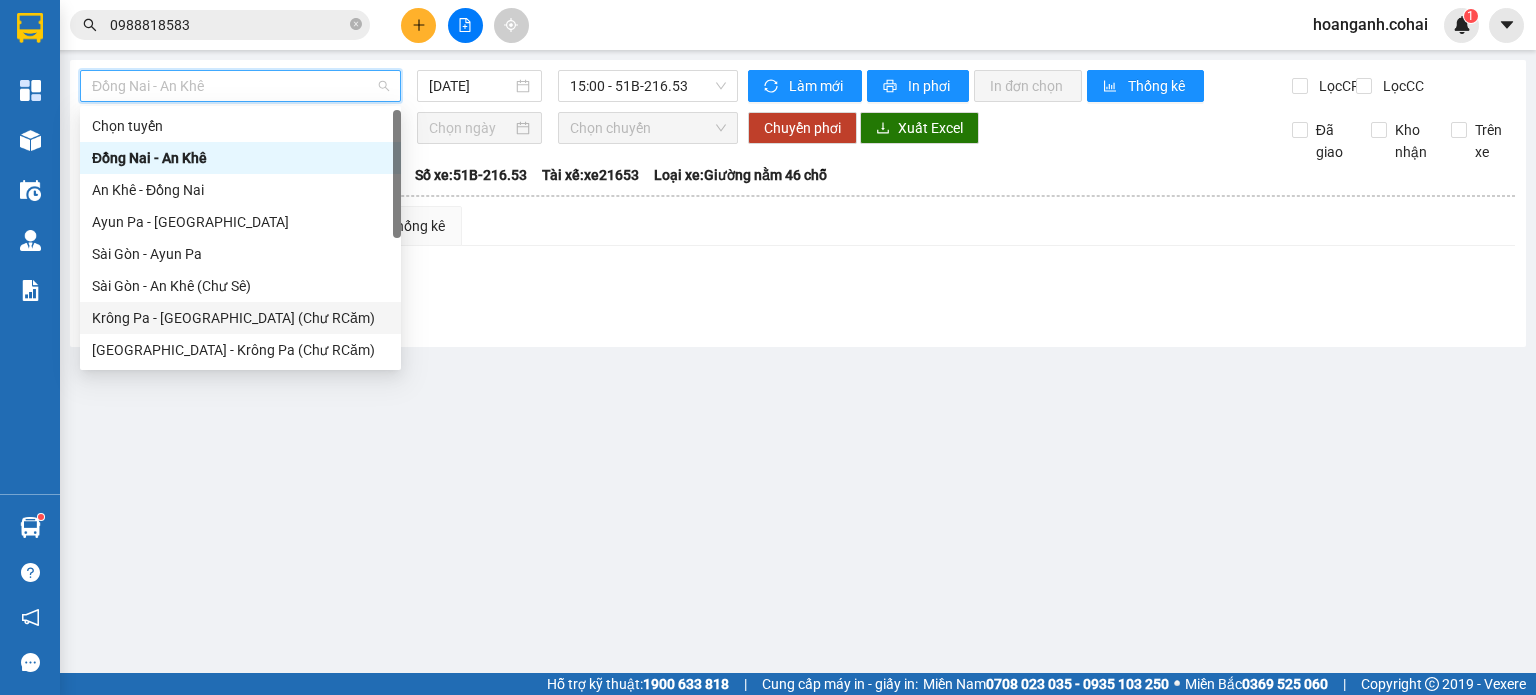 click on "Krông Pa - [GEOGRAPHIC_DATA] (Chư RCăm)" at bounding box center [240, 318] 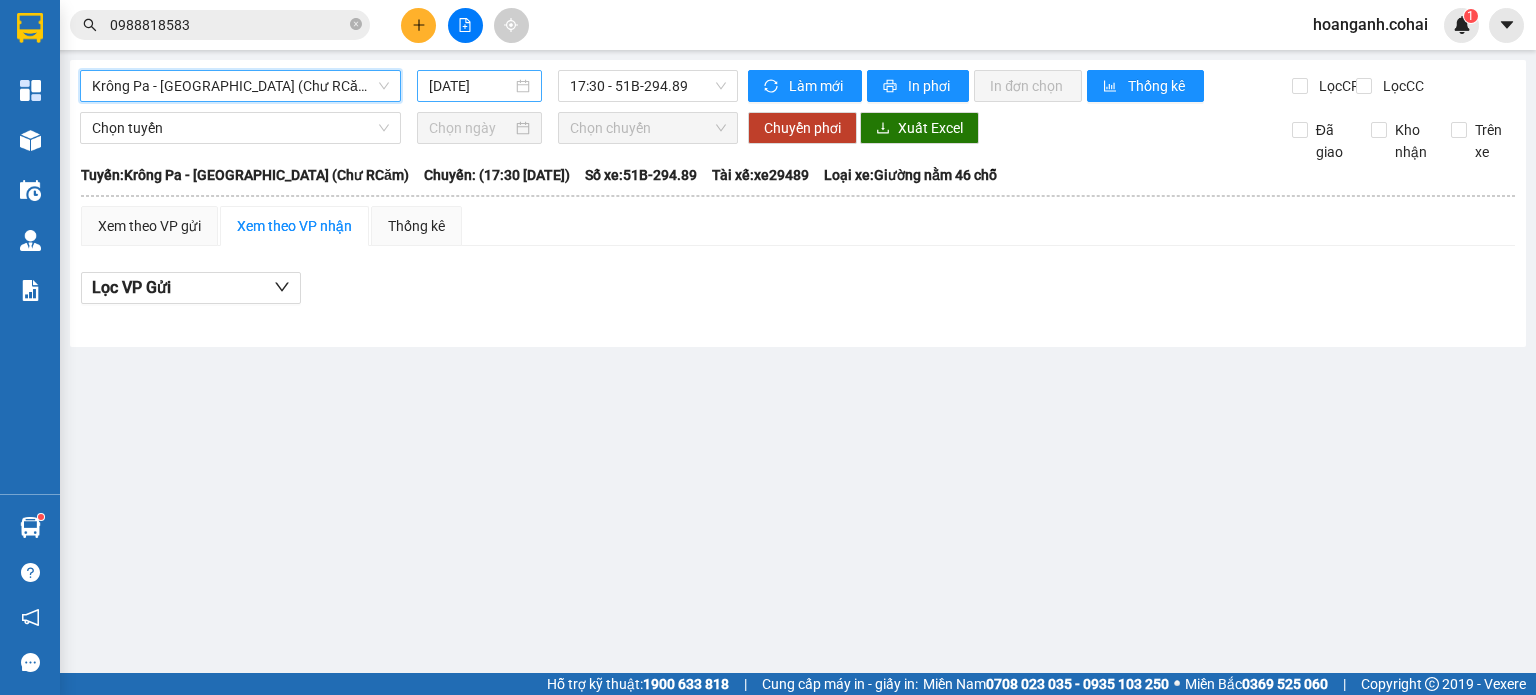 click on "[DATE]" at bounding box center [470, 86] 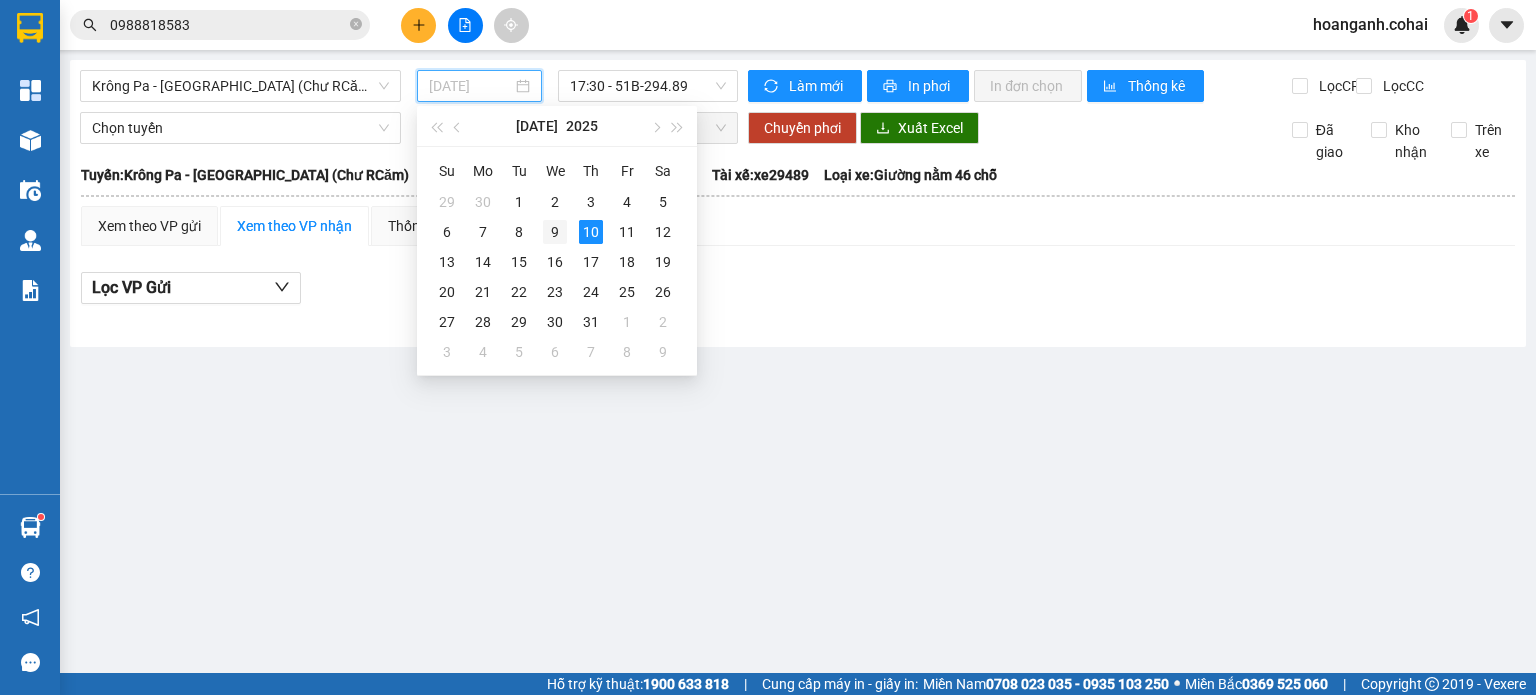 click on "9" at bounding box center (555, 232) 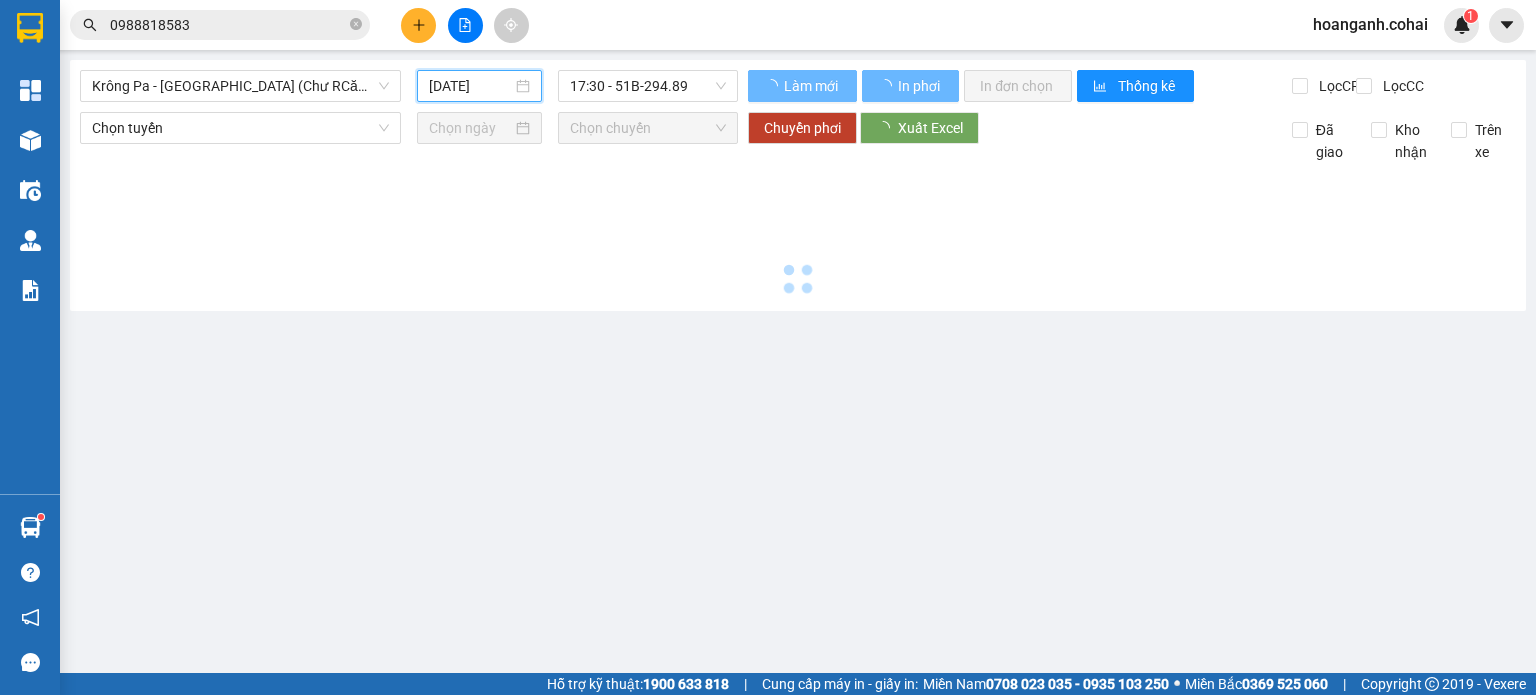 type on "[DATE]" 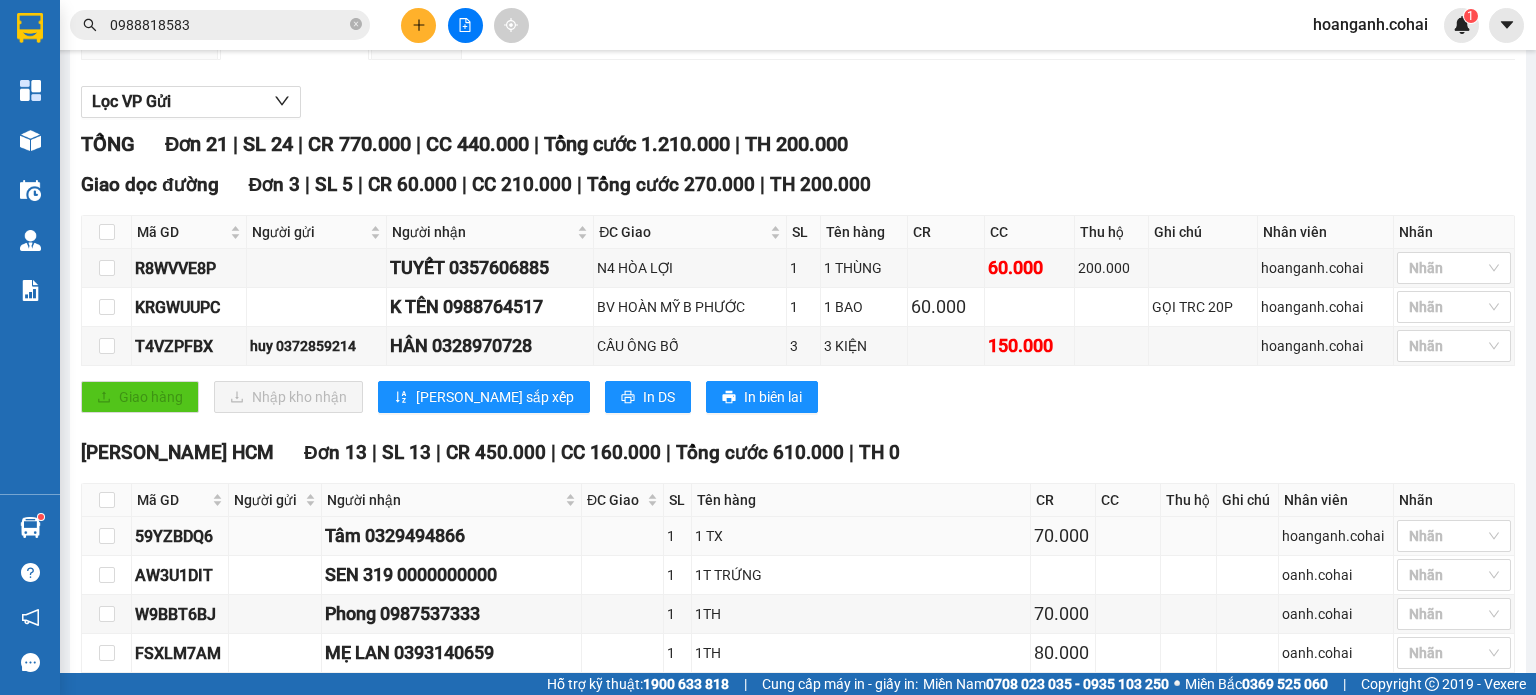 scroll, scrollTop: 388, scrollLeft: 0, axis: vertical 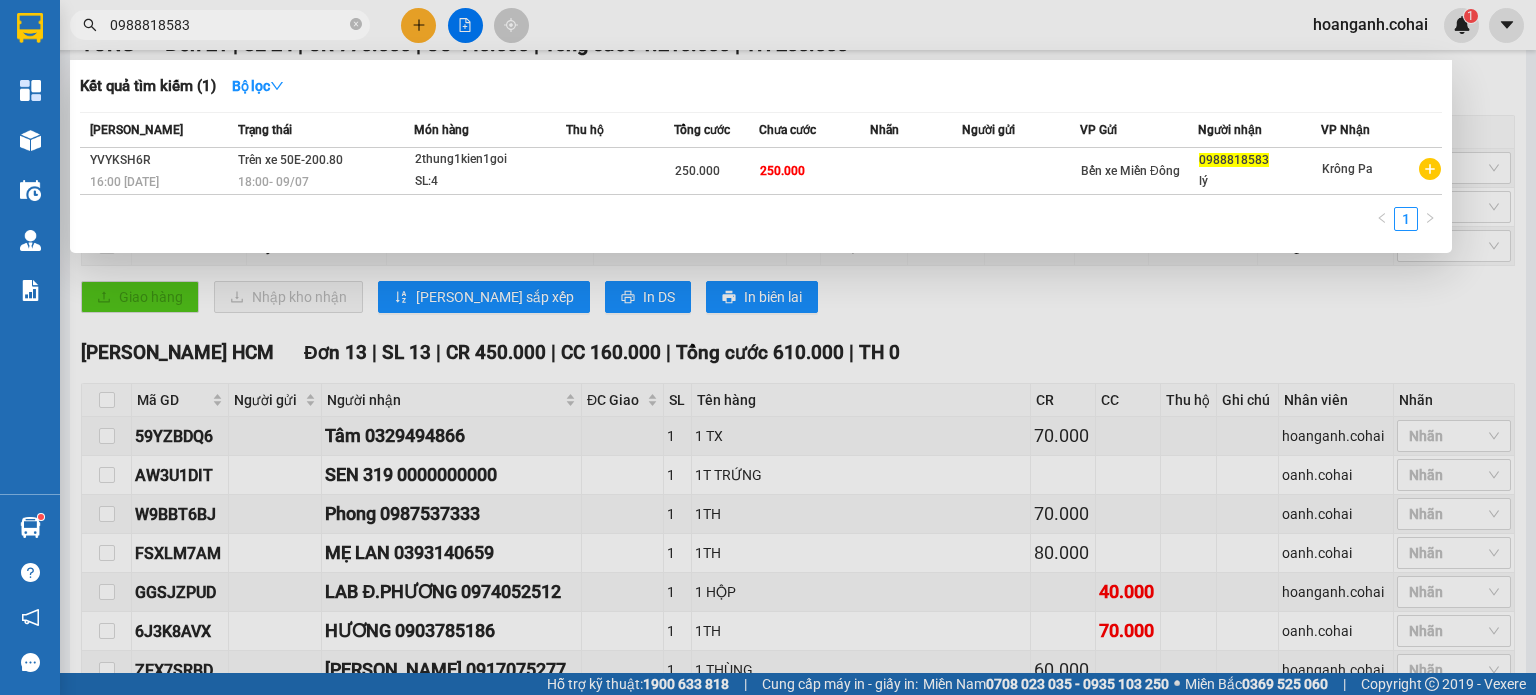 click on "0988818583" at bounding box center (228, 25) 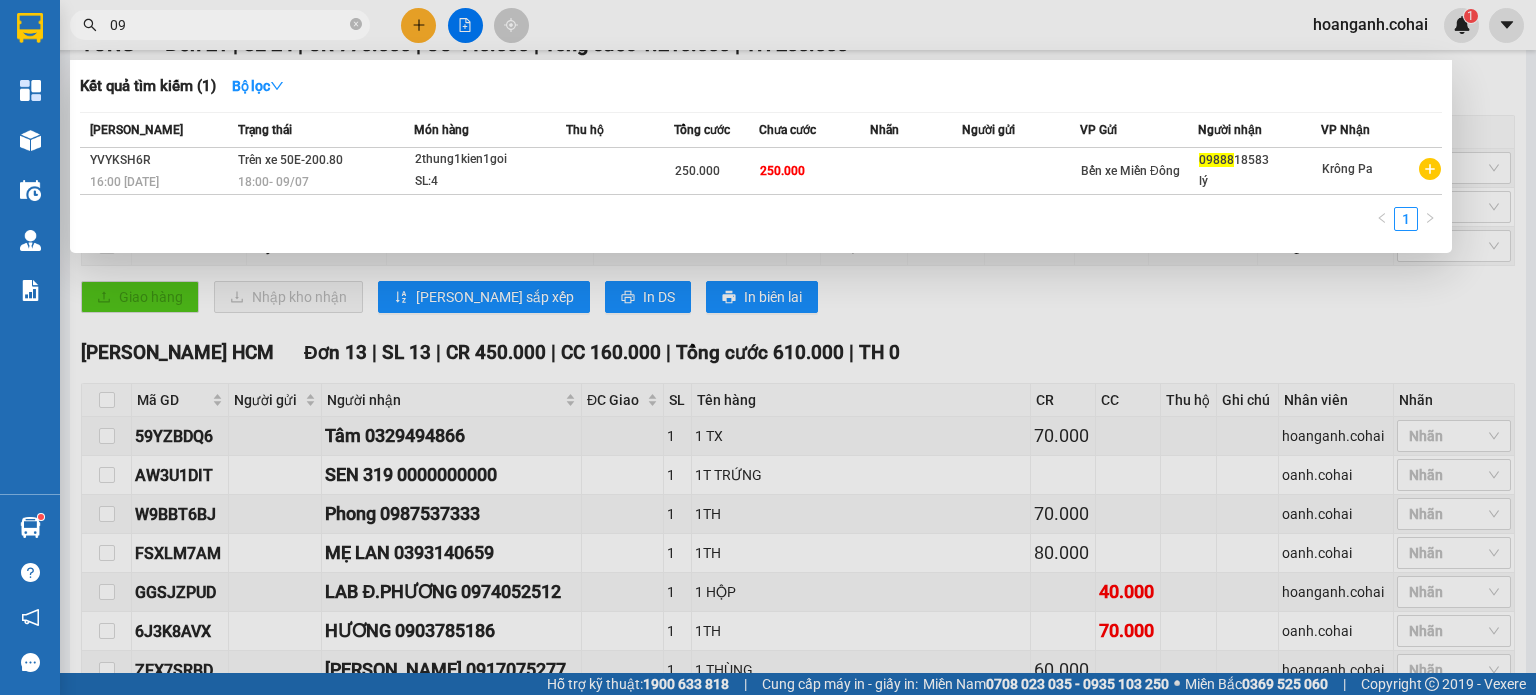 type on "0" 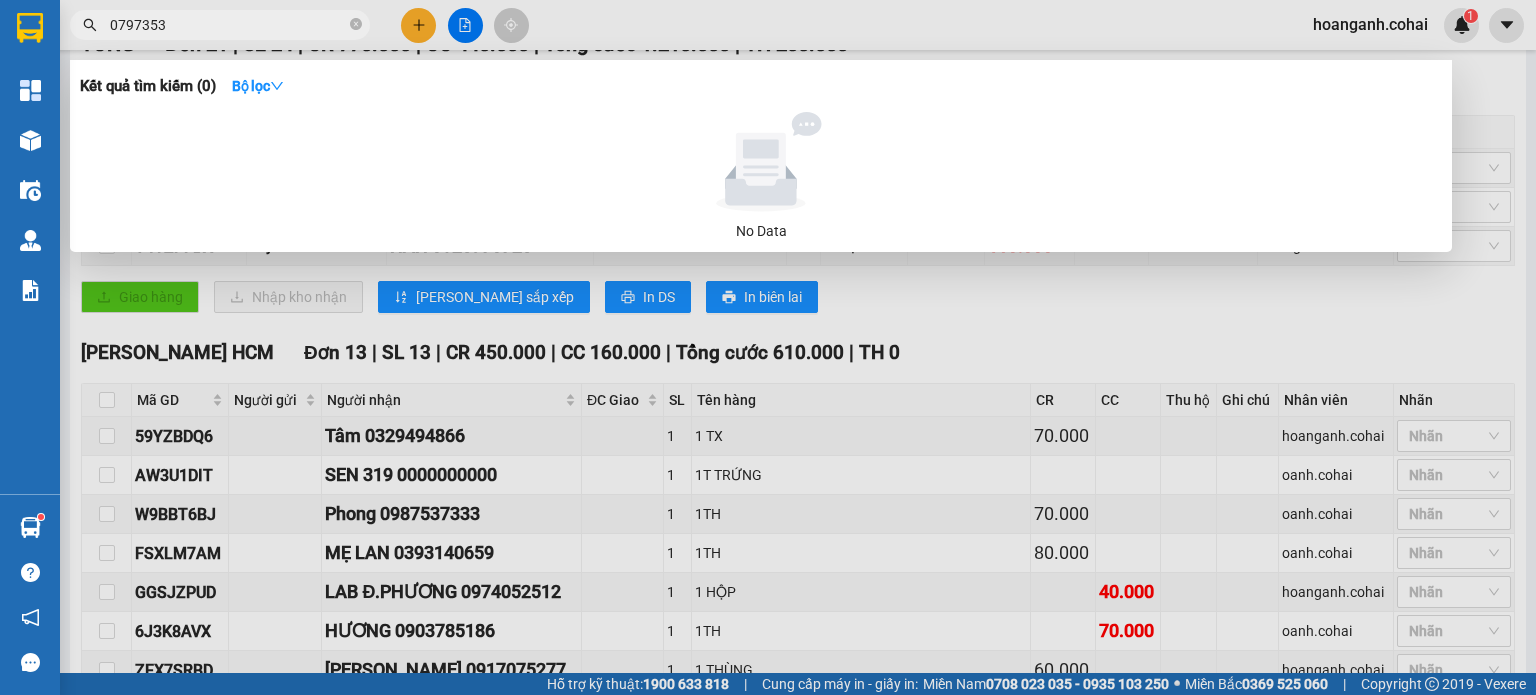 click on "0797353" at bounding box center [228, 25] 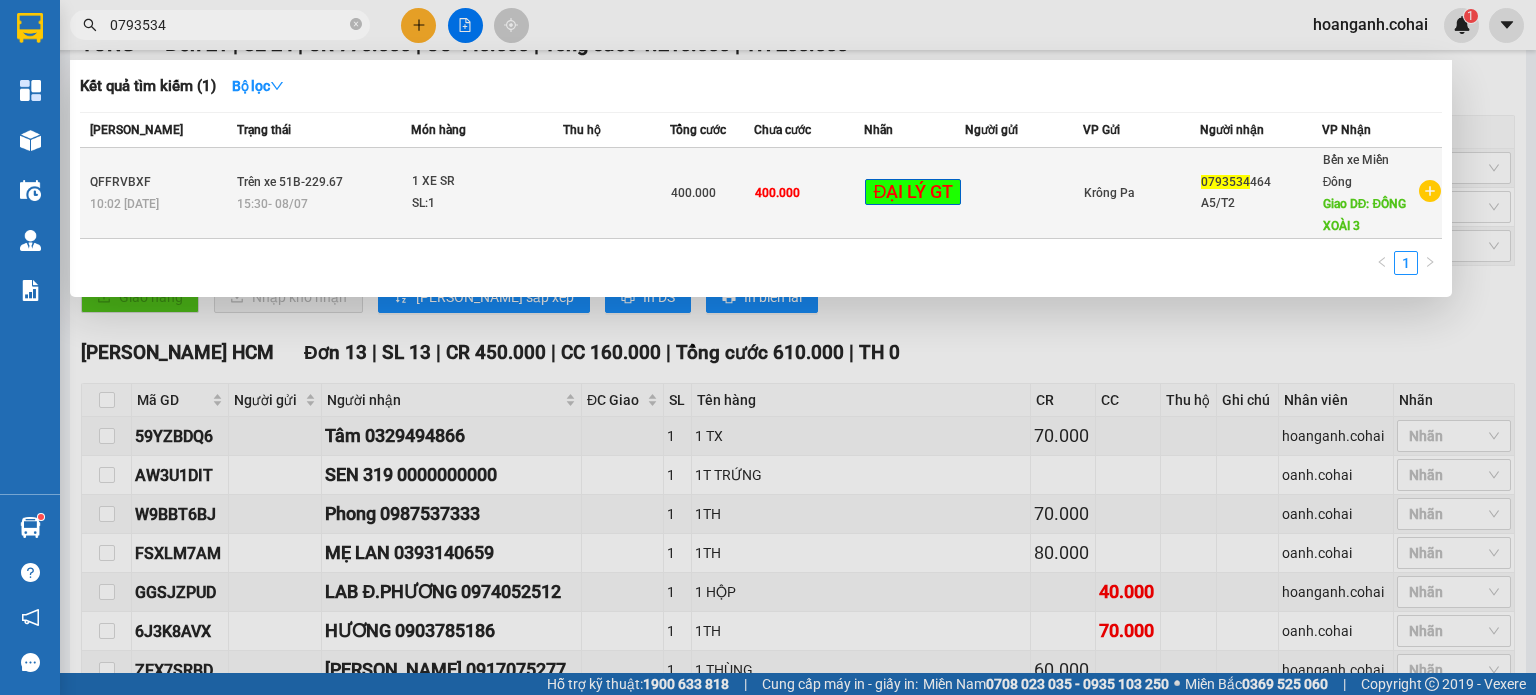 type on "0793534" 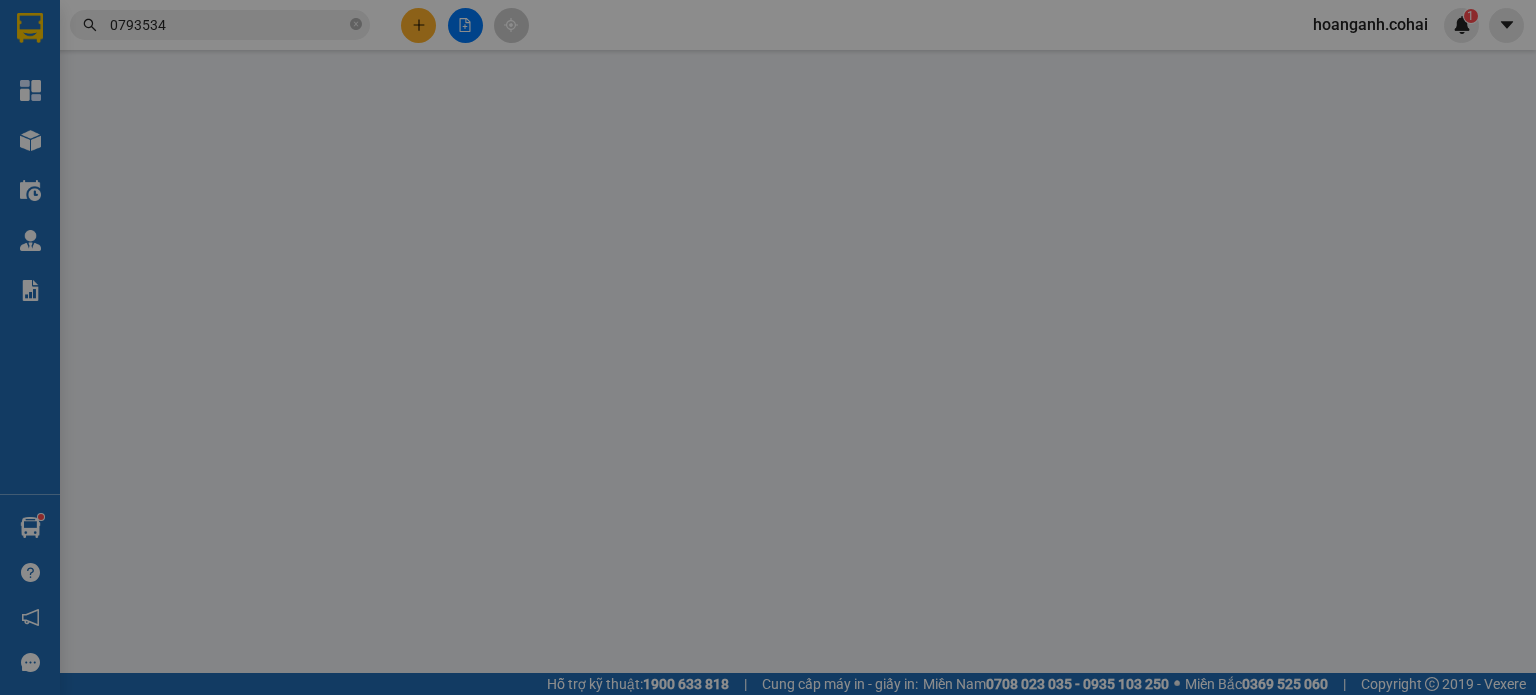 scroll, scrollTop: 0, scrollLeft: 0, axis: both 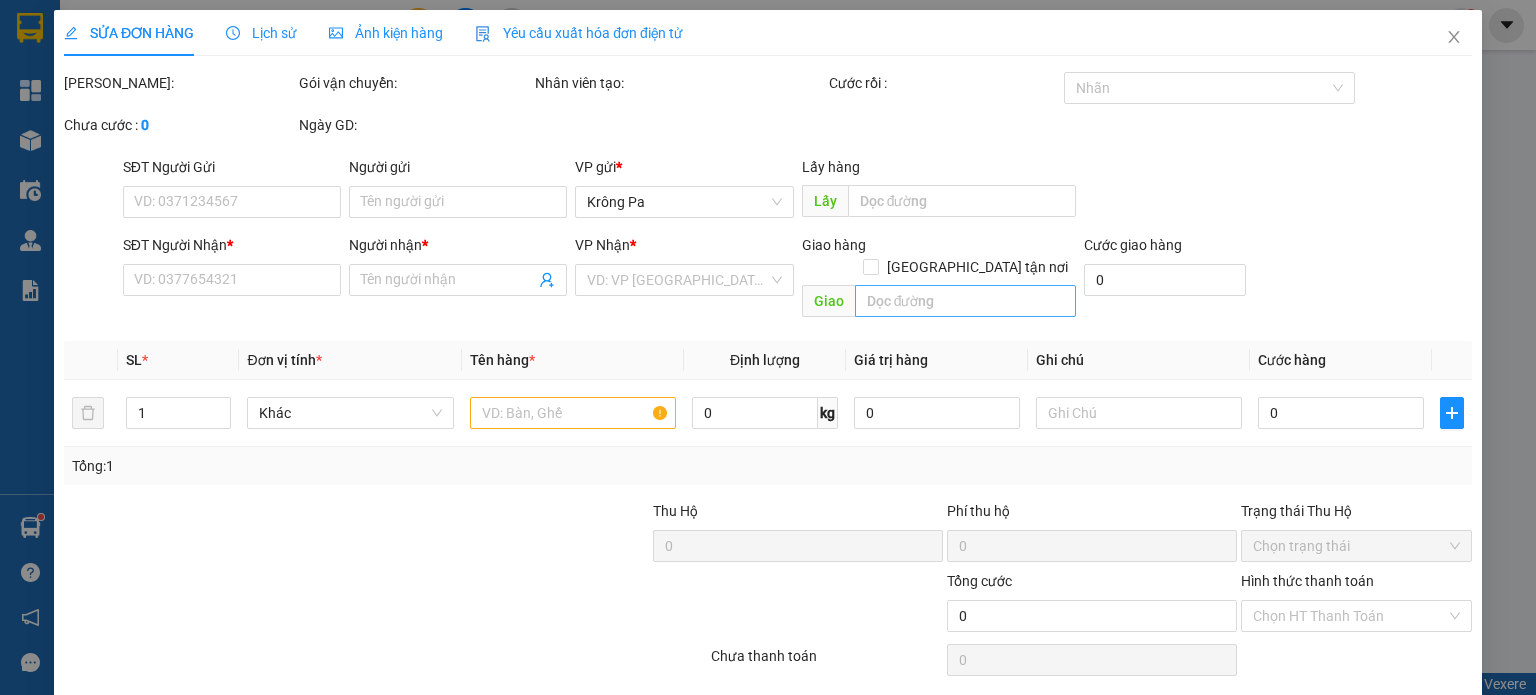 type on "0793534464" 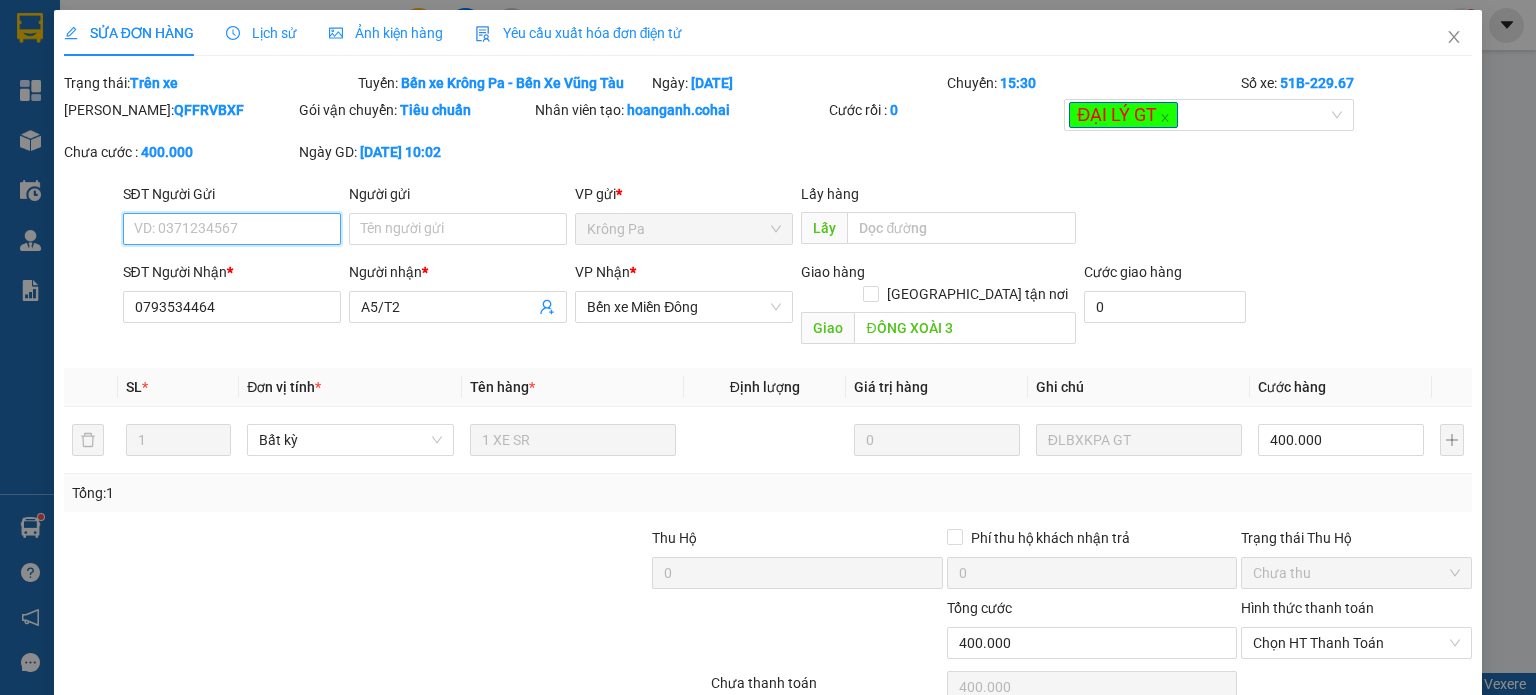scroll, scrollTop: 75, scrollLeft: 0, axis: vertical 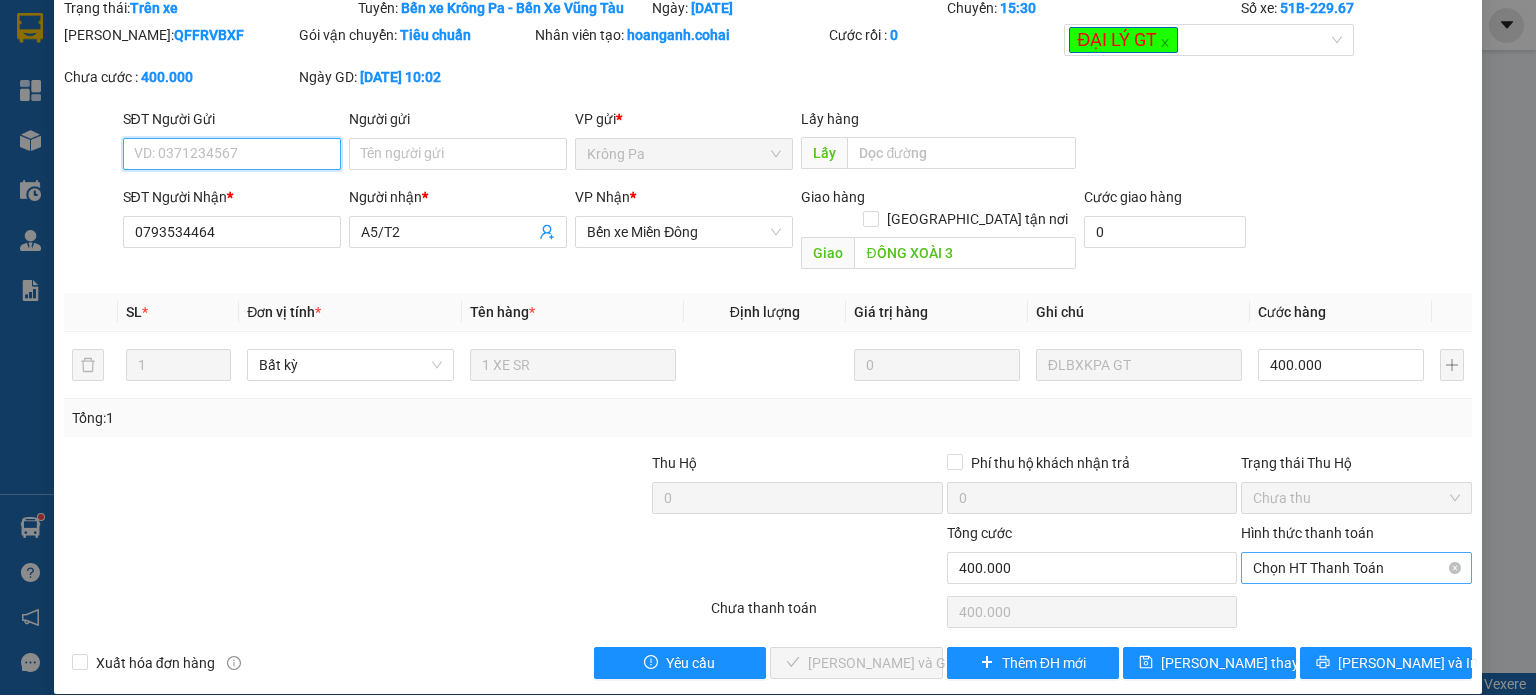 click on "Chọn HT Thanh Toán" at bounding box center [1356, 568] 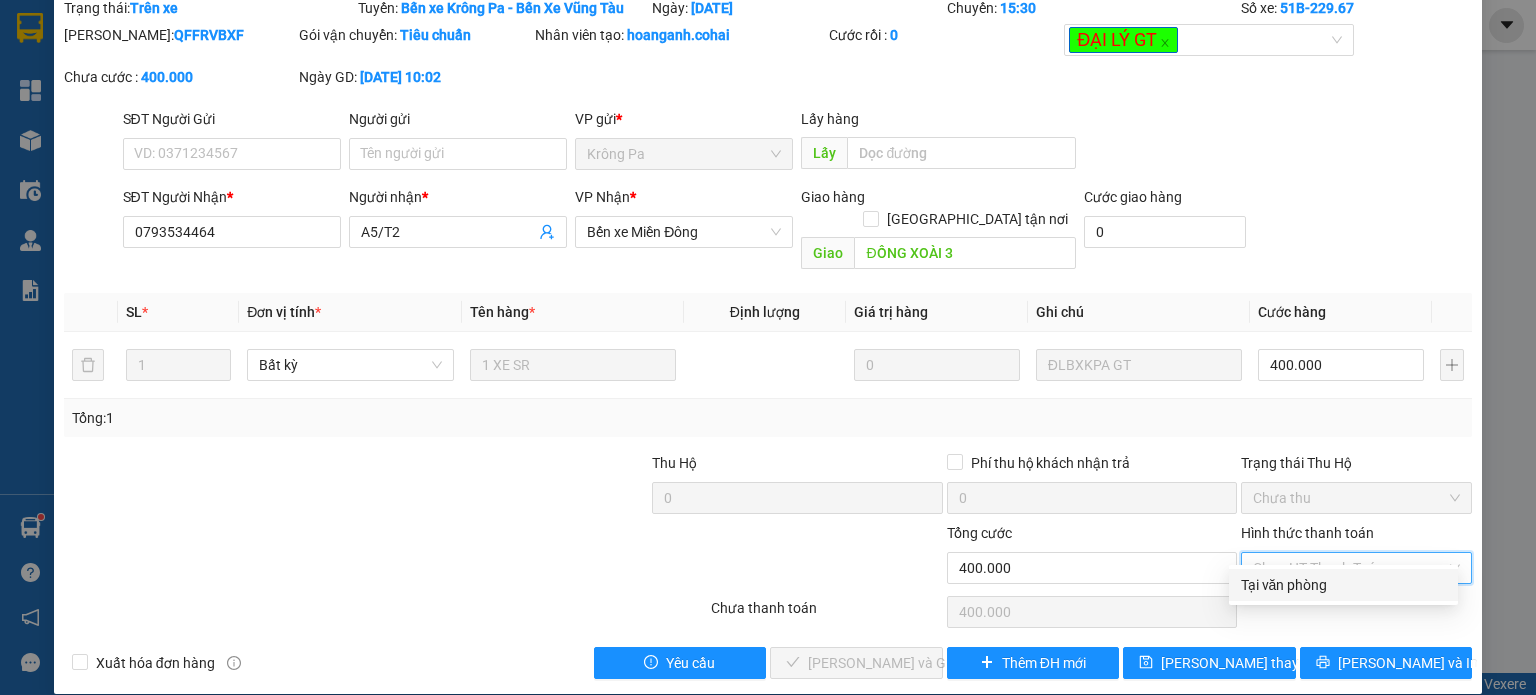 click on "Tại văn phòng" at bounding box center (1343, 585) 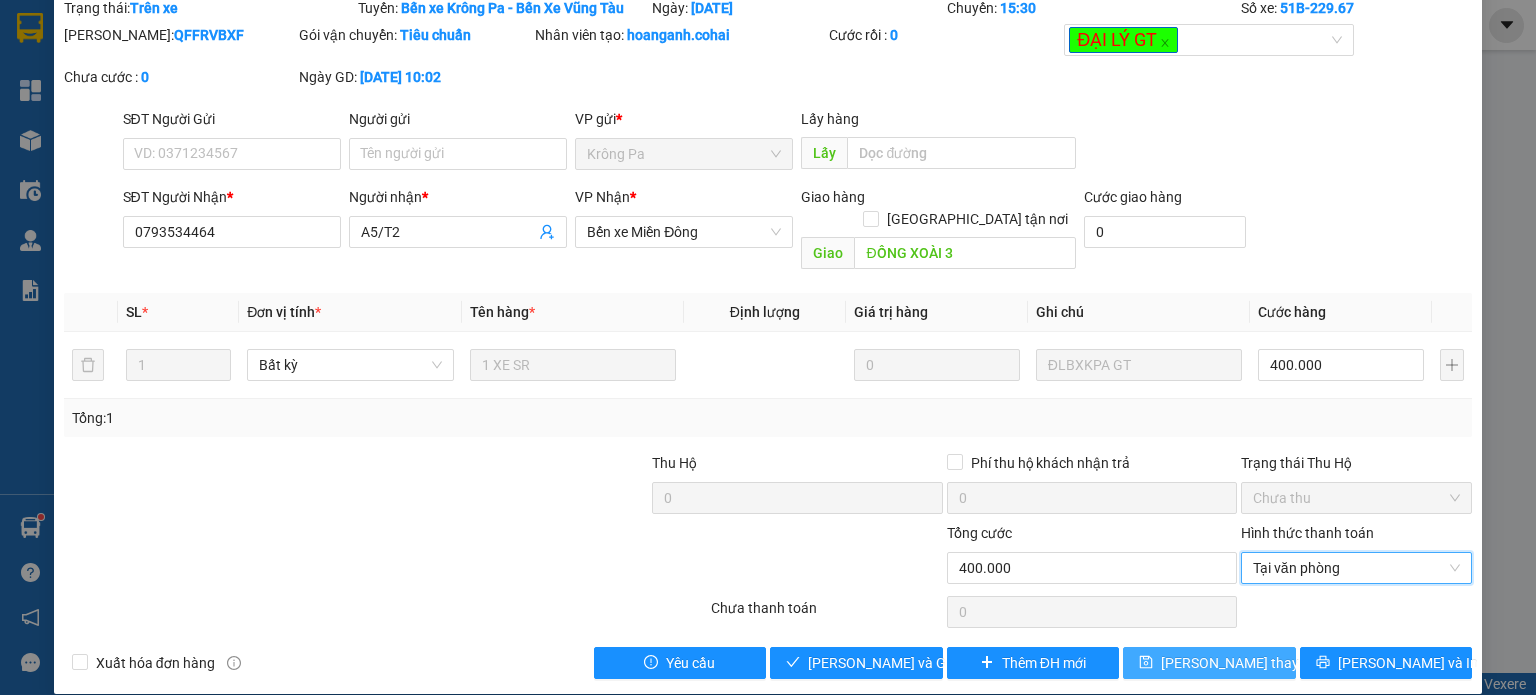 click on "[PERSON_NAME] thay đổi" at bounding box center (1241, 663) 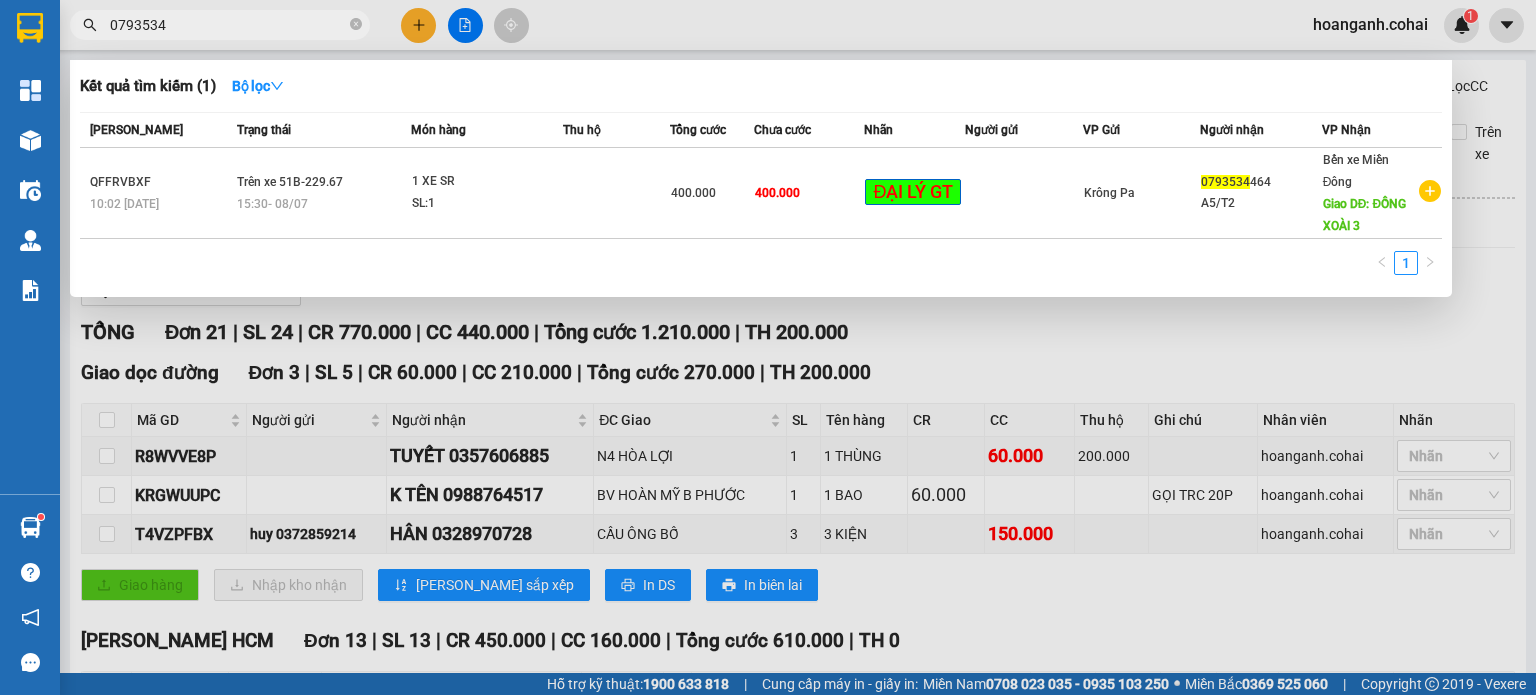click on "0793534" at bounding box center (228, 25) 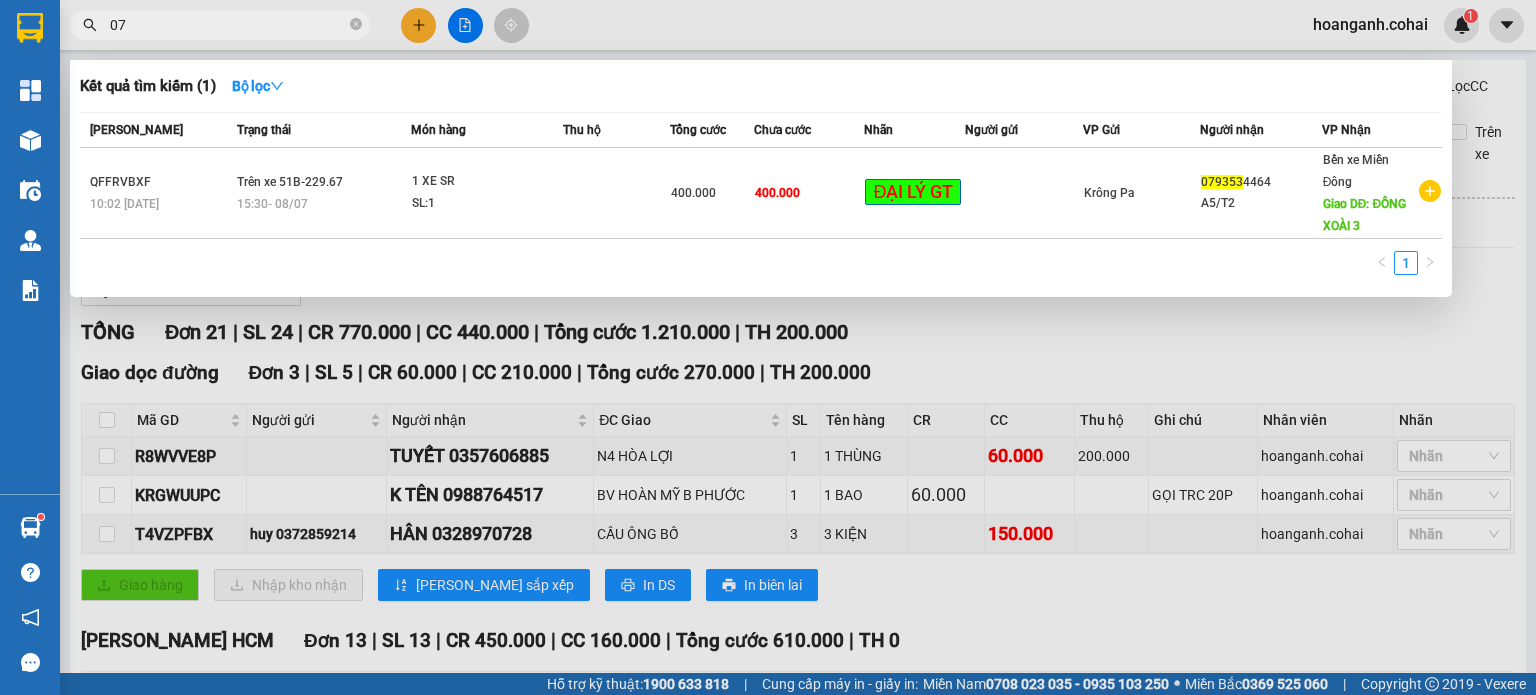 type on "0" 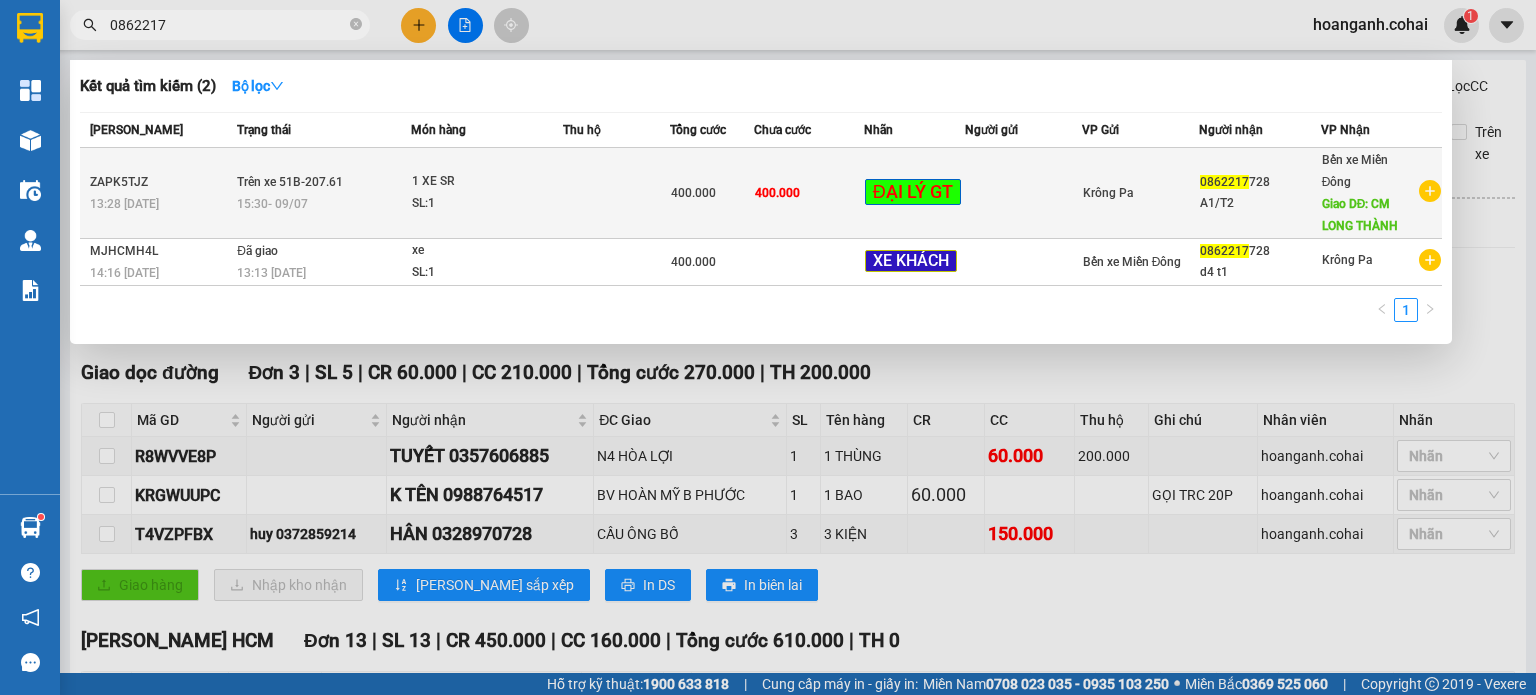 type on "0862217" 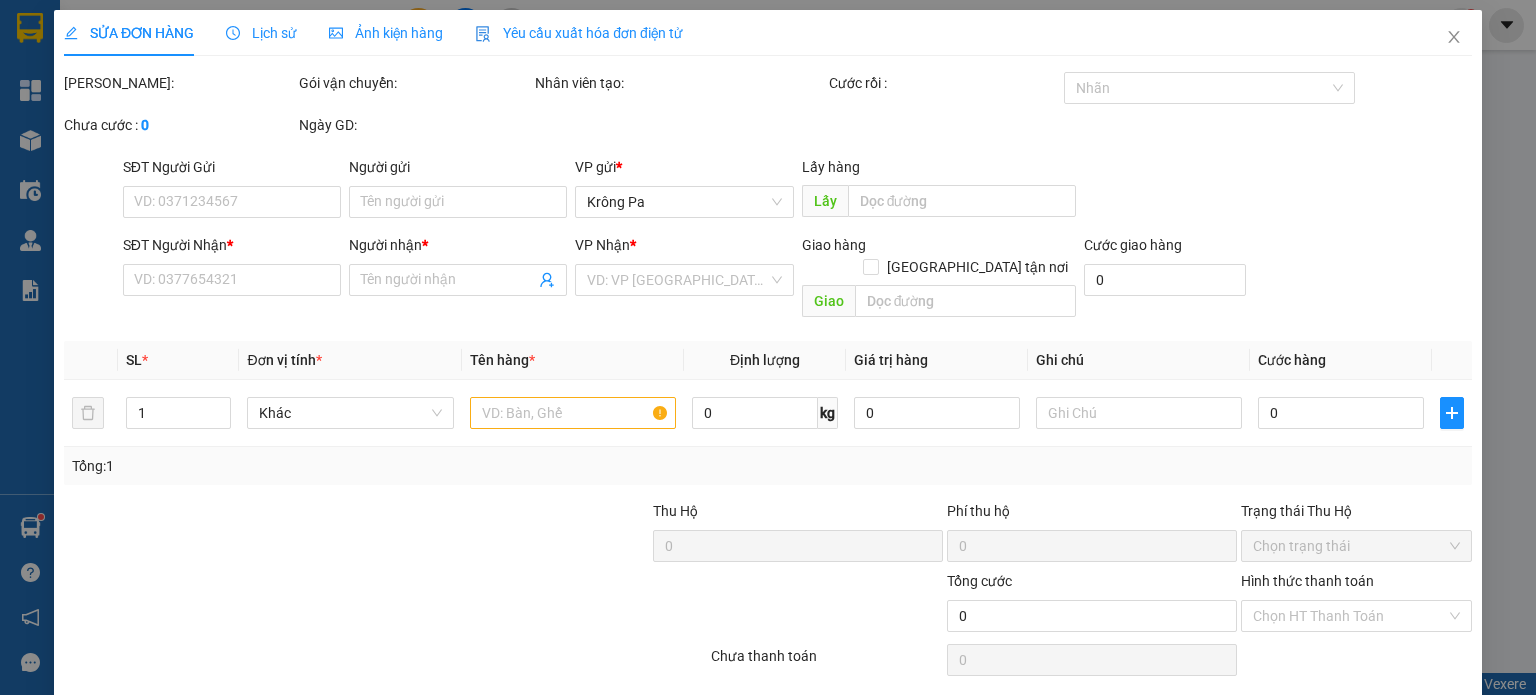 type on "0862217728" 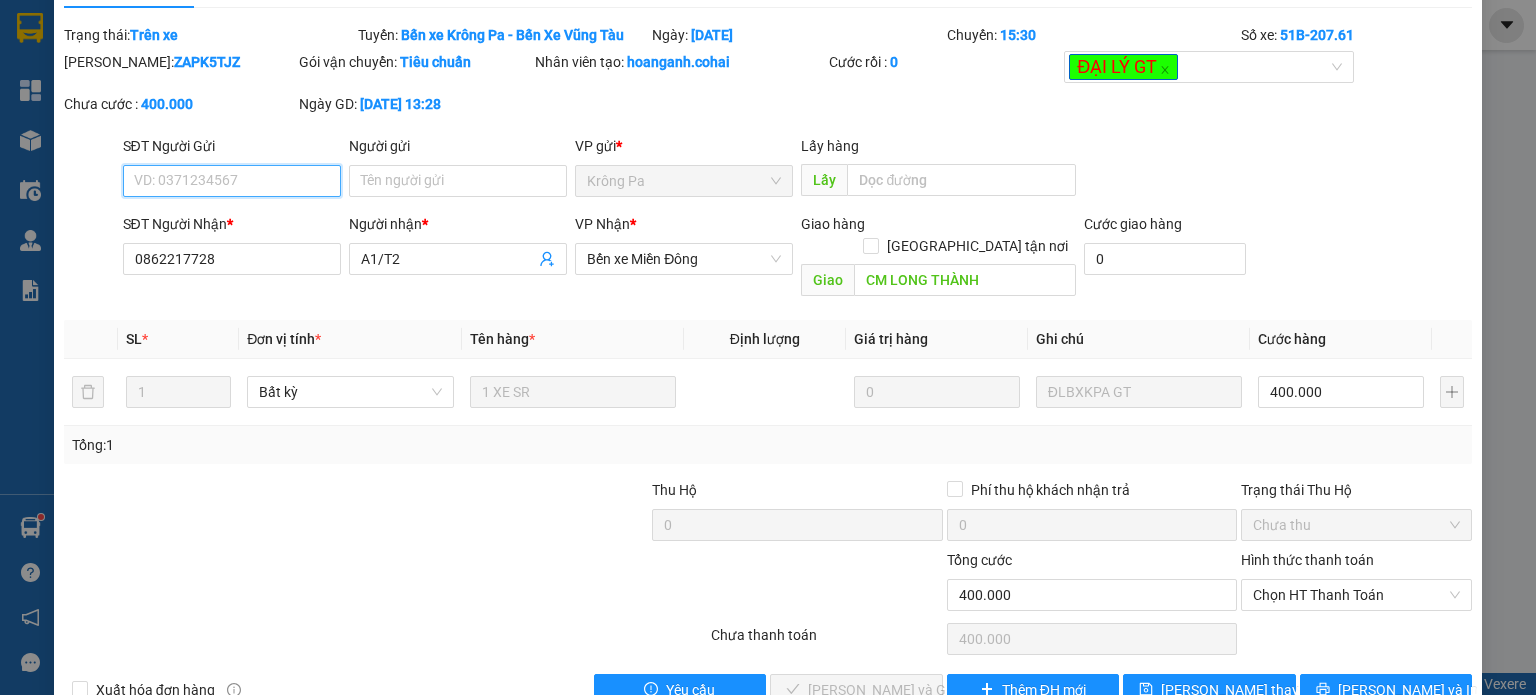 scroll, scrollTop: 75, scrollLeft: 0, axis: vertical 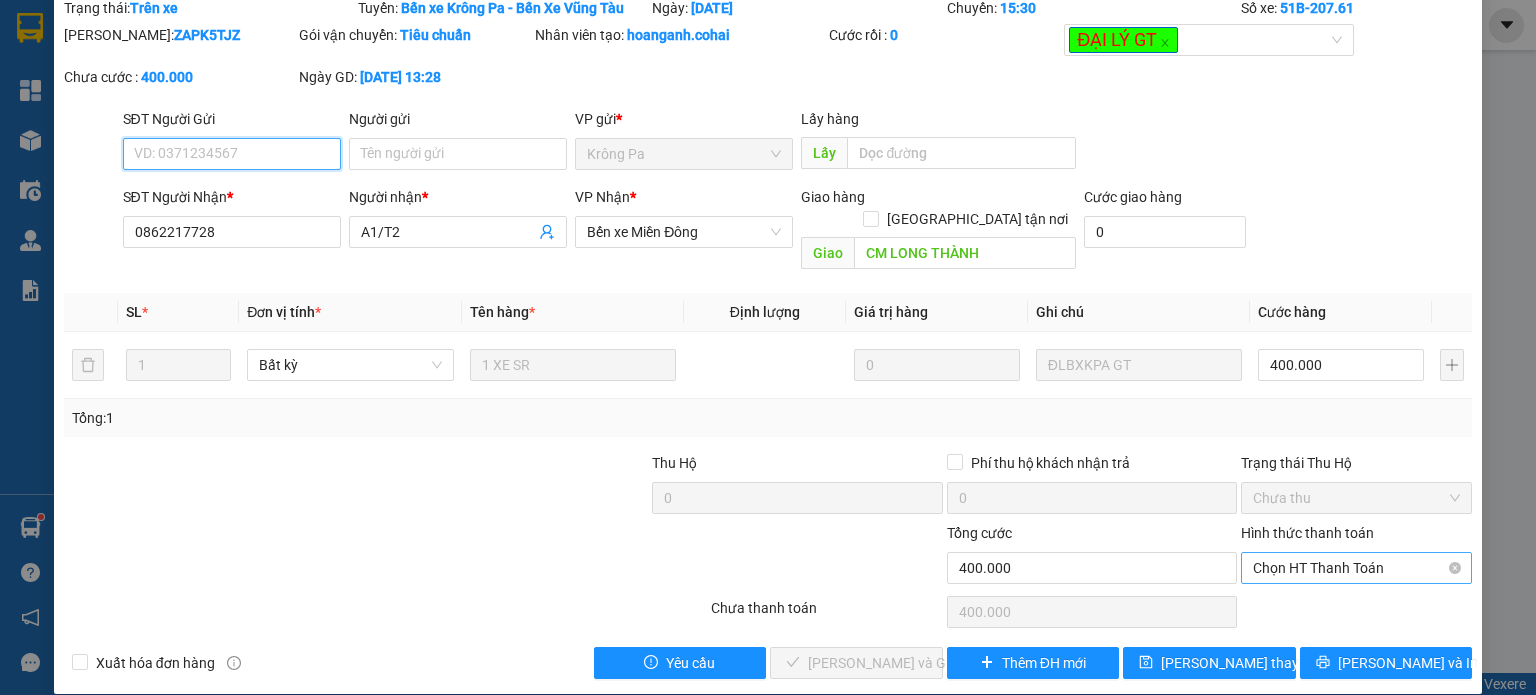 click on "Chọn HT Thanh Toán" at bounding box center [1356, 568] 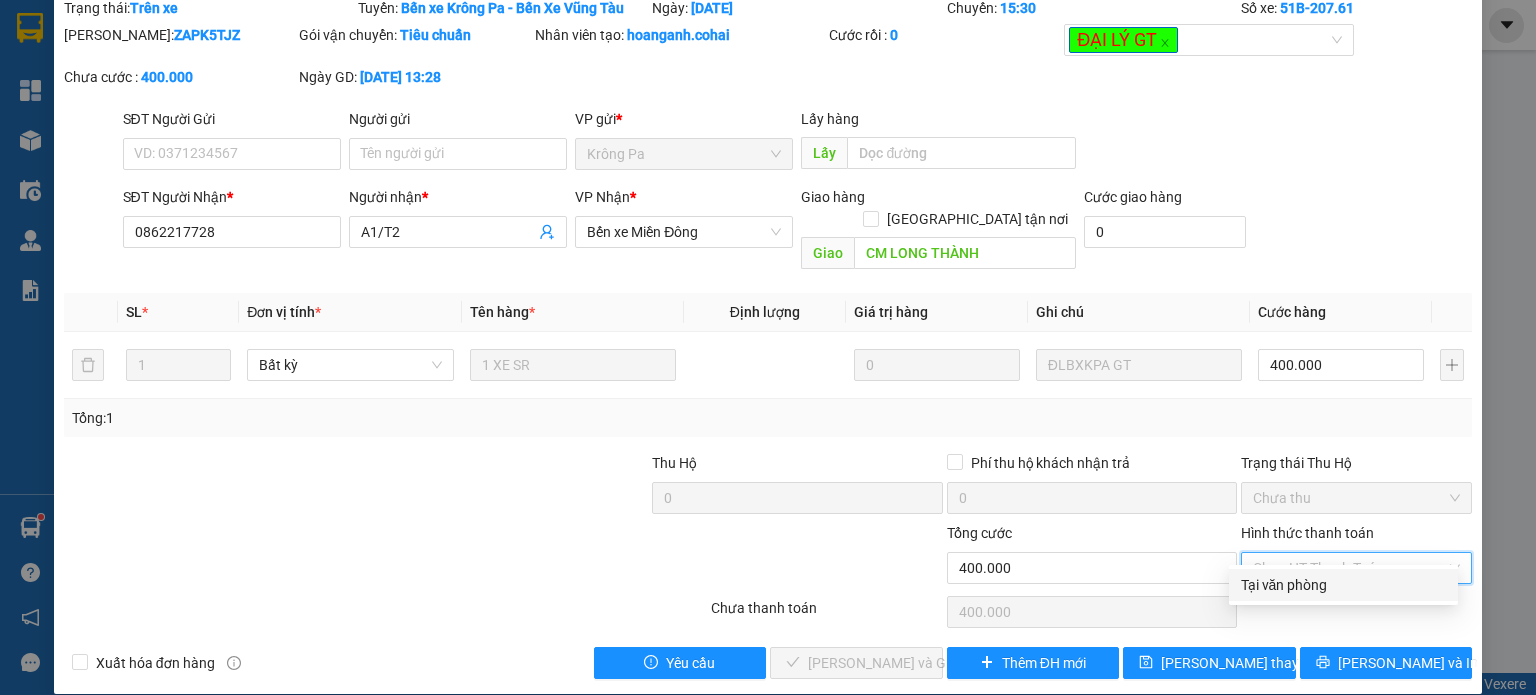 click on "Tại văn phòng" at bounding box center (1343, 585) 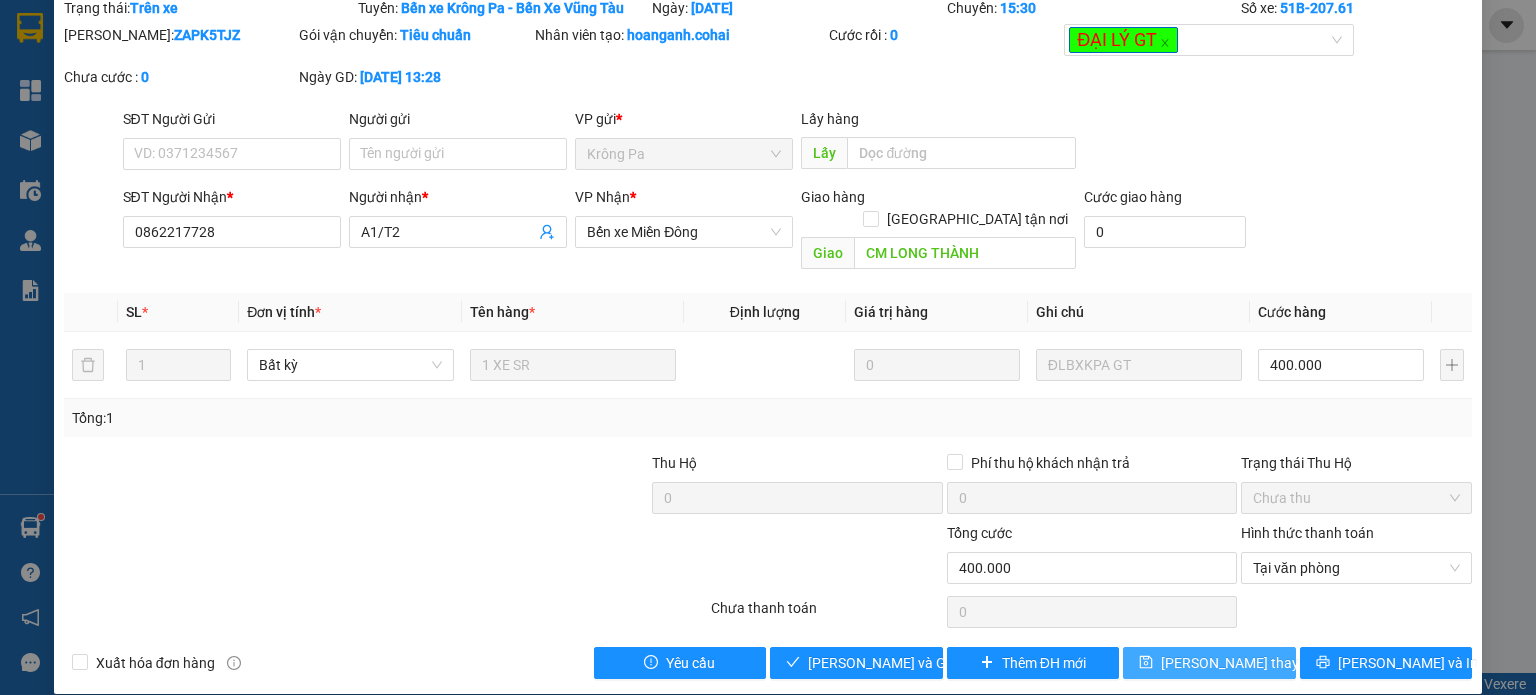 click on "[PERSON_NAME] thay đổi" at bounding box center [1241, 663] 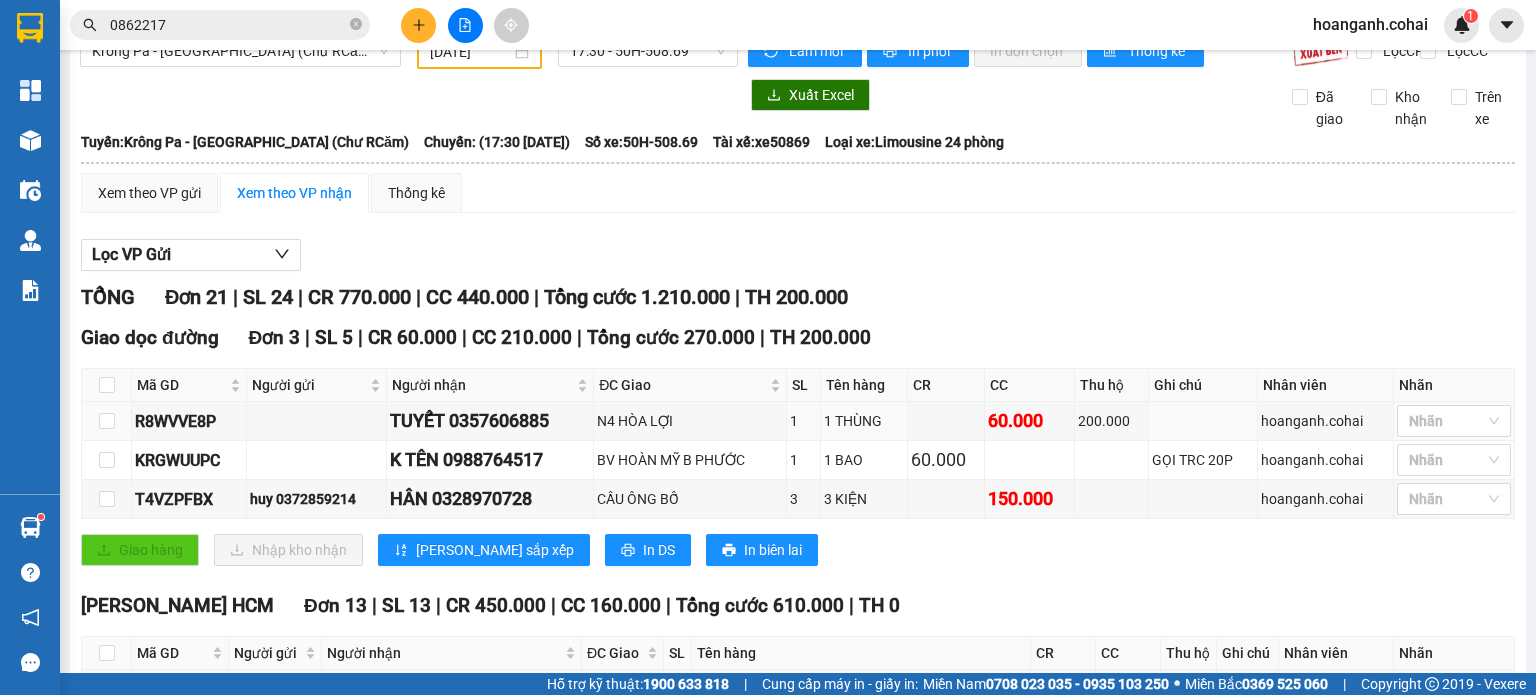scroll, scrollTop: 0, scrollLeft: 0, axis: both 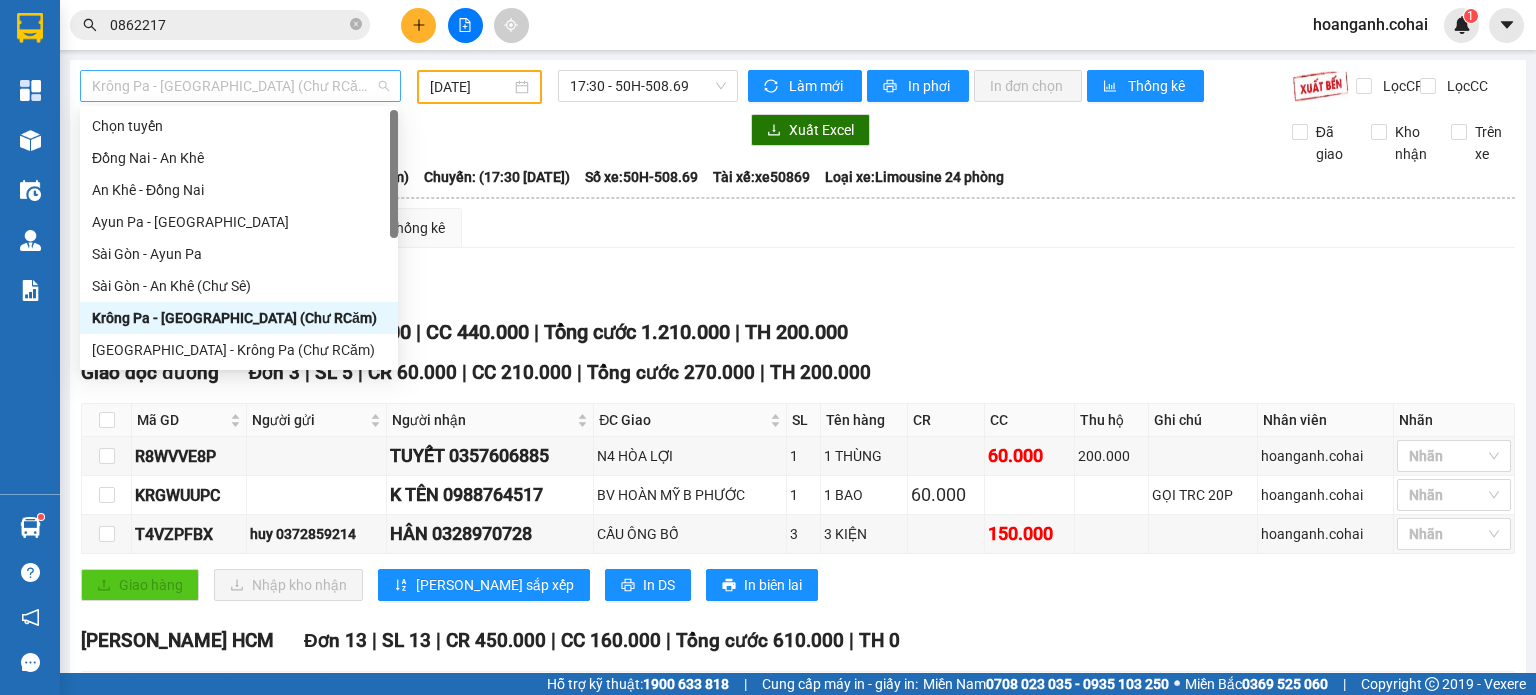 click on "Krông Pa - [GEOGRAPHIC_DATA] (Chư RCăm)" at bounding box center (240, 86) 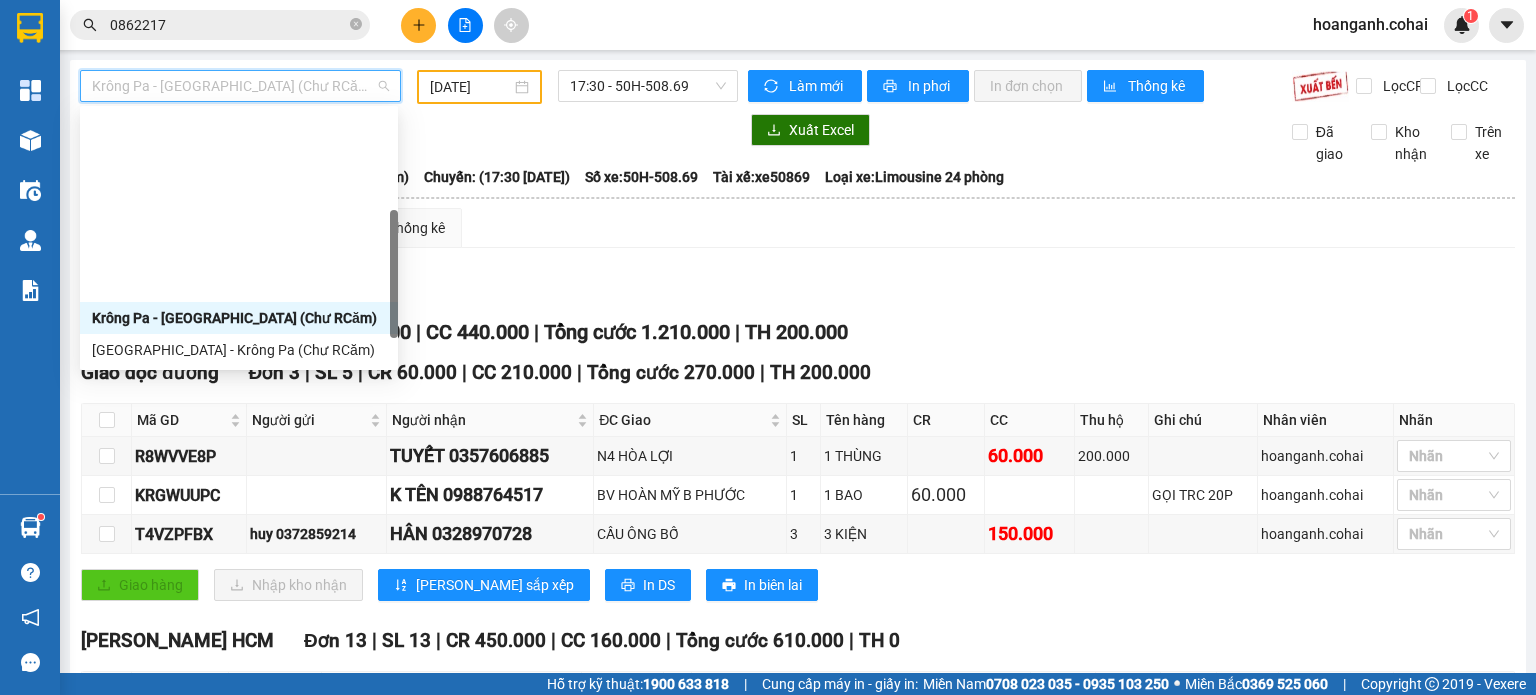 scroll, scrollTop: 280, scrollLeft: 0, axis: vertical 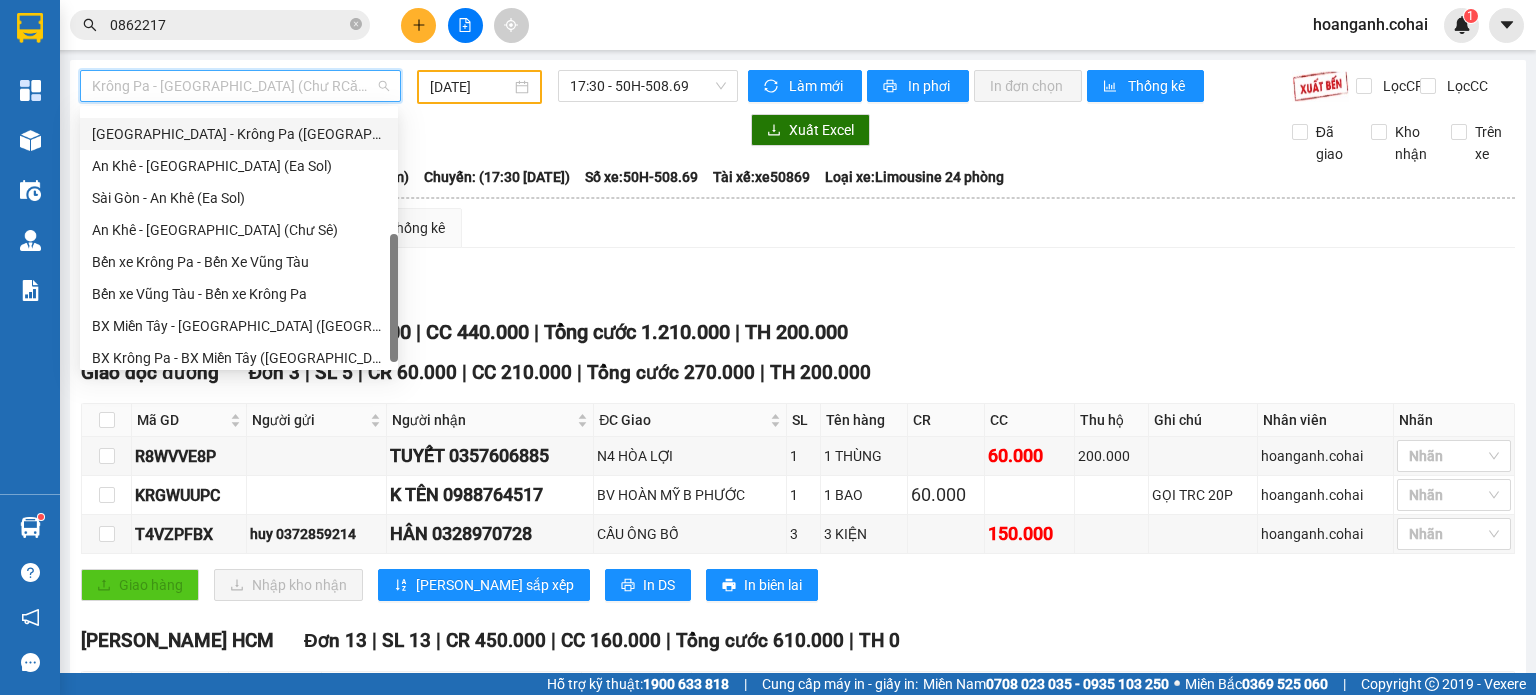click on "[GEOGRAPHIC_DATA] - Krông Pa ([GEOGRAPHIC_DATA])" at bounding box center (239, 134) 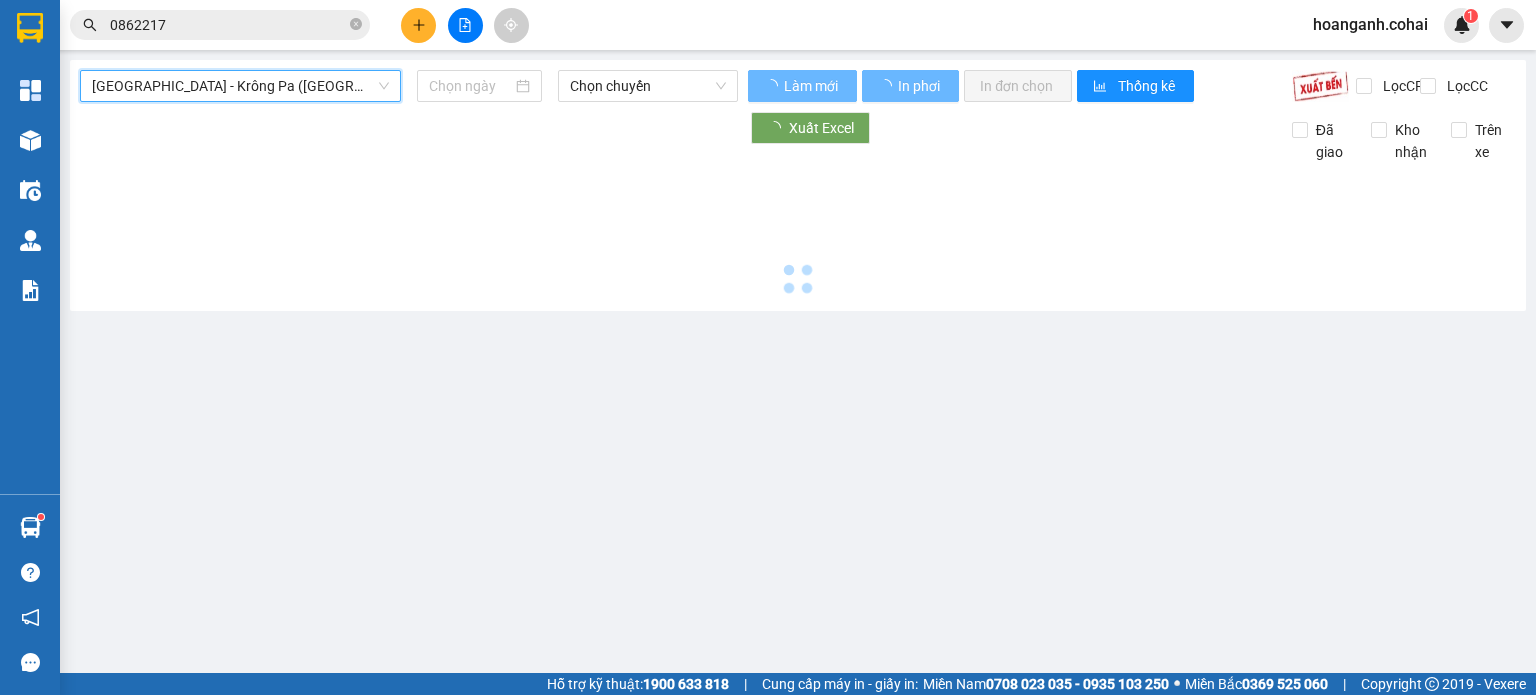 type on "[DATE]" 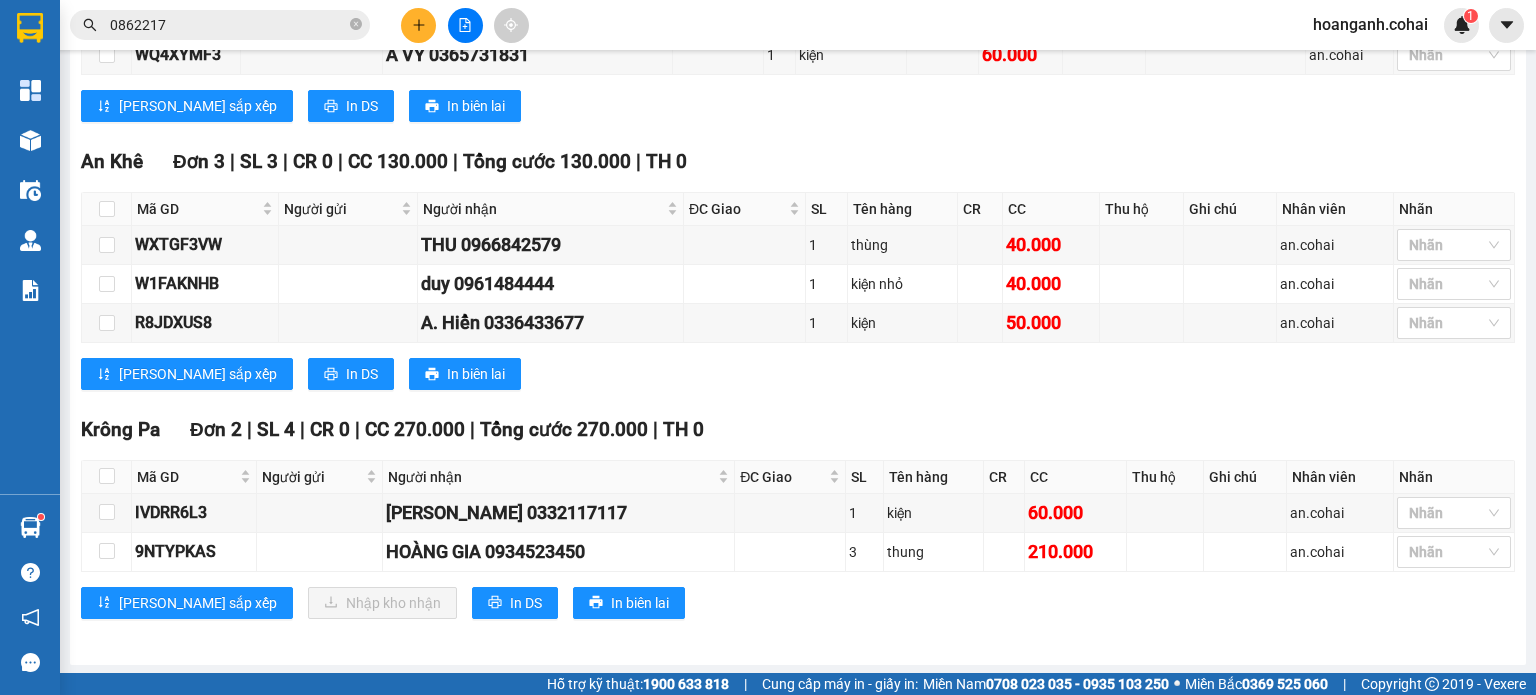 scroll, scrollTop: 1135, scrollLeft: 0, axis: vertical 